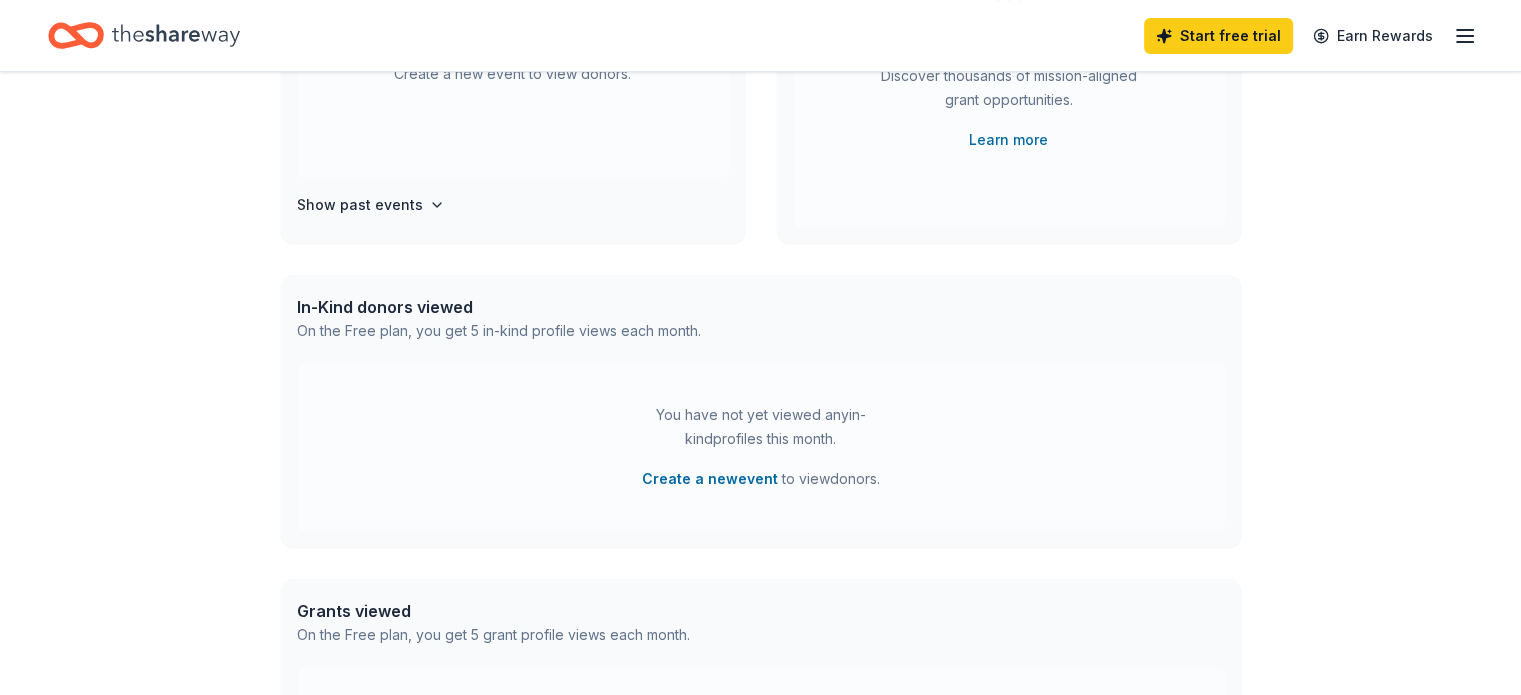 scroll, scrollTop: 0, scrollLeft: 0, axis: both 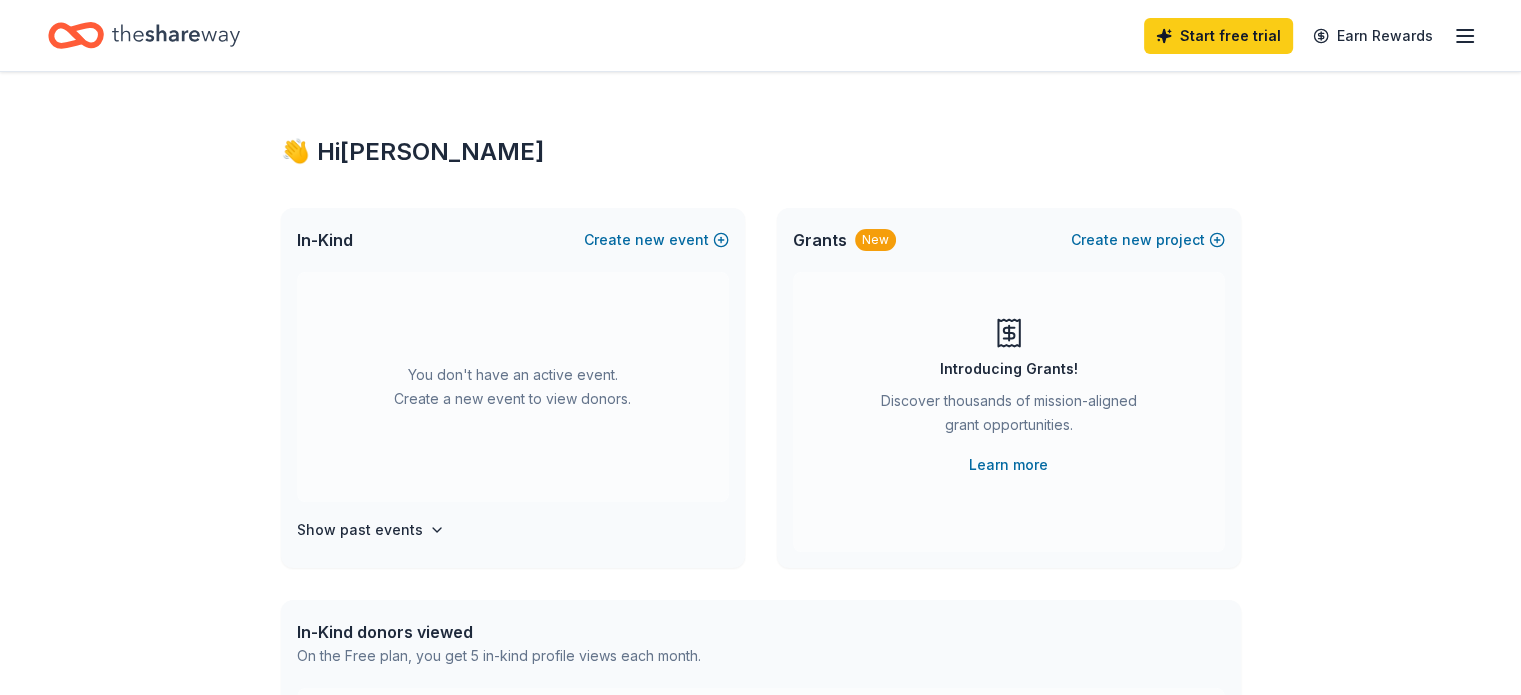 click 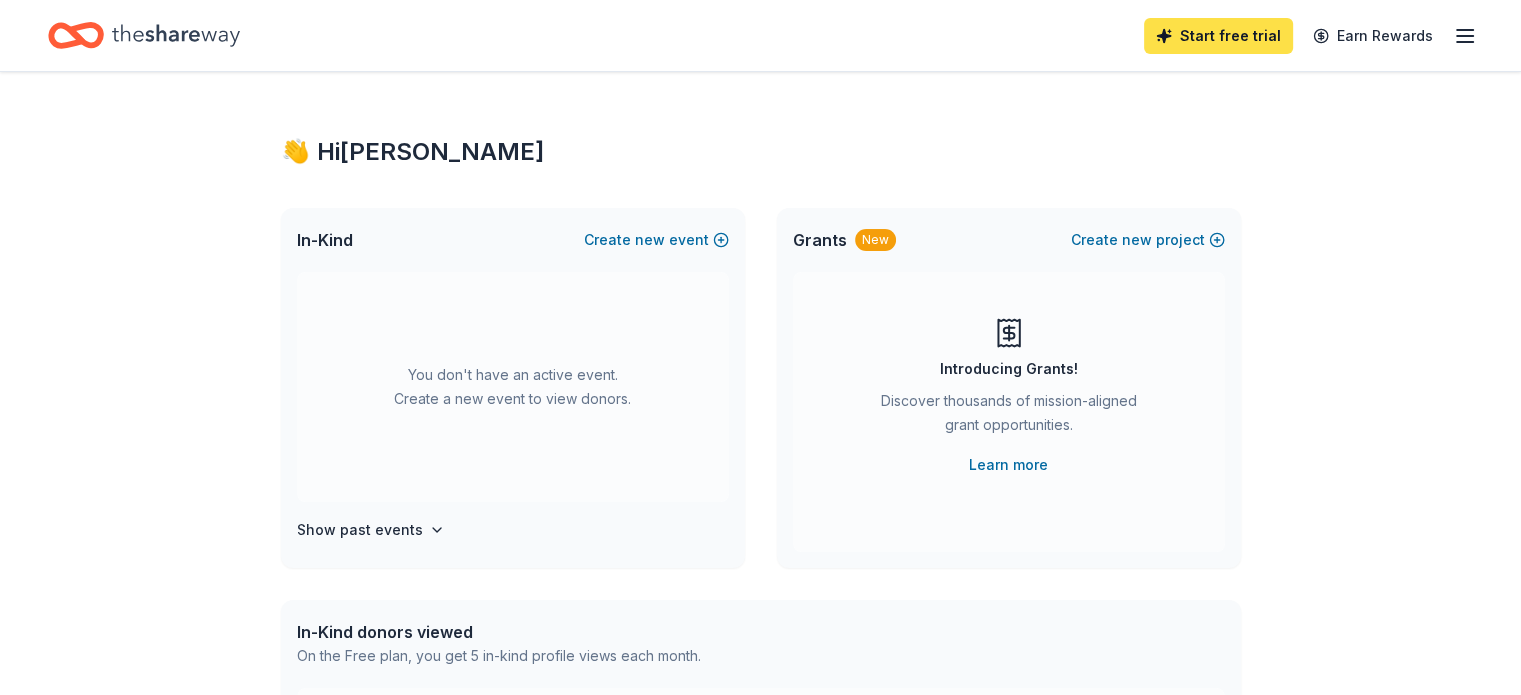 click on "Start free  trial" at bounding box center (1218, 36) 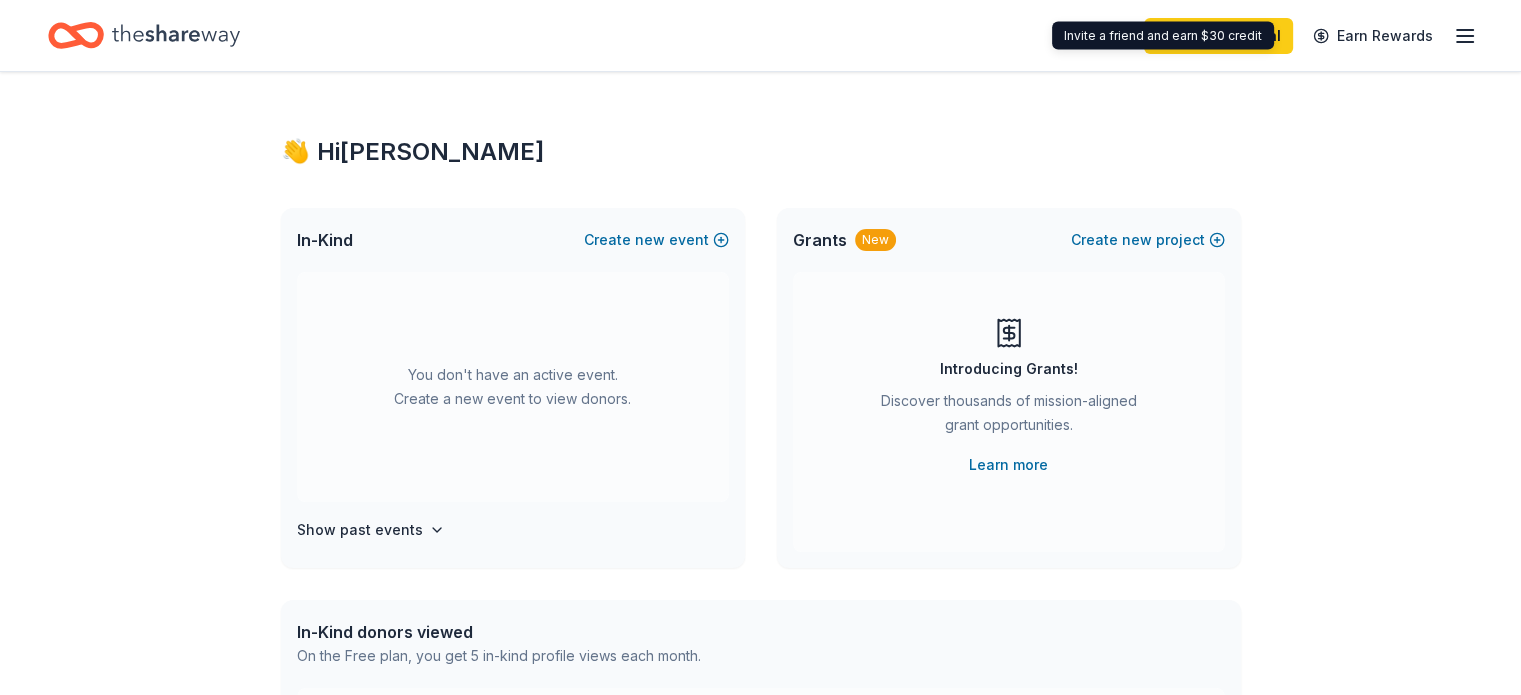 click 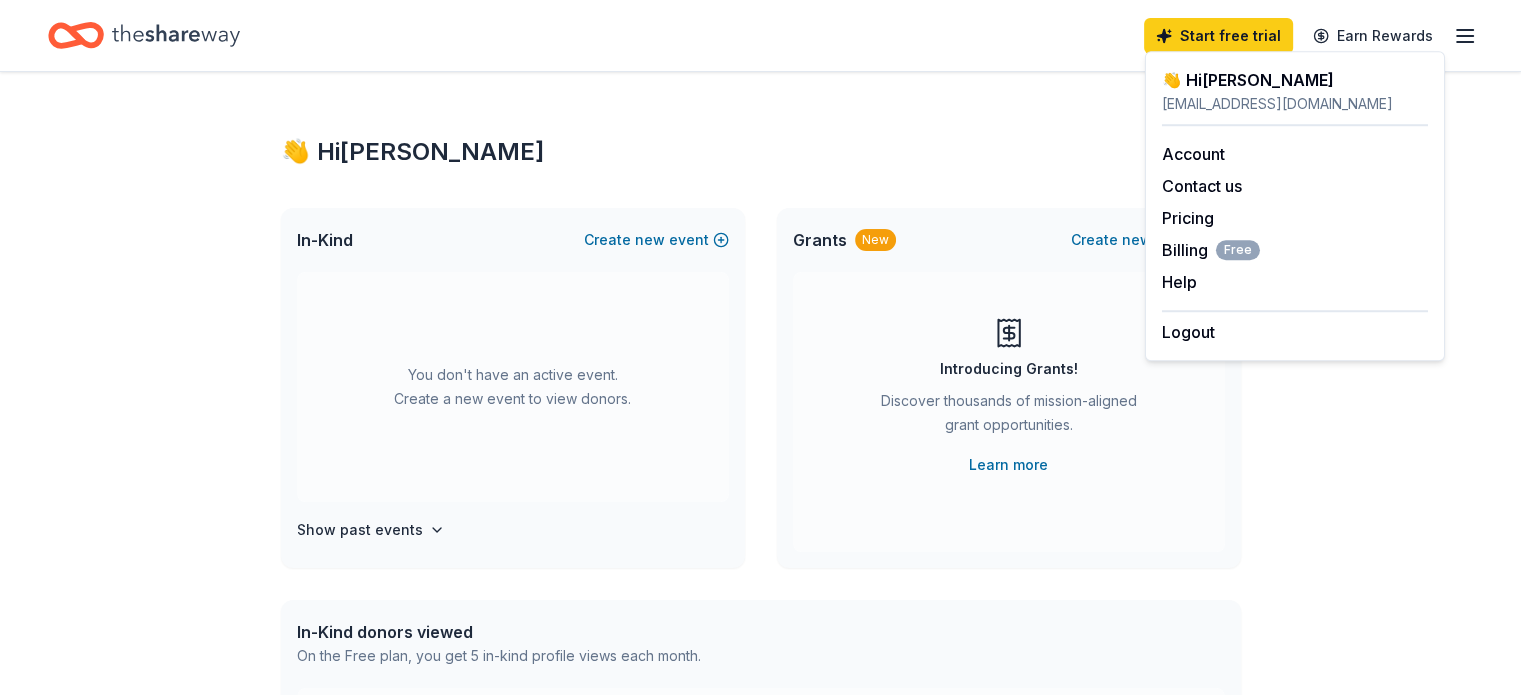 click on "👋 Hi  [PERSON_NAME]" at bounding box center [1295, 80] 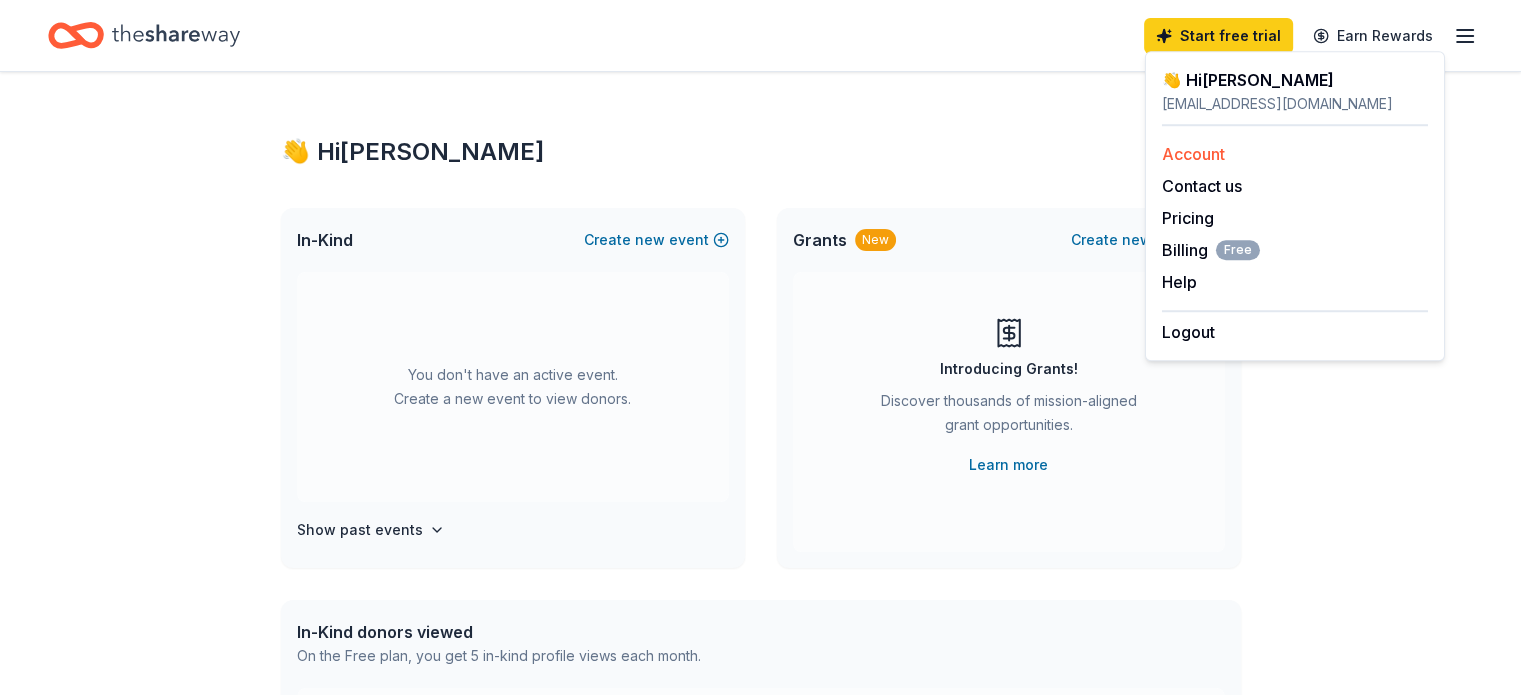 click on "Account" at bounding box center [1193, 154] 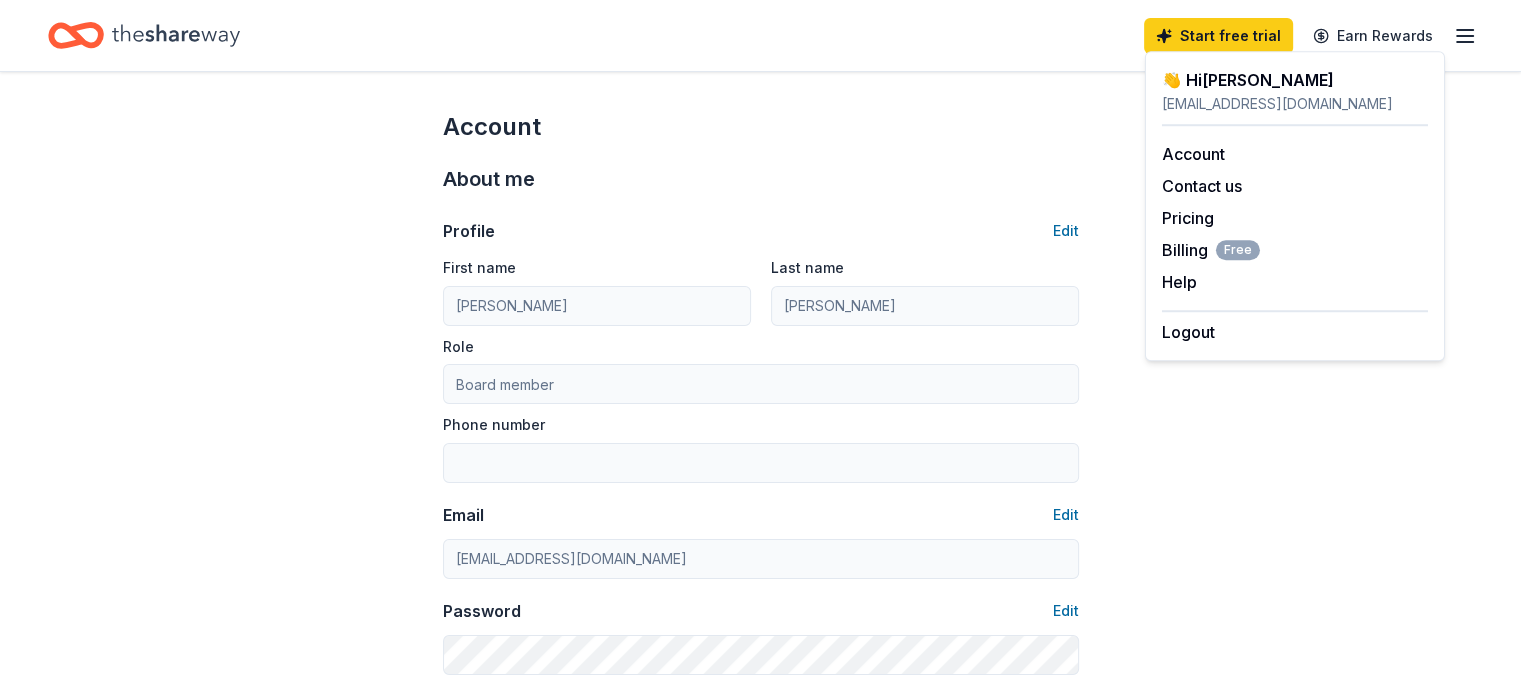 scroll, scrollTop: 0, scrollLeft: 0, axis: both 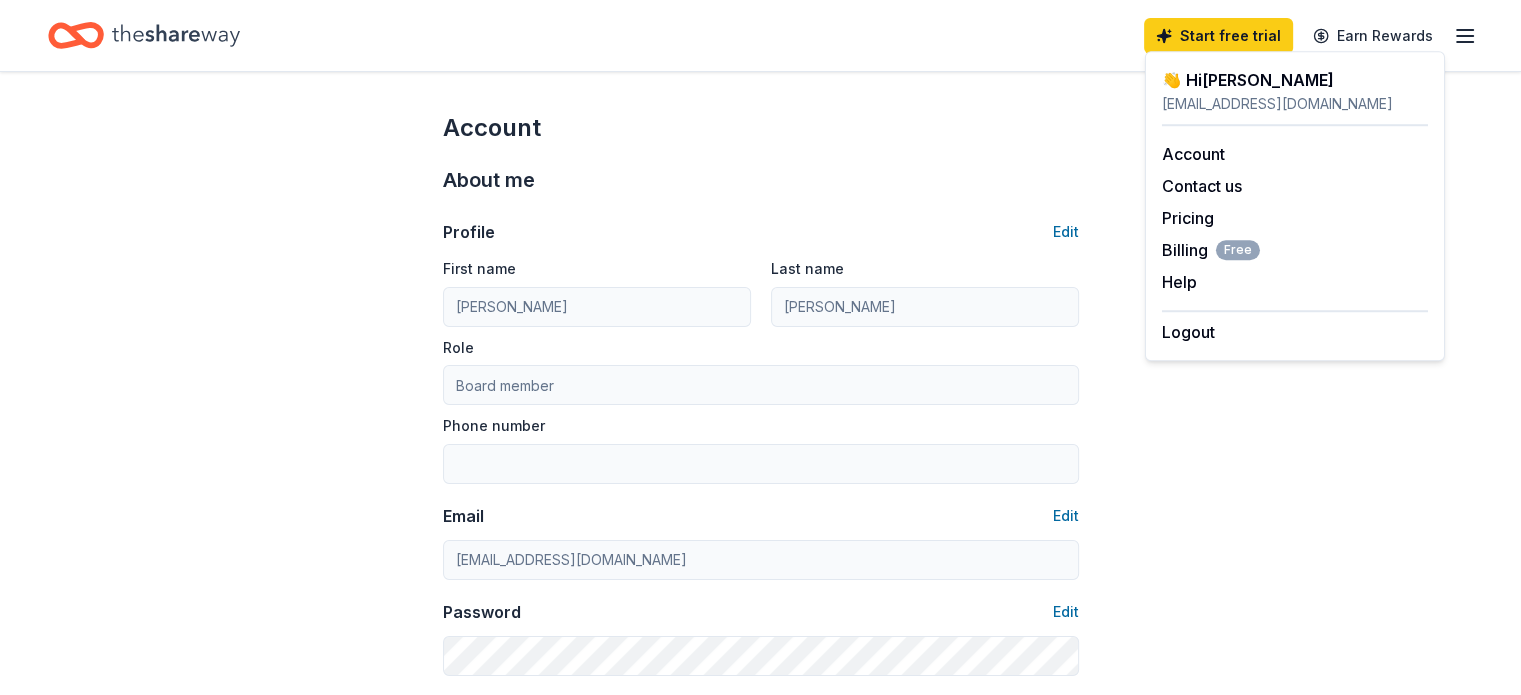 click on "👋 Hi  Brandi" at bounding box center [1295, 80] 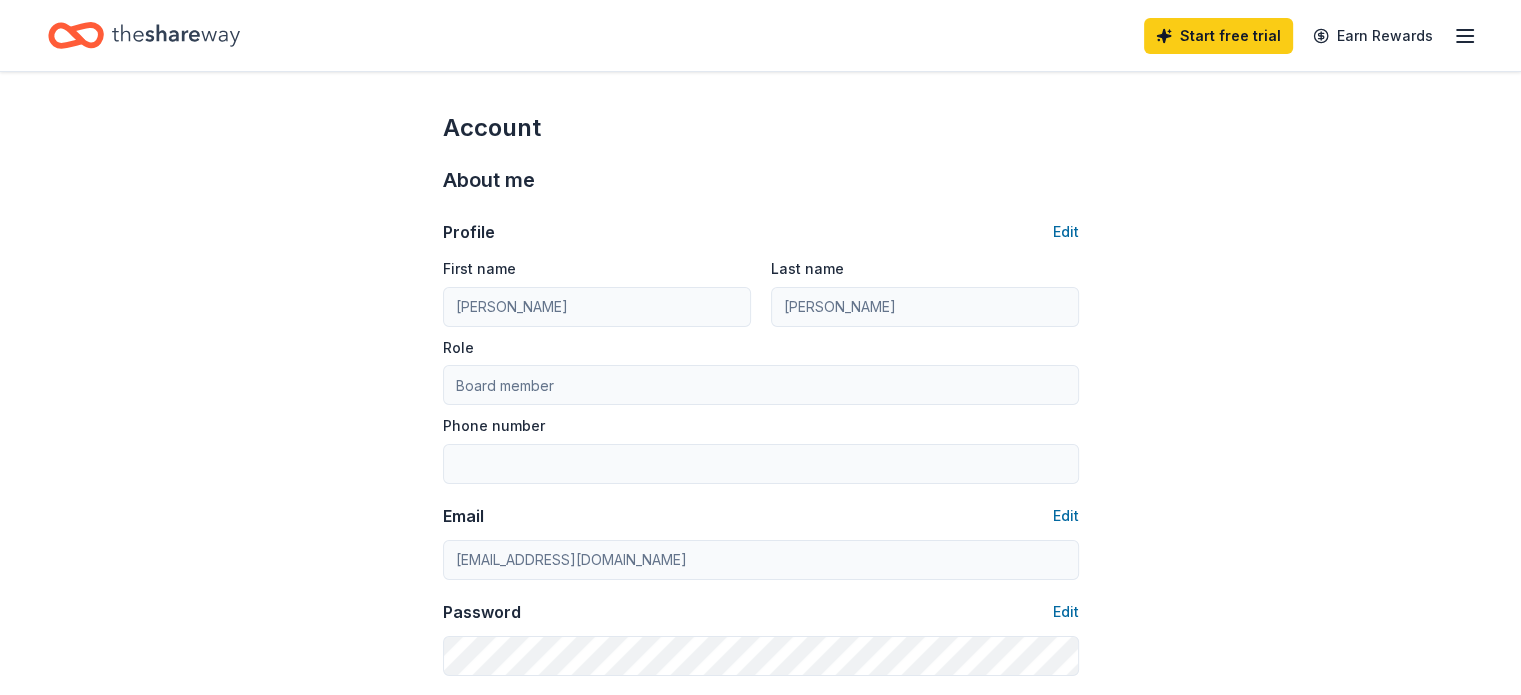 click at bounding box center [144, 35] 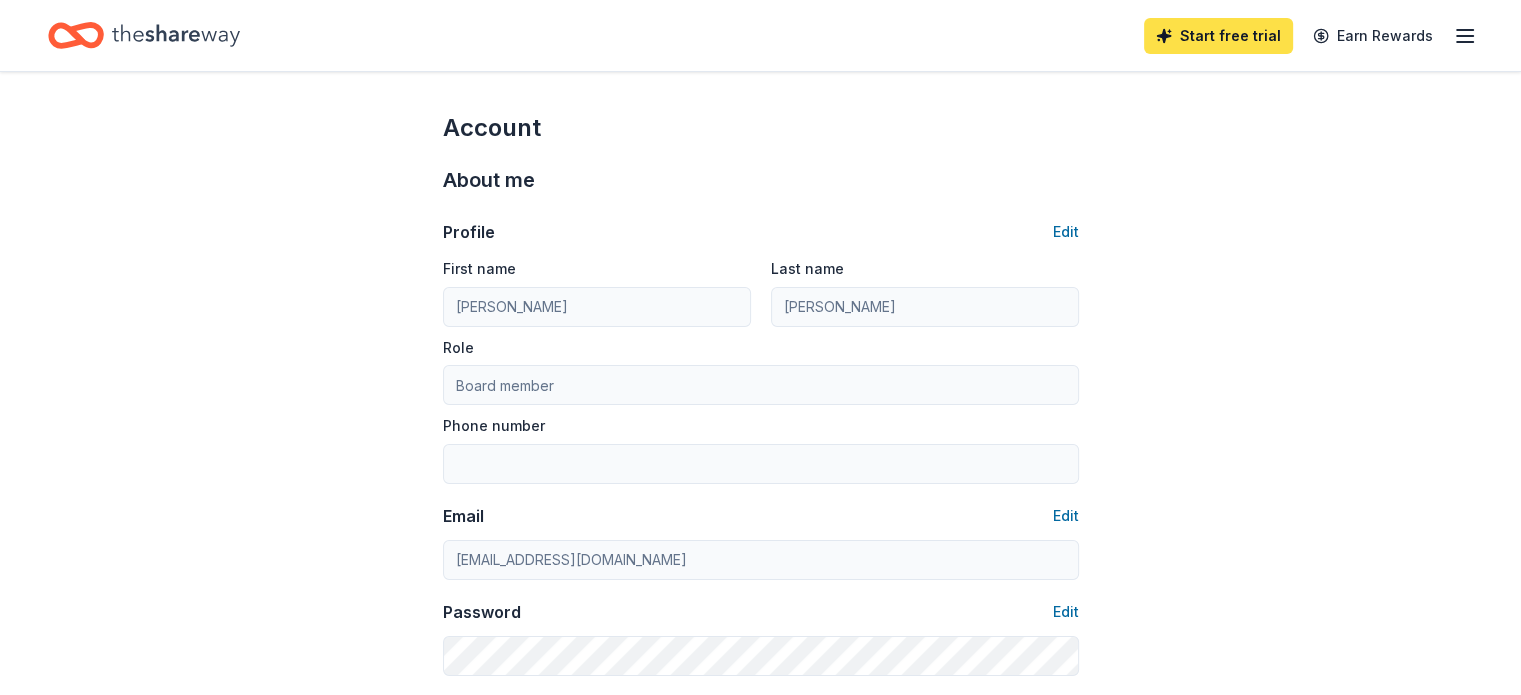 click on "Start free  trial" at bounding box center [1218, 36] 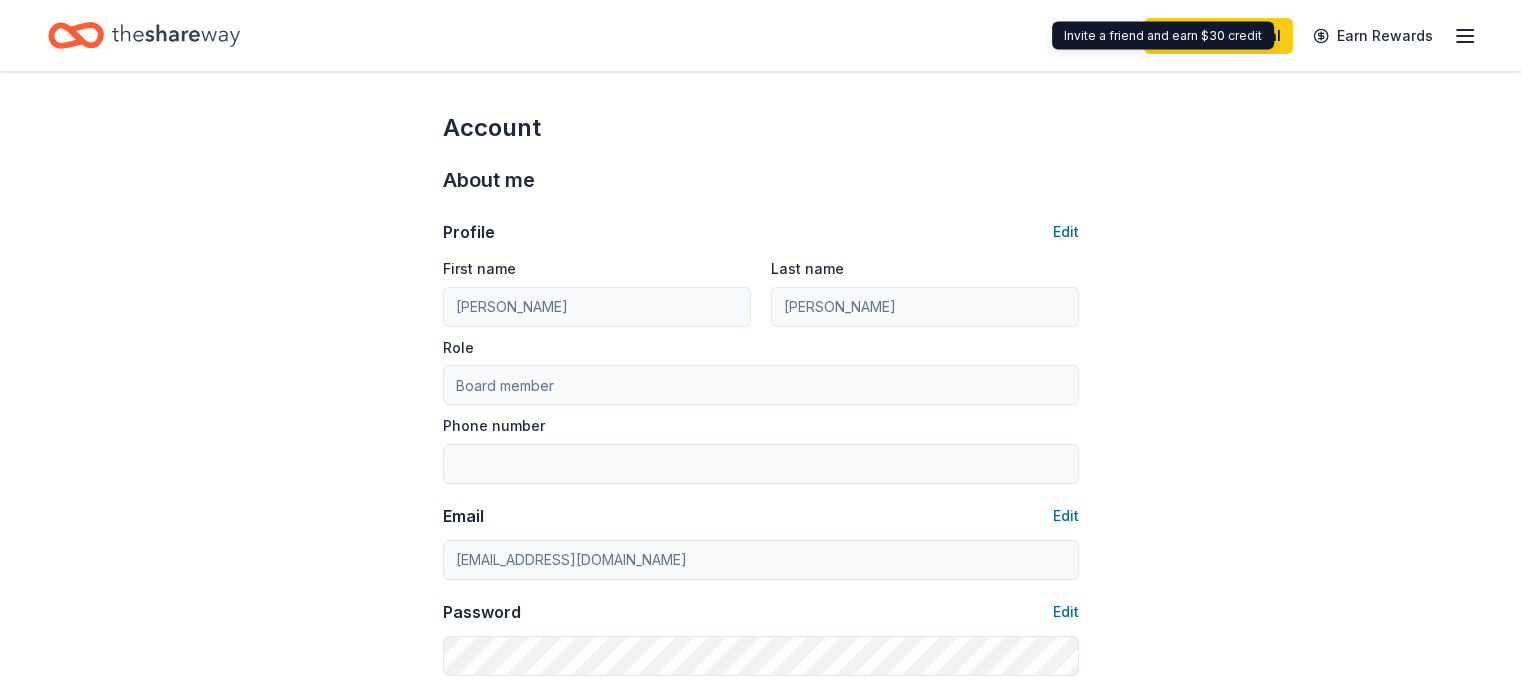 click on "Invite a friend and earn $30 credit Invite a friend and earn $30 credit" at bounding box center (1163, 36) 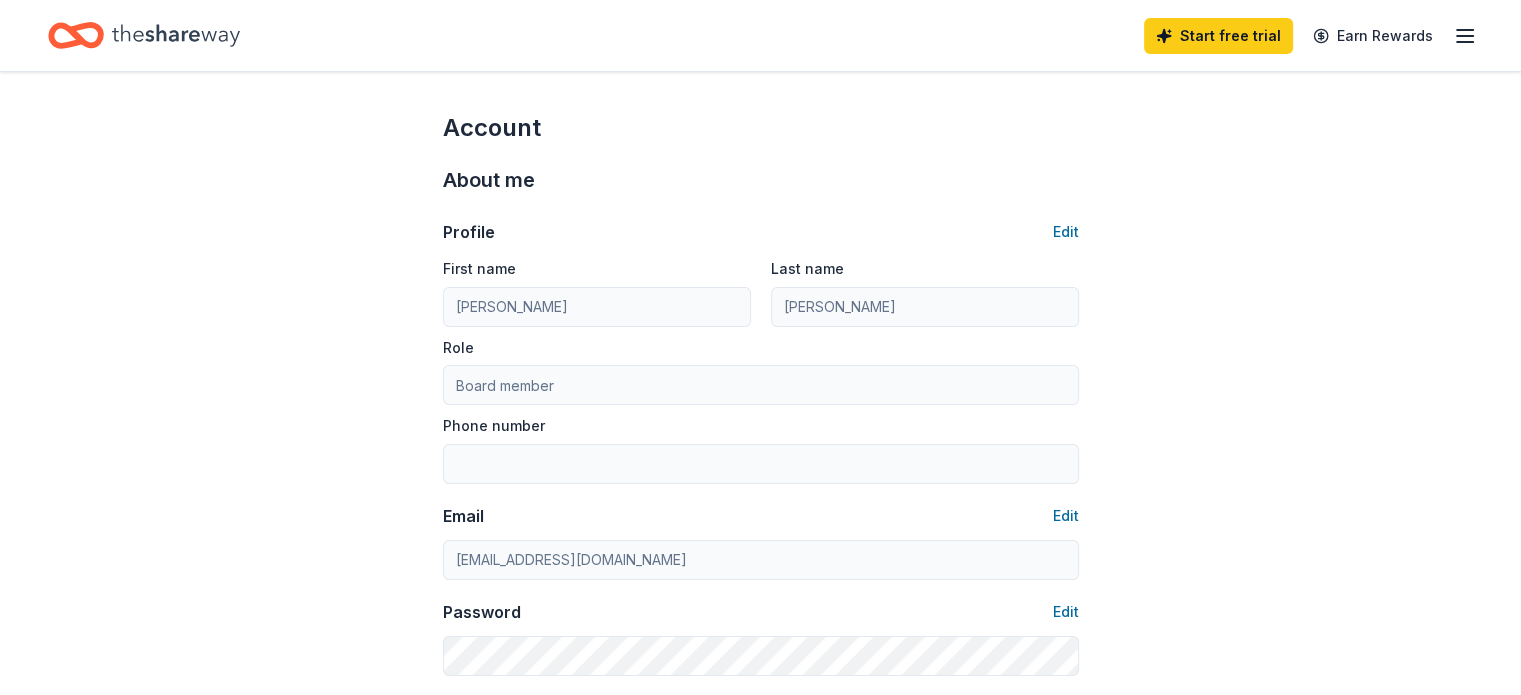 click on "Account About me Profile Edit First name Brandi Last name Wells Role Board member Phone number Email Edit respto18@gmail.com Password Edit Organization details Organization profile Edit Organization name Richardsville Elementary Pto ZIP code 42101 Website EIN Edit 46-3402525 501(c)(3) Letter Edit About your organization Edit Cause tags Education Mission statement Richardsville Elementary Pto is a nonprofit organization focused on education. It is based in Bowling Green, KY. It received its nonprofit status in 2014. Social handles Edit Instagram LinkedIn Facebook X (Twitter)" at bounding box center (760, 965) 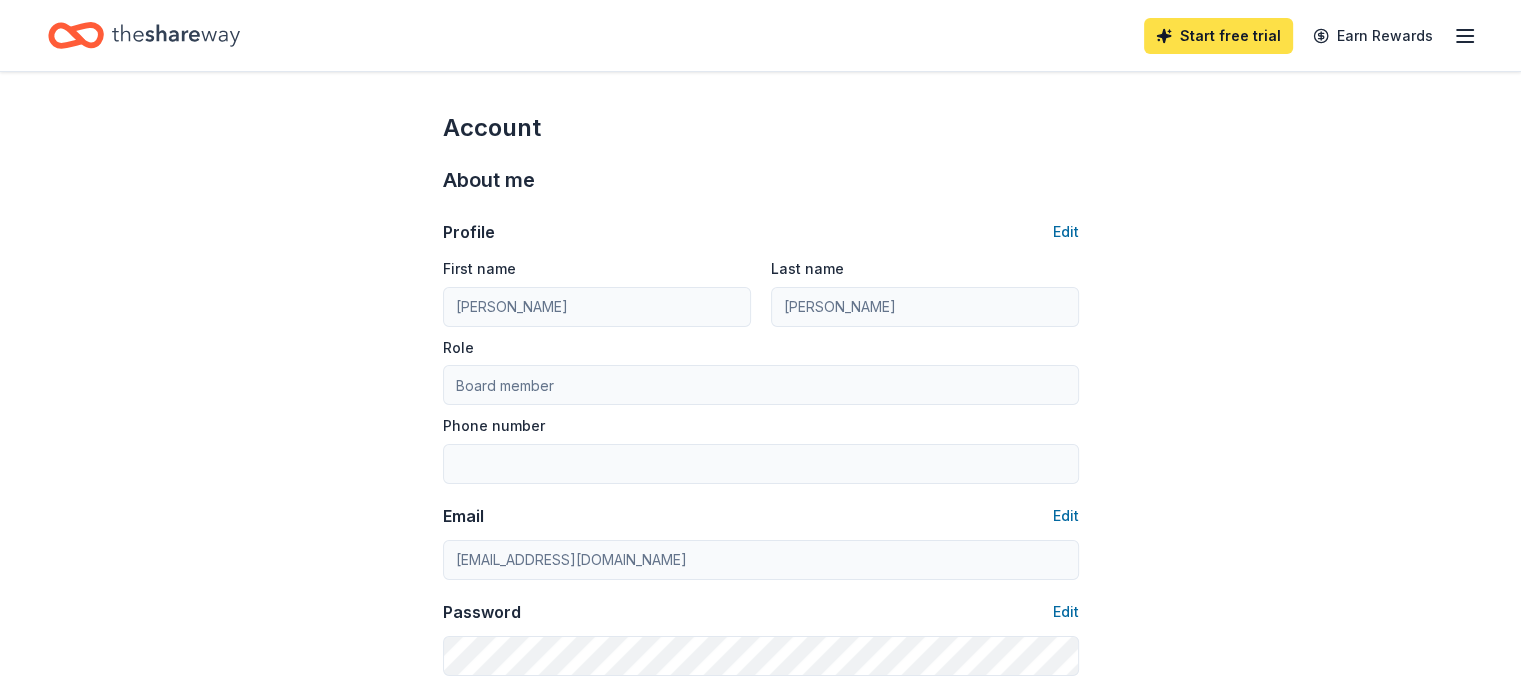 click on "Start free  trial" at bounding box center (1218, 36) 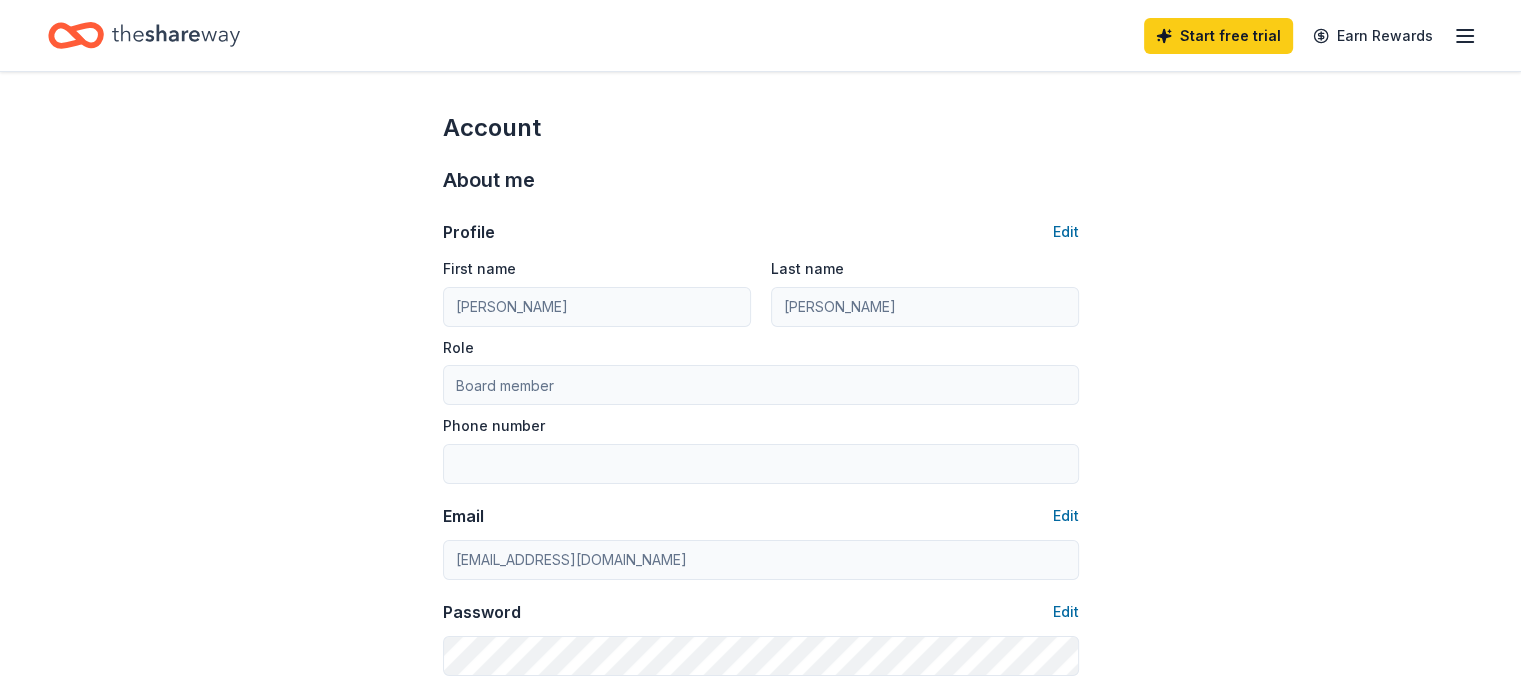 click 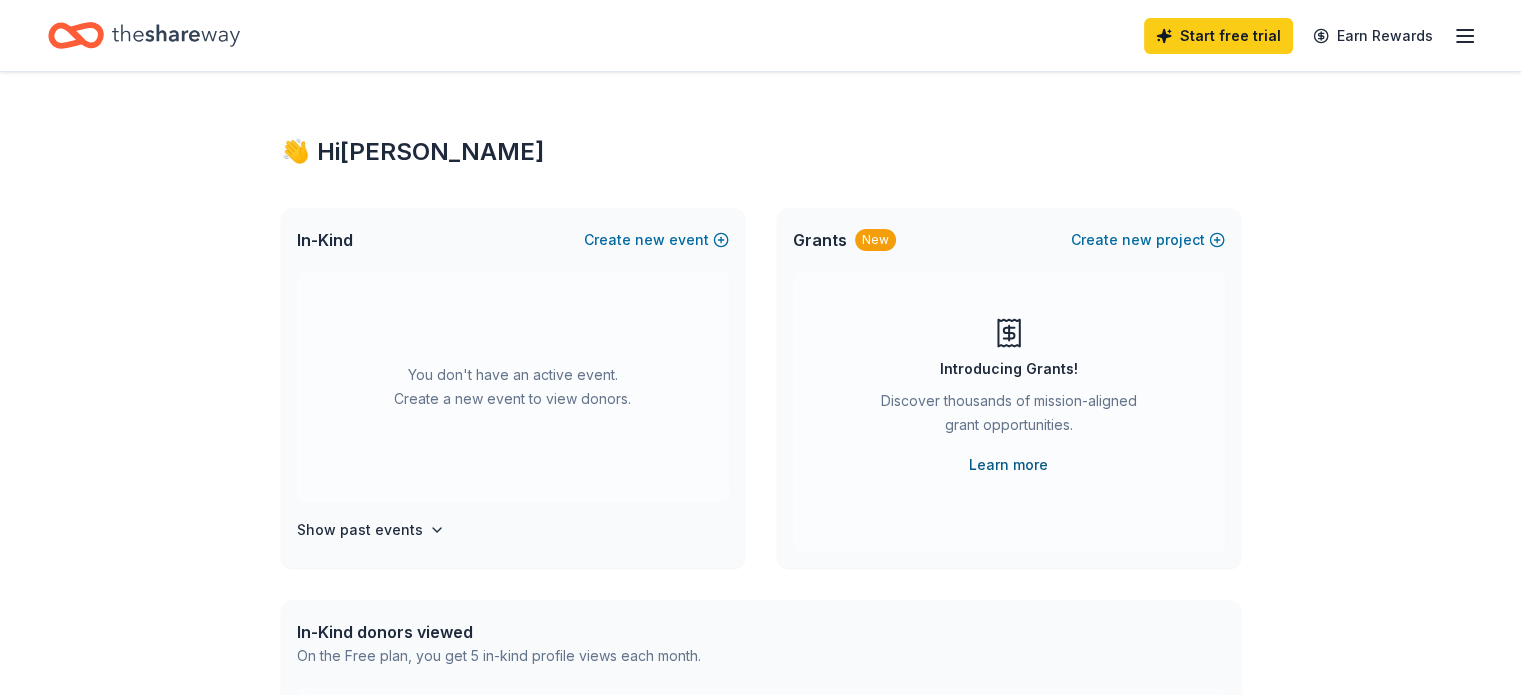 click on "Learn more" at bounding box center (1008, 465) 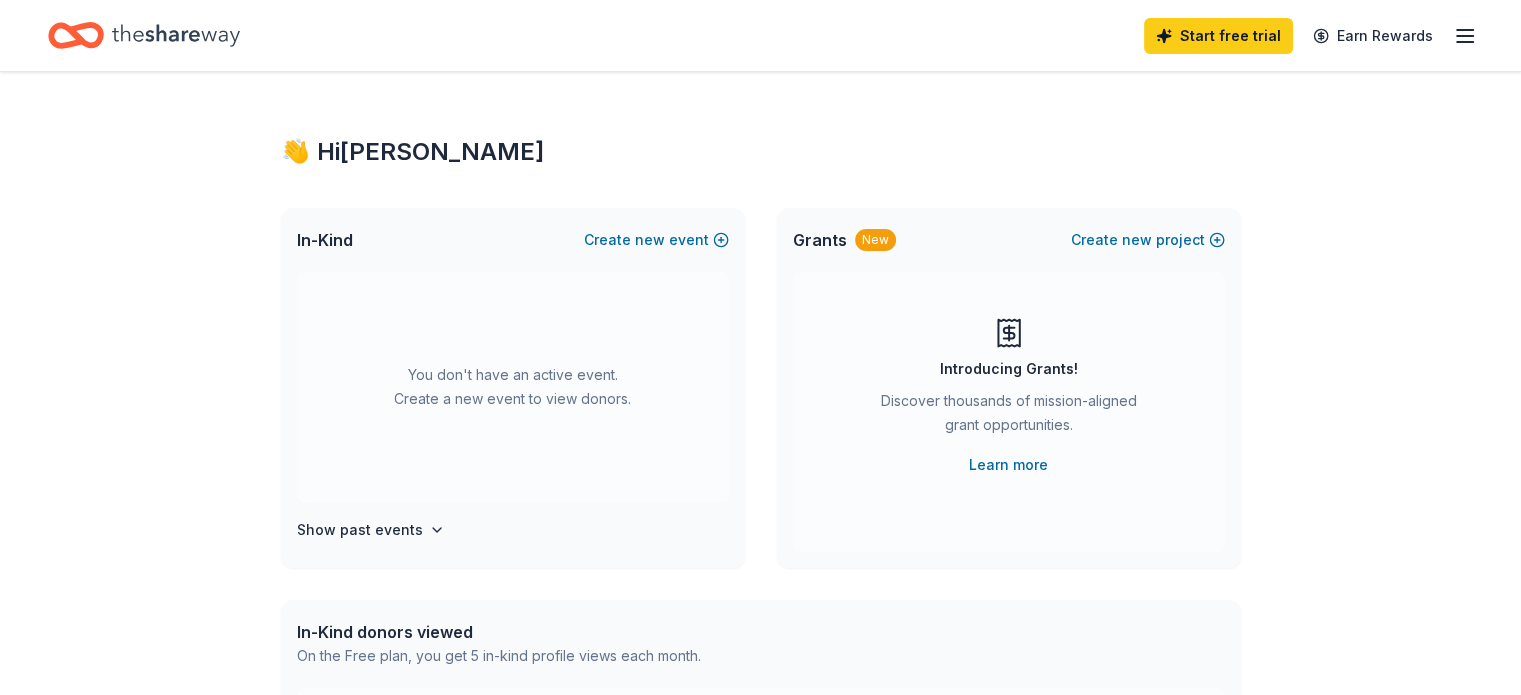 click on "You don't have an active event. Create a new event to view donors." at bounding box center (513, 387) 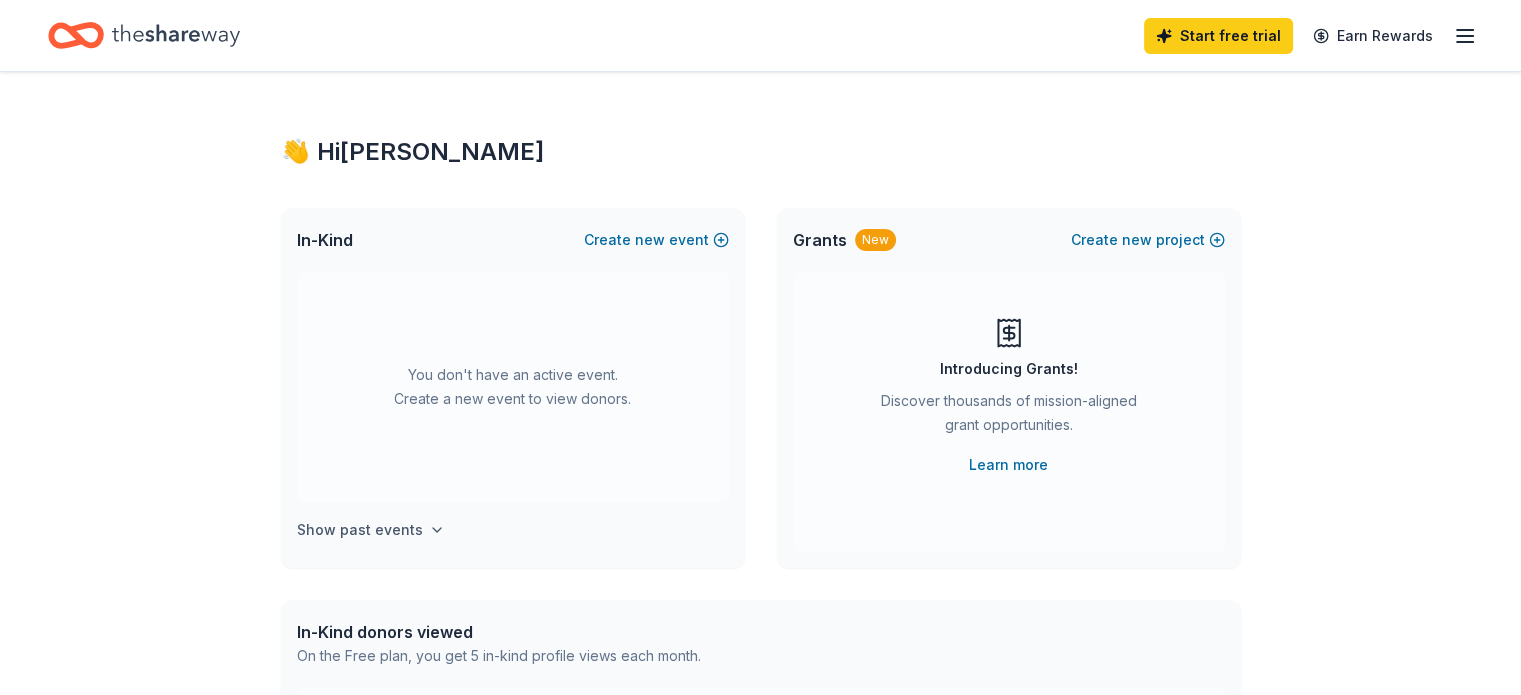 click on "Show past events" at bounding box center (360, 530) 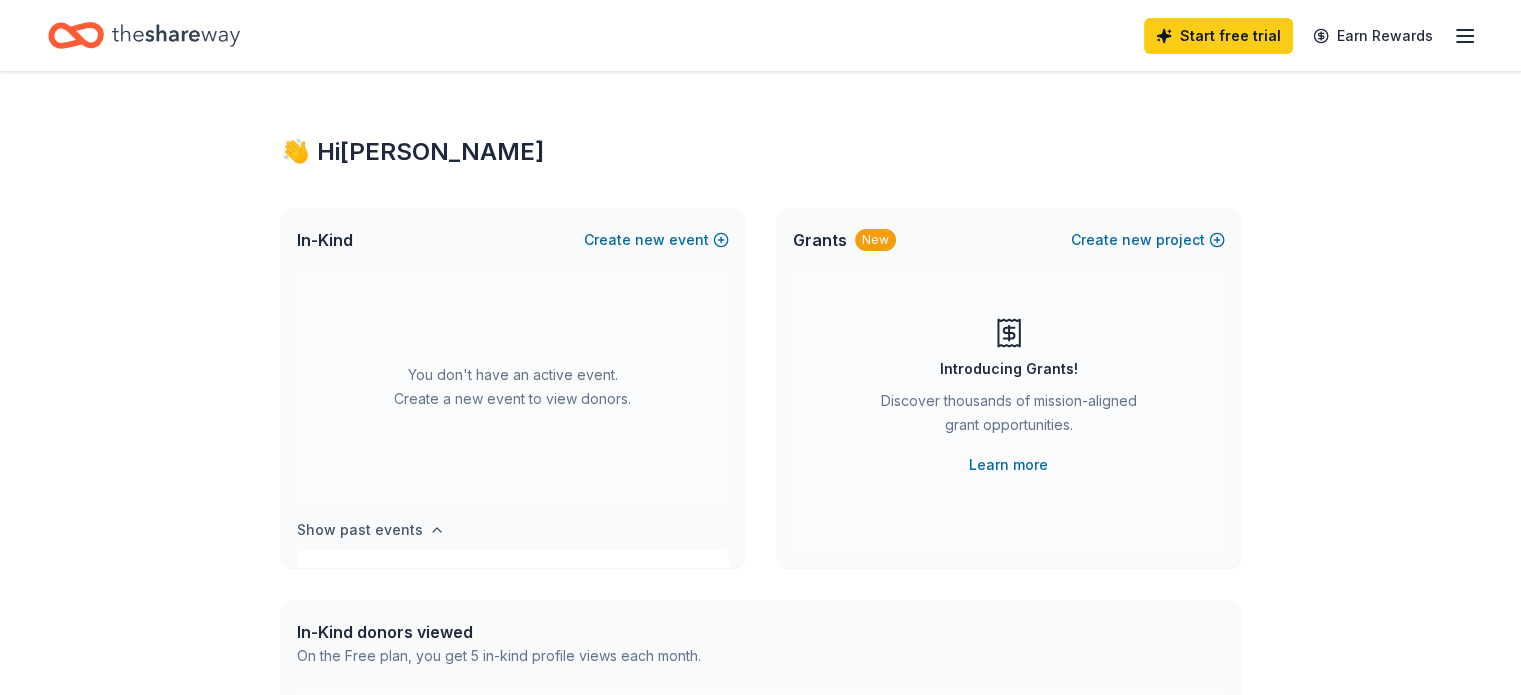scroll, scrollTop: 73, scrollLeft: 0, axis: vertical 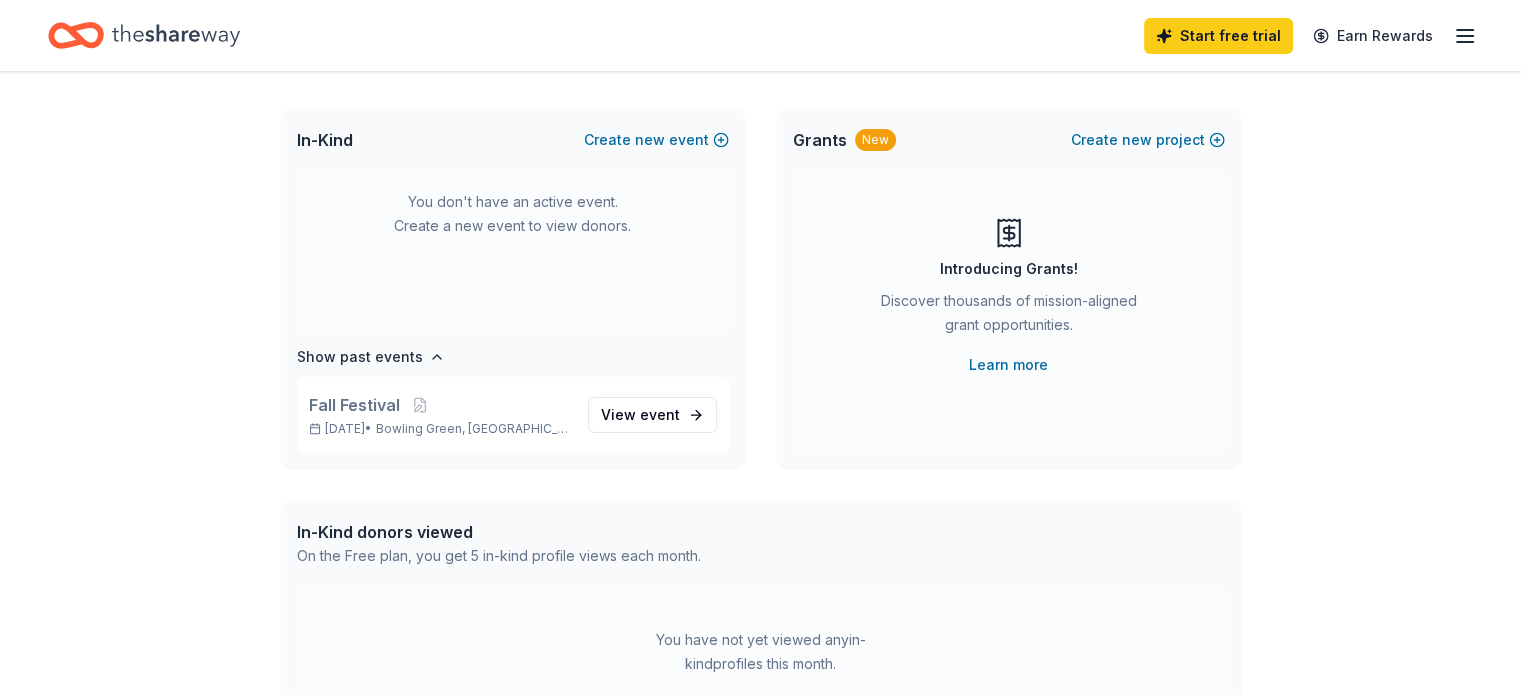 click on "In-Kind donors viewed" at bounding box center [499, 532] 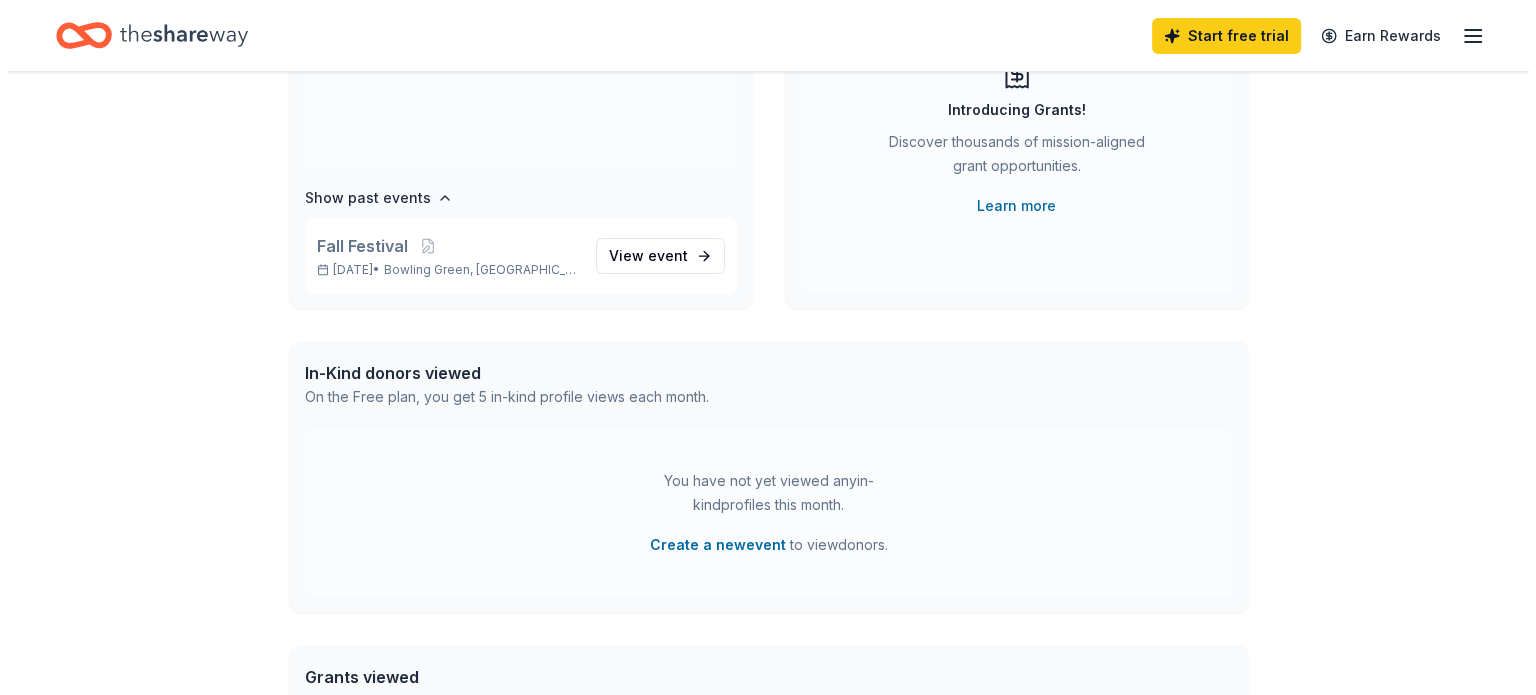 scroll, scrollTop: 300, scrollLeft: 0, axis: vertical 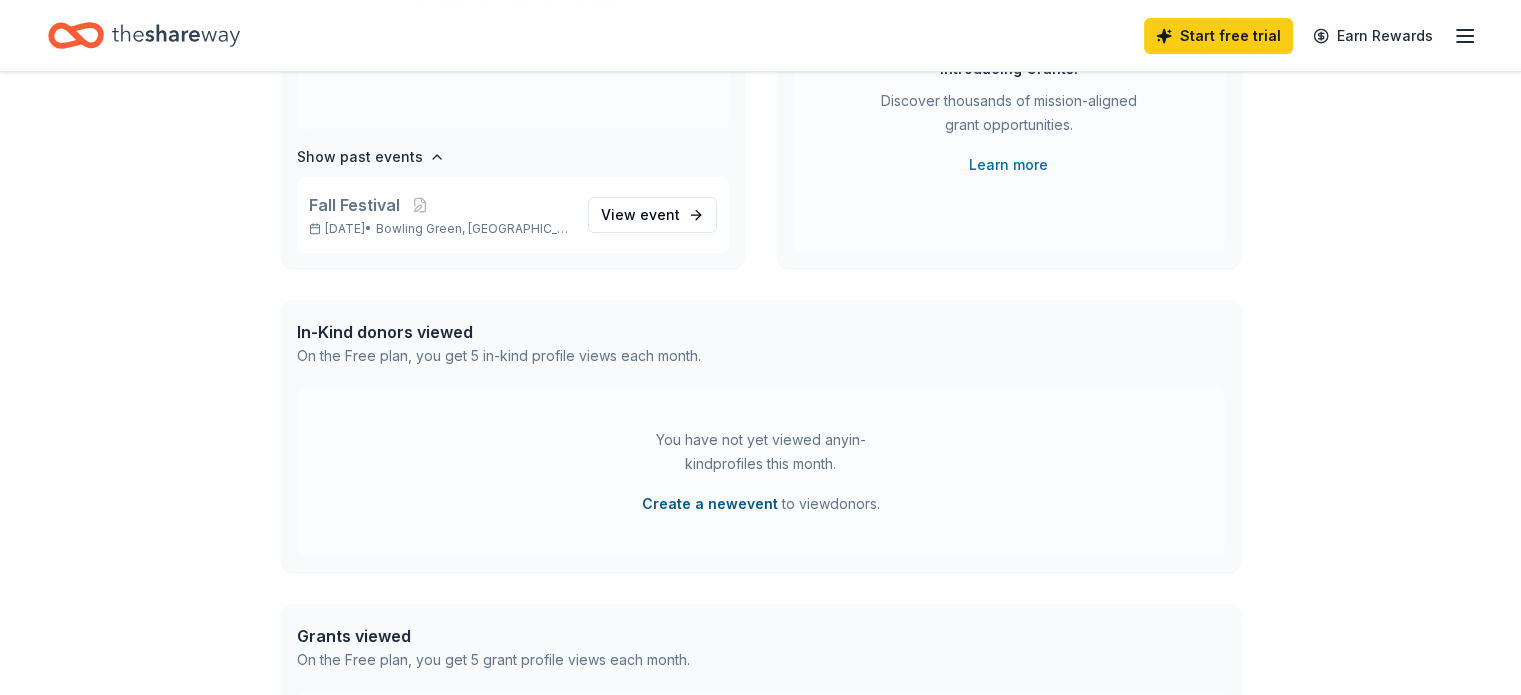 click on "Create a new  event" at bounding box center [710, 504] 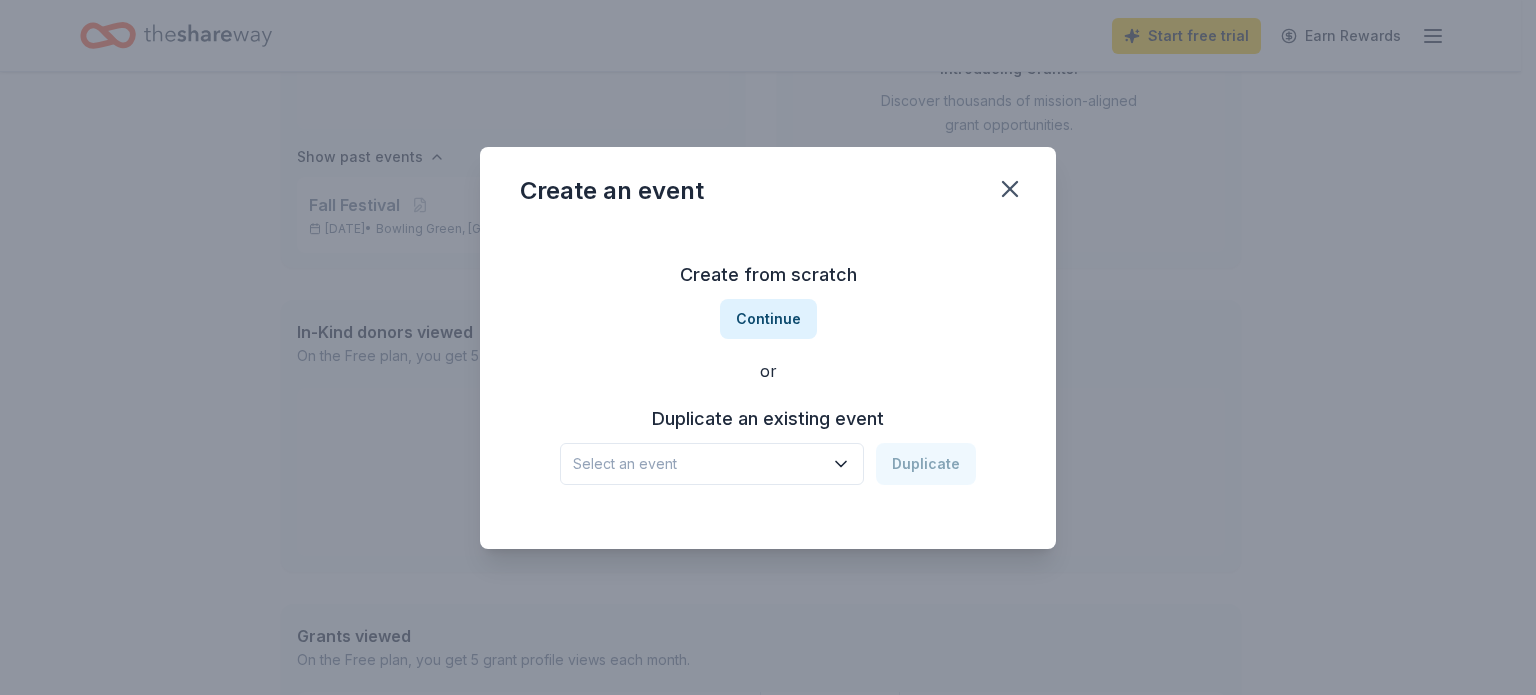 click on "Select an event" at bounding box center (712, 464) 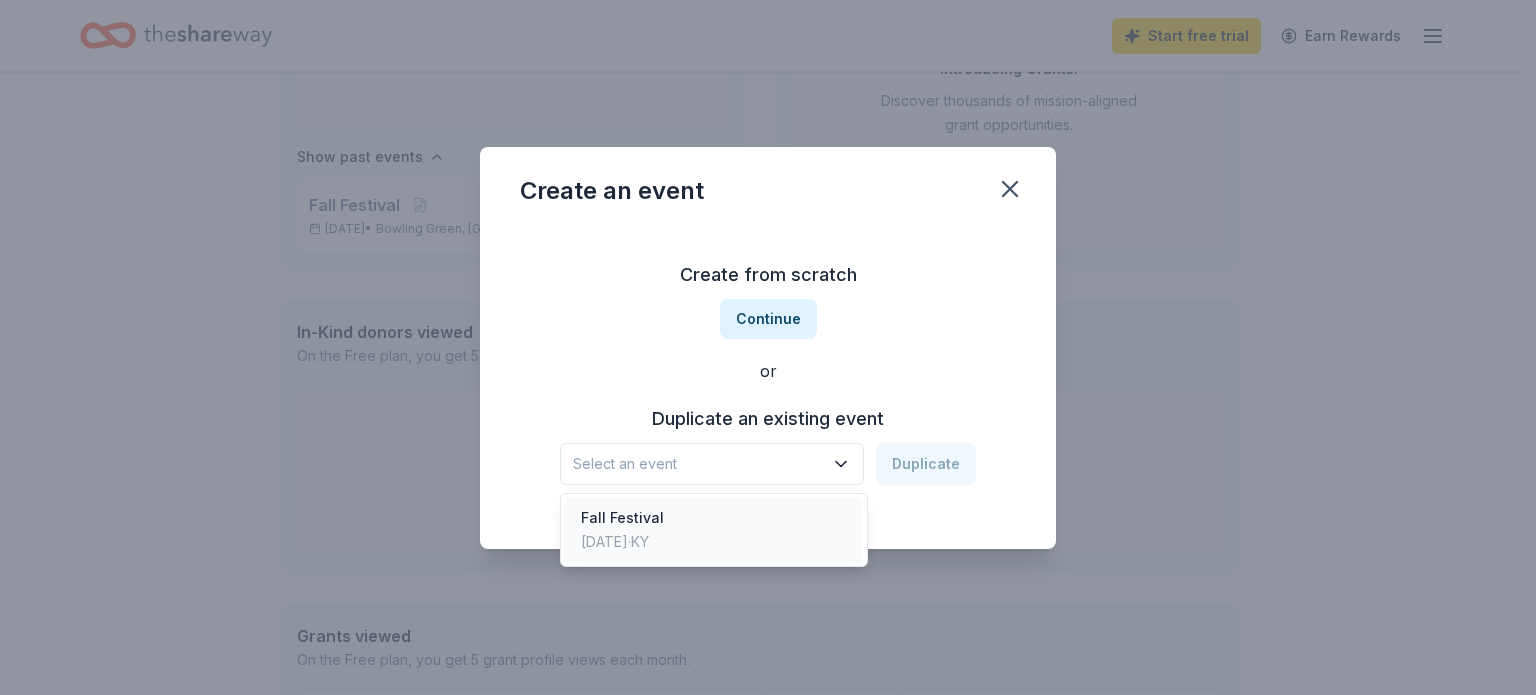click on "Fall Festival  Sep 27, 2024  ·  KY" at bounding box center (714, 530) 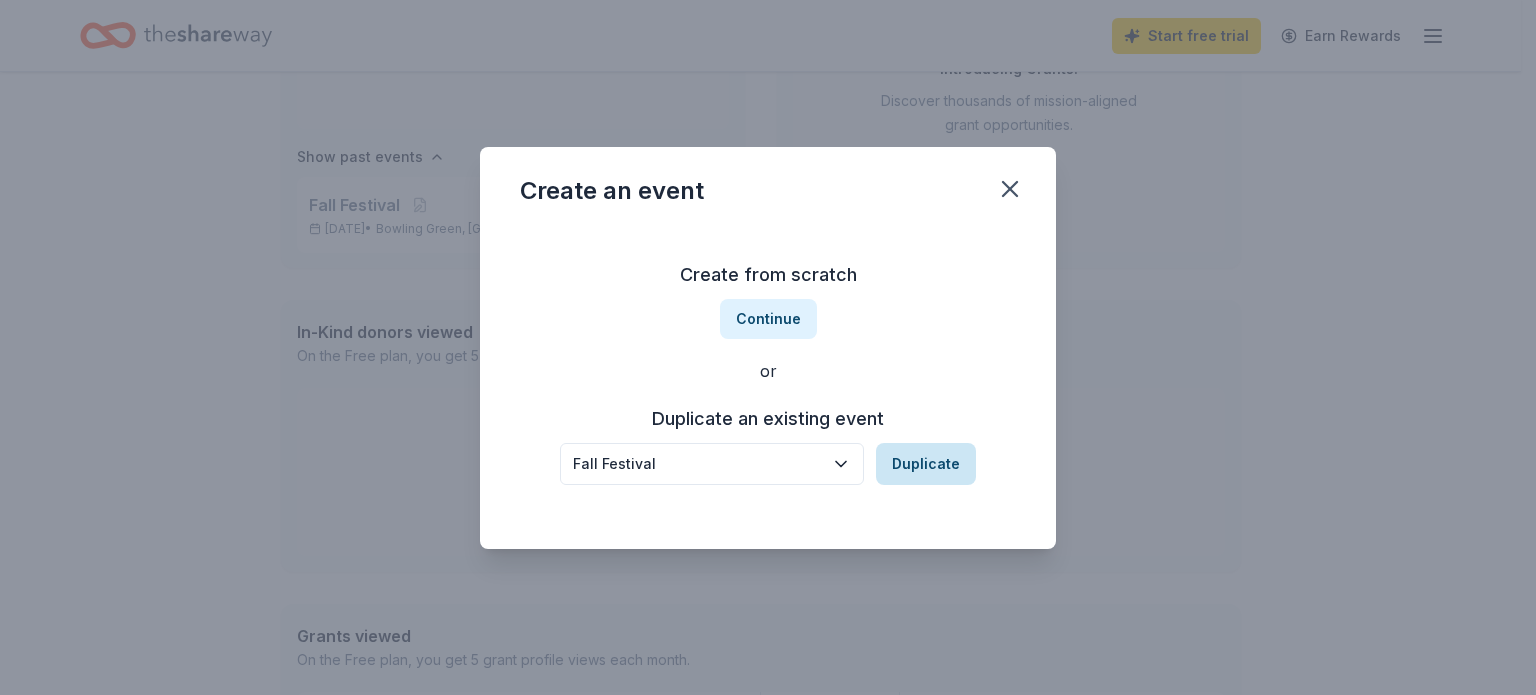 click on "Duplicate" at bounding box center [926, 464] 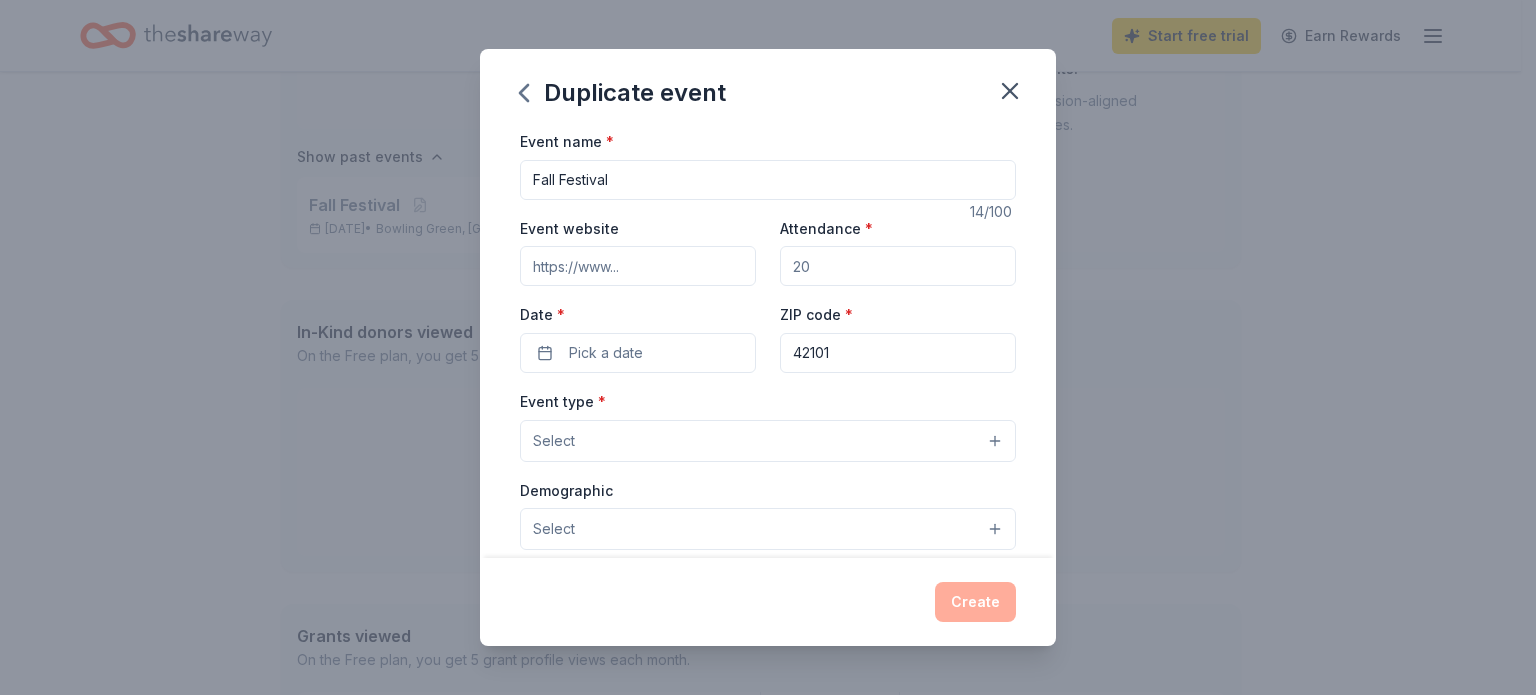 click on "Event website" at bounding box center (638, 266) 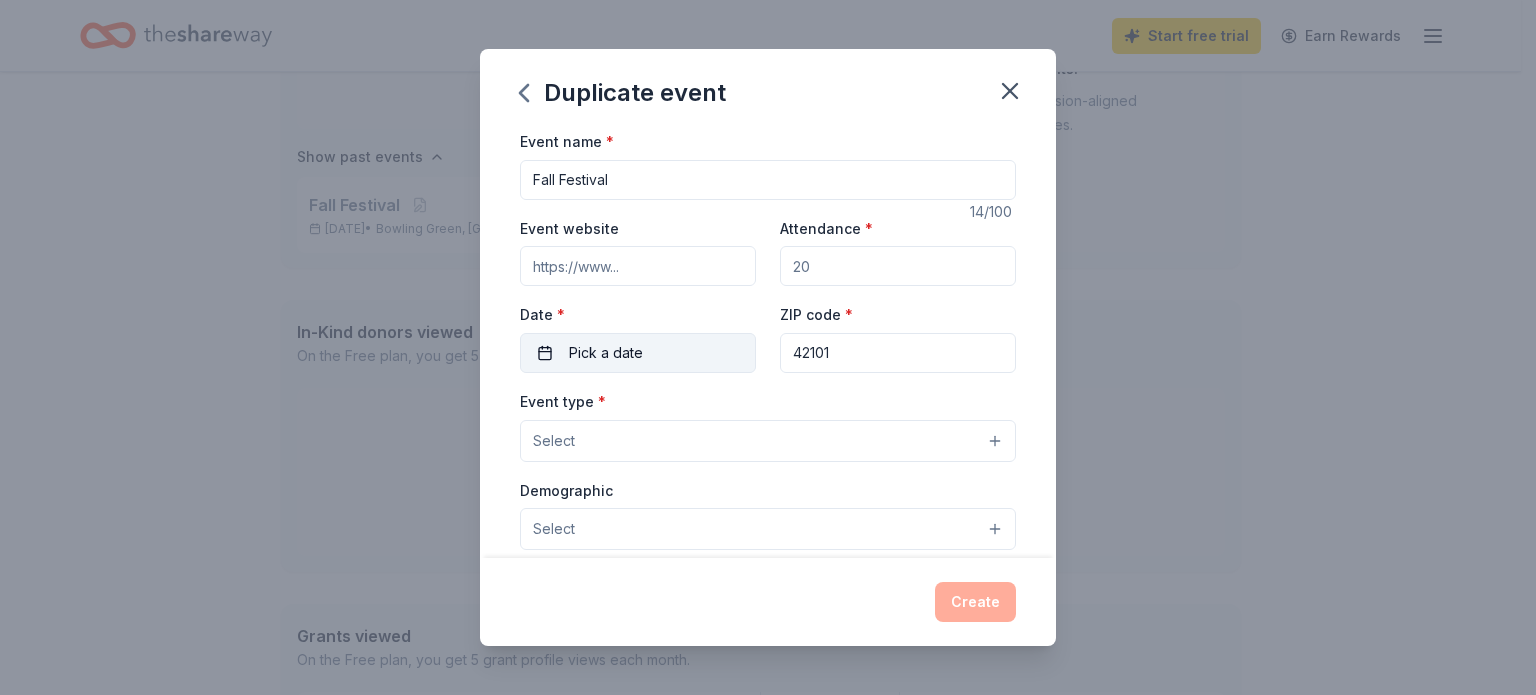click on "Pick a date" at bounding box center [638, 353] 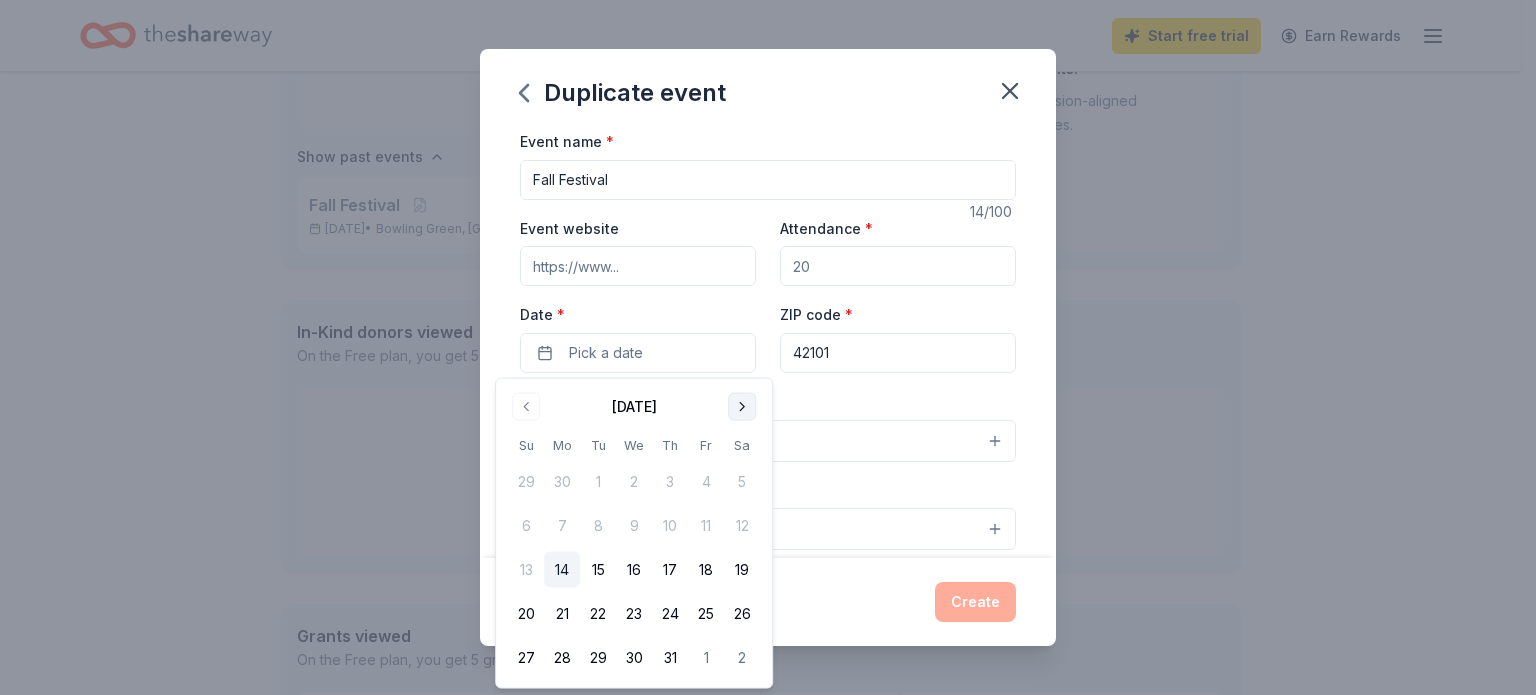 click at bounding box center (742, 407) 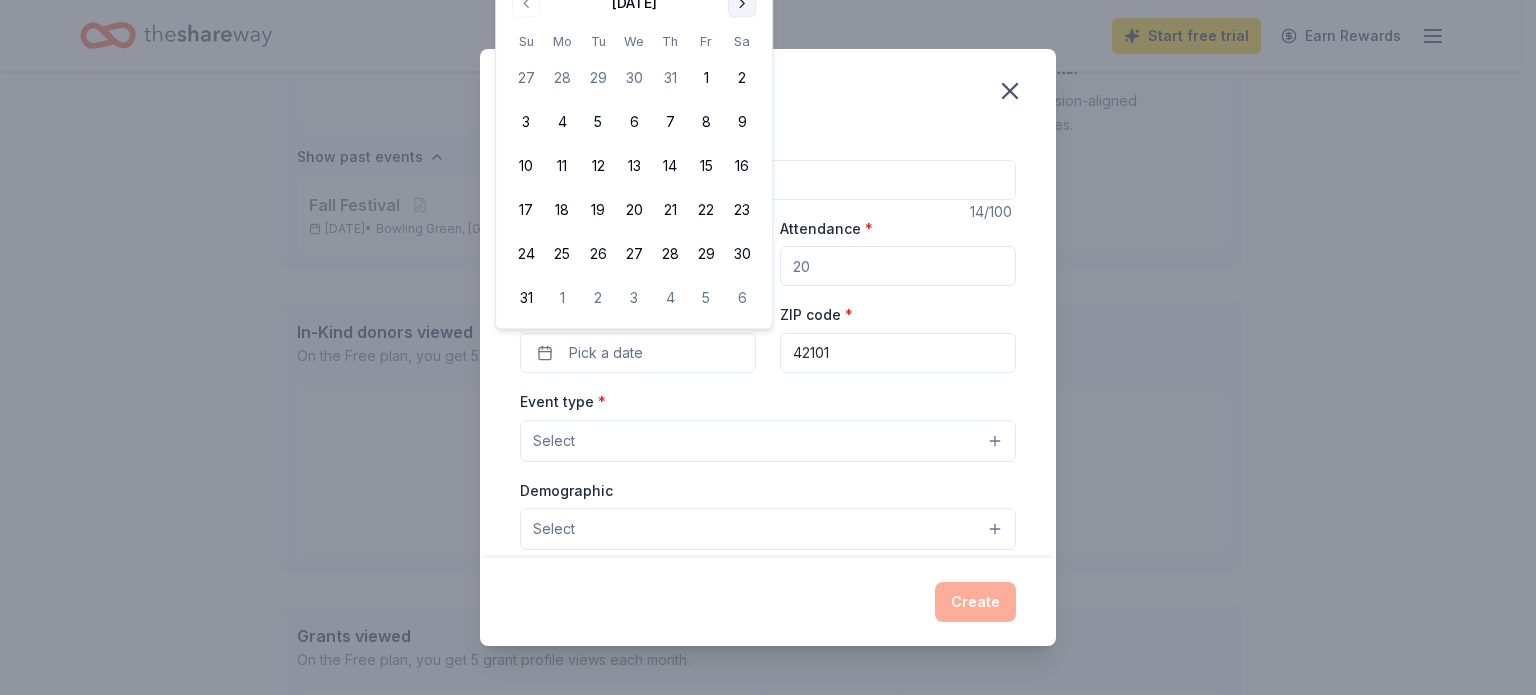 click on "Event type * Select" at bounding box center [768, 425] 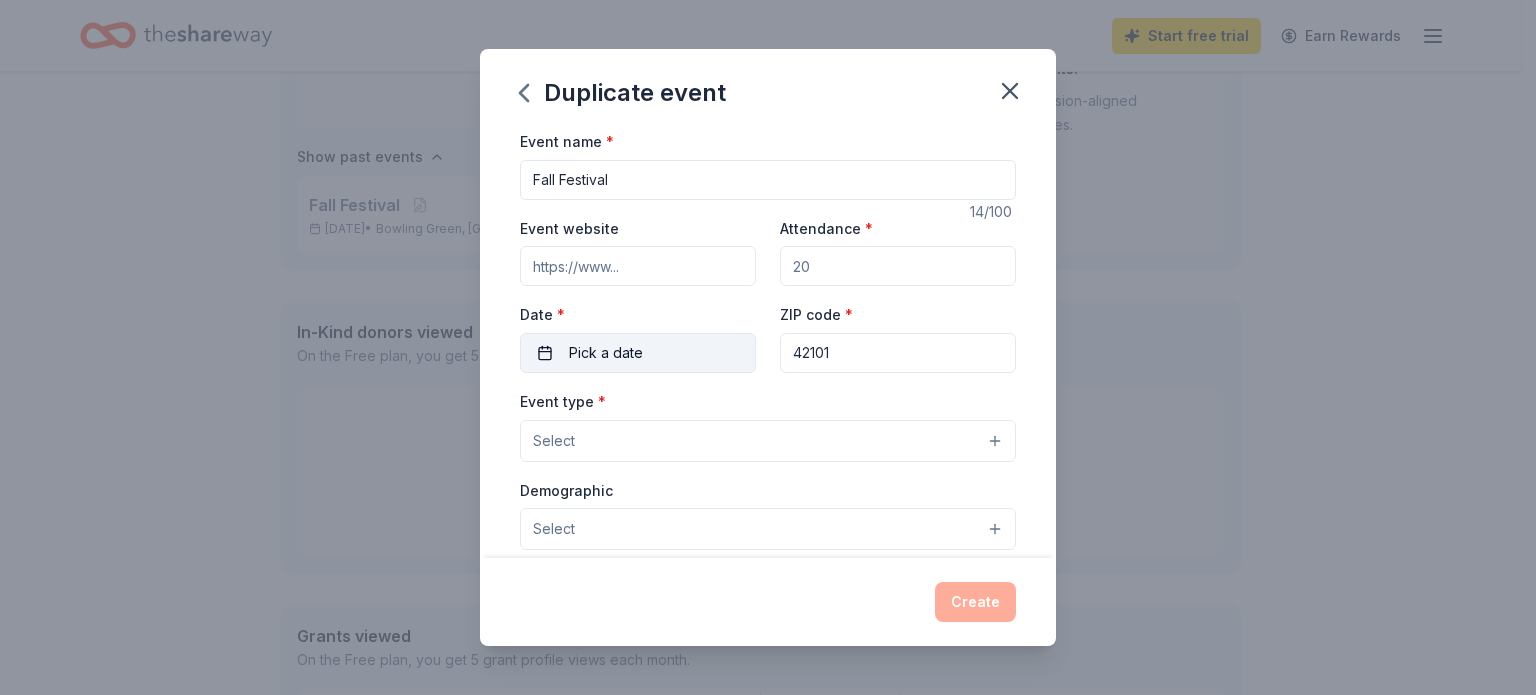 click on "Pick a date" at bounding box center [638, 353] 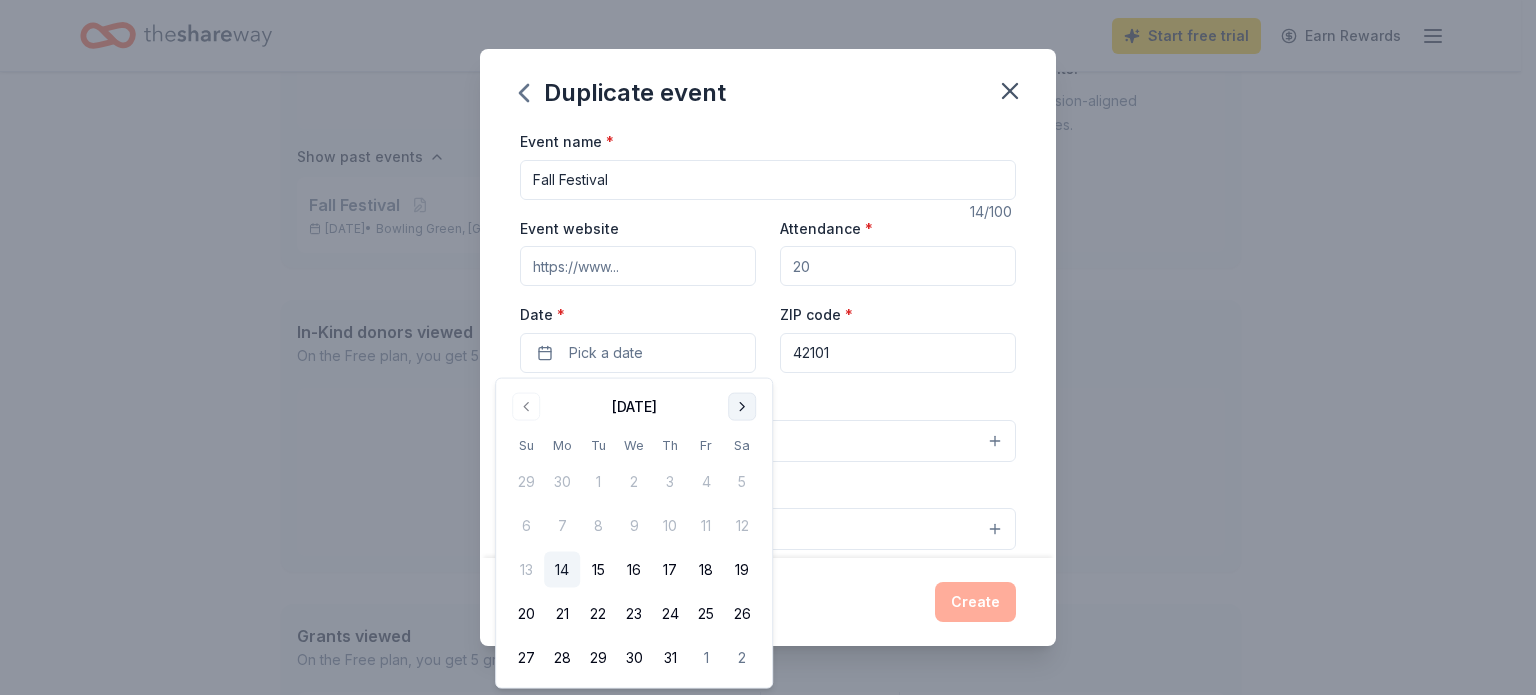 click at bounding box center (742, 407) 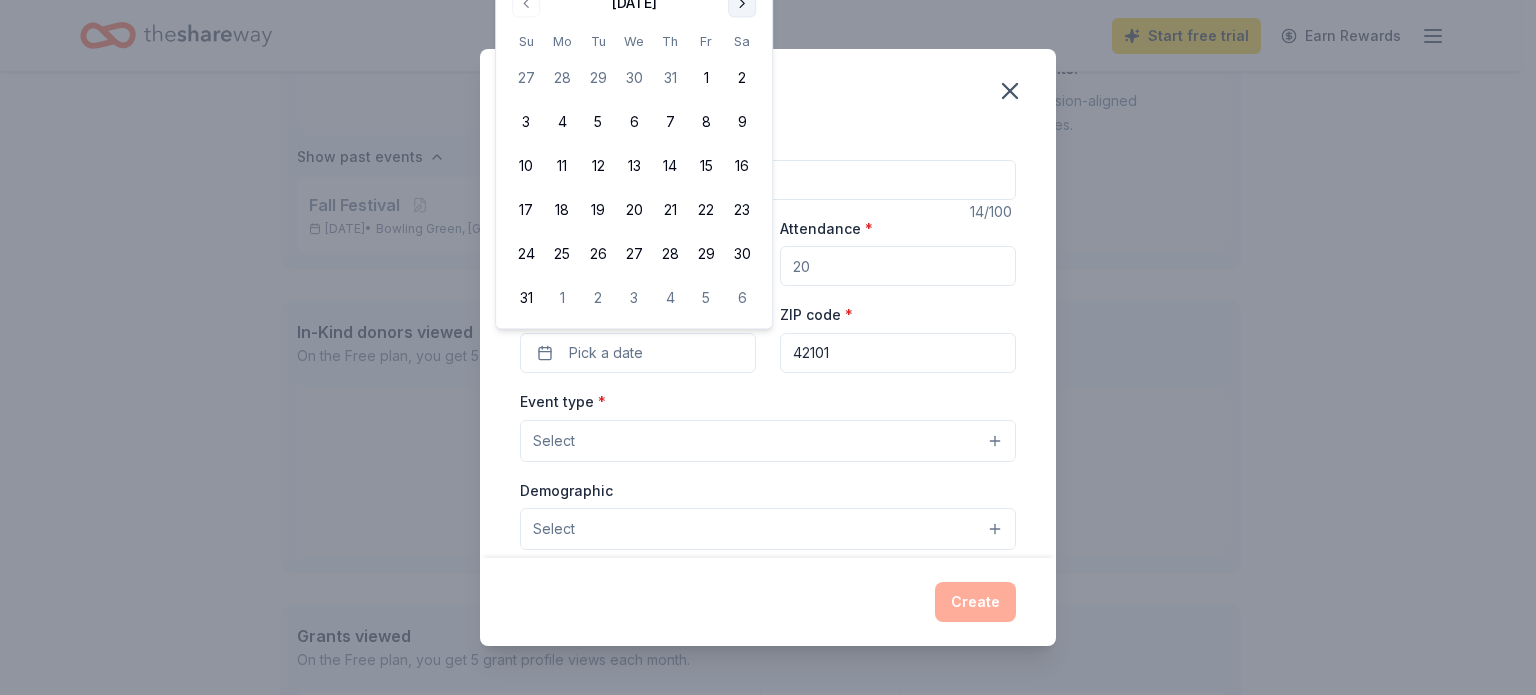 click at bounding box center [742, 3] 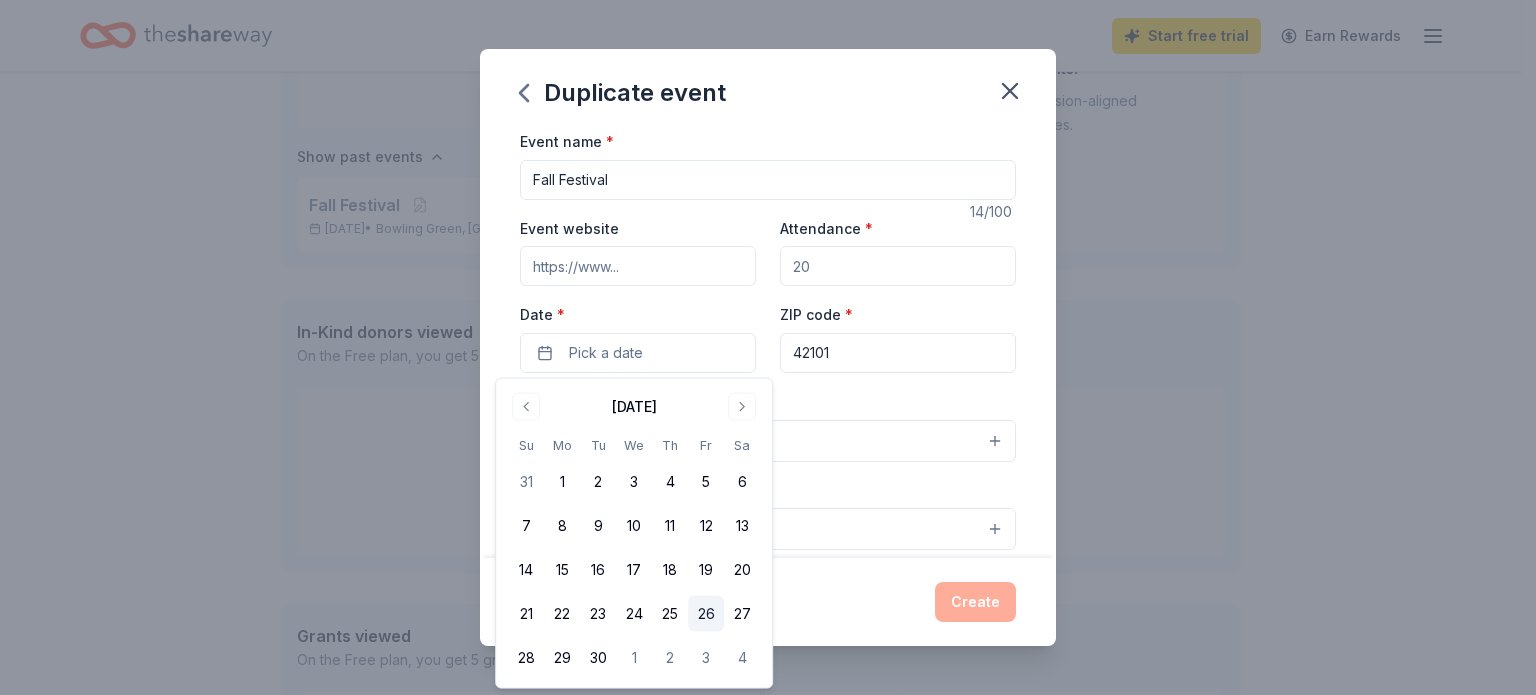 click on "26" at bounding box center [706, 614] 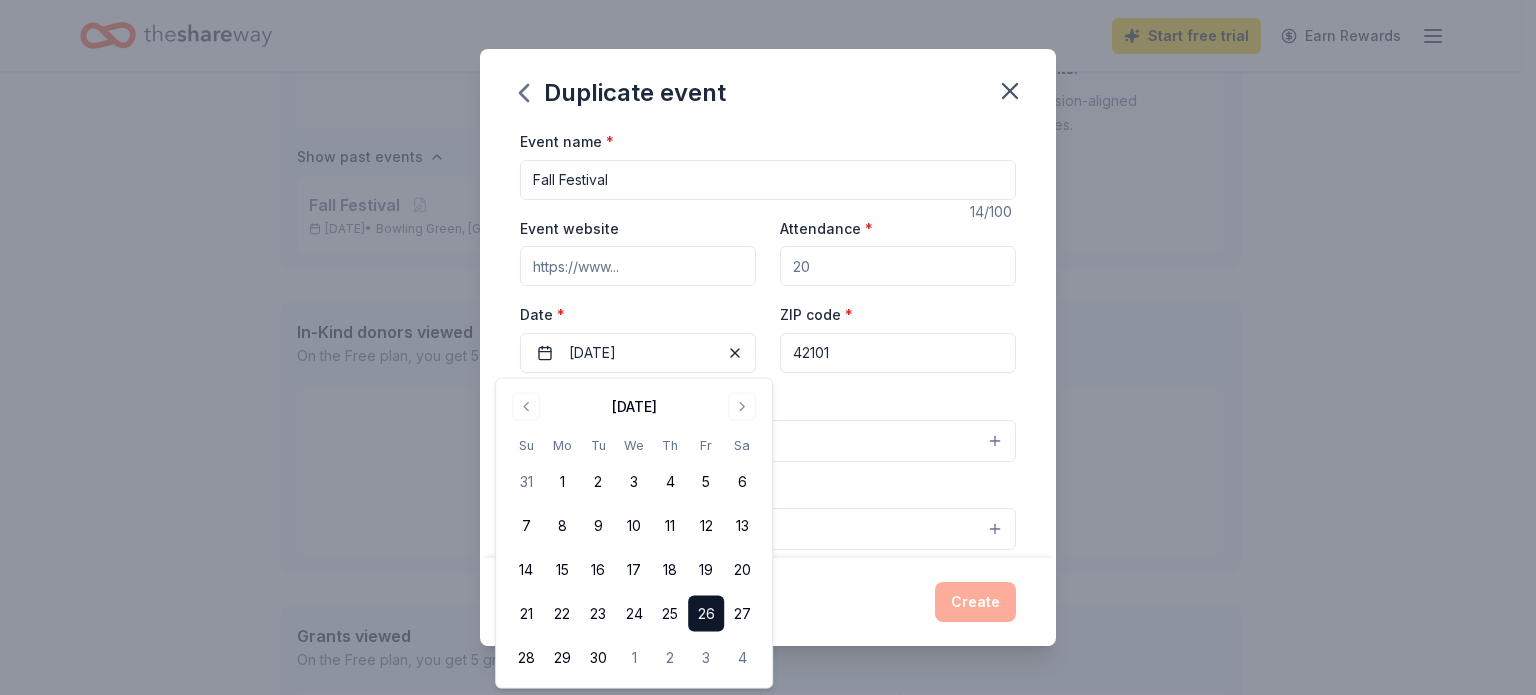 click on "Event name * Fall Festival 14 /100 Event website Attendance * Date * 09/26/2025 ZIP code * 42101 Event type * Select Demographic Select We use this information to help brands find events with their target demographic to sponsor their products. Mailing address Apt/unit Description What are you looking for? * Auction & raffle Meals Snacks Desserts Alcohol Beverages Send me reminders Email me reminders of donor application deadlines Recurring event" at bounding box center [768, 591] 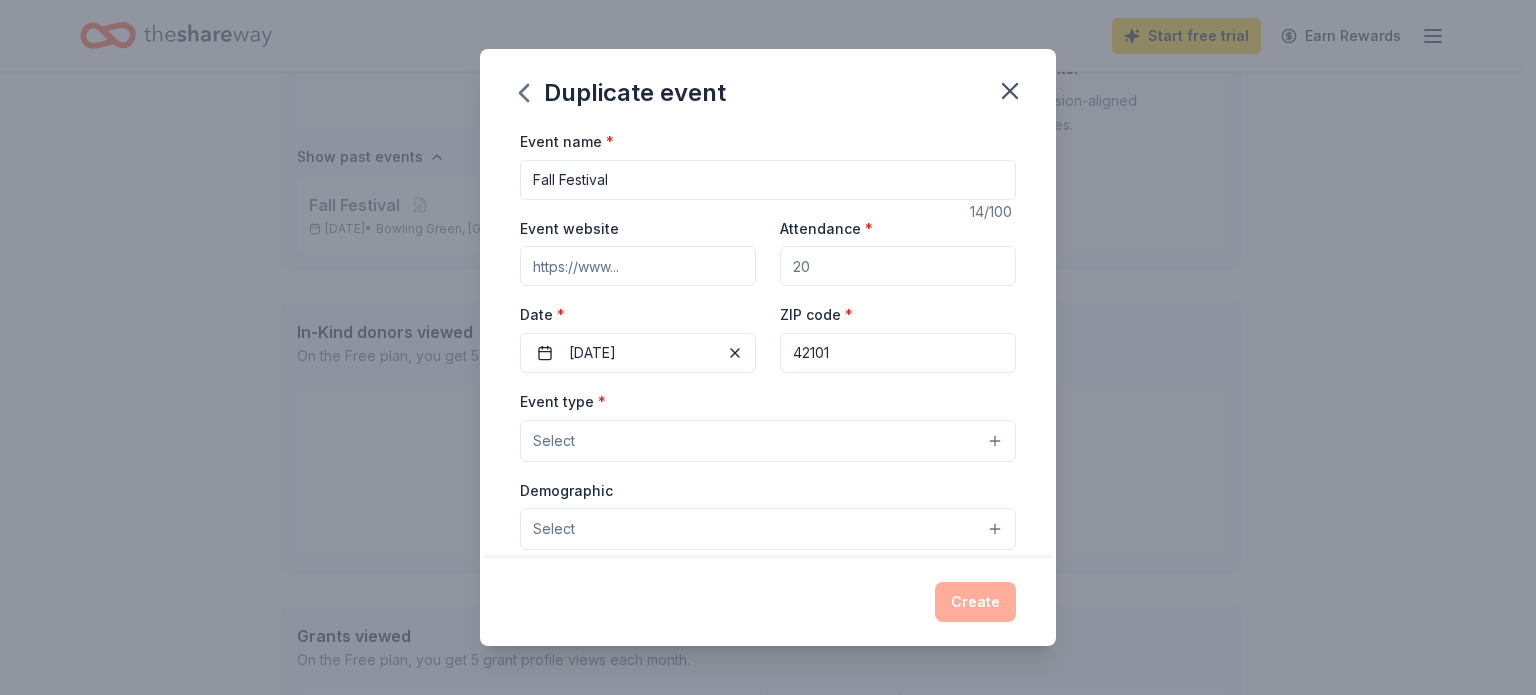 click on "Select" at bounding box center (768, 441) 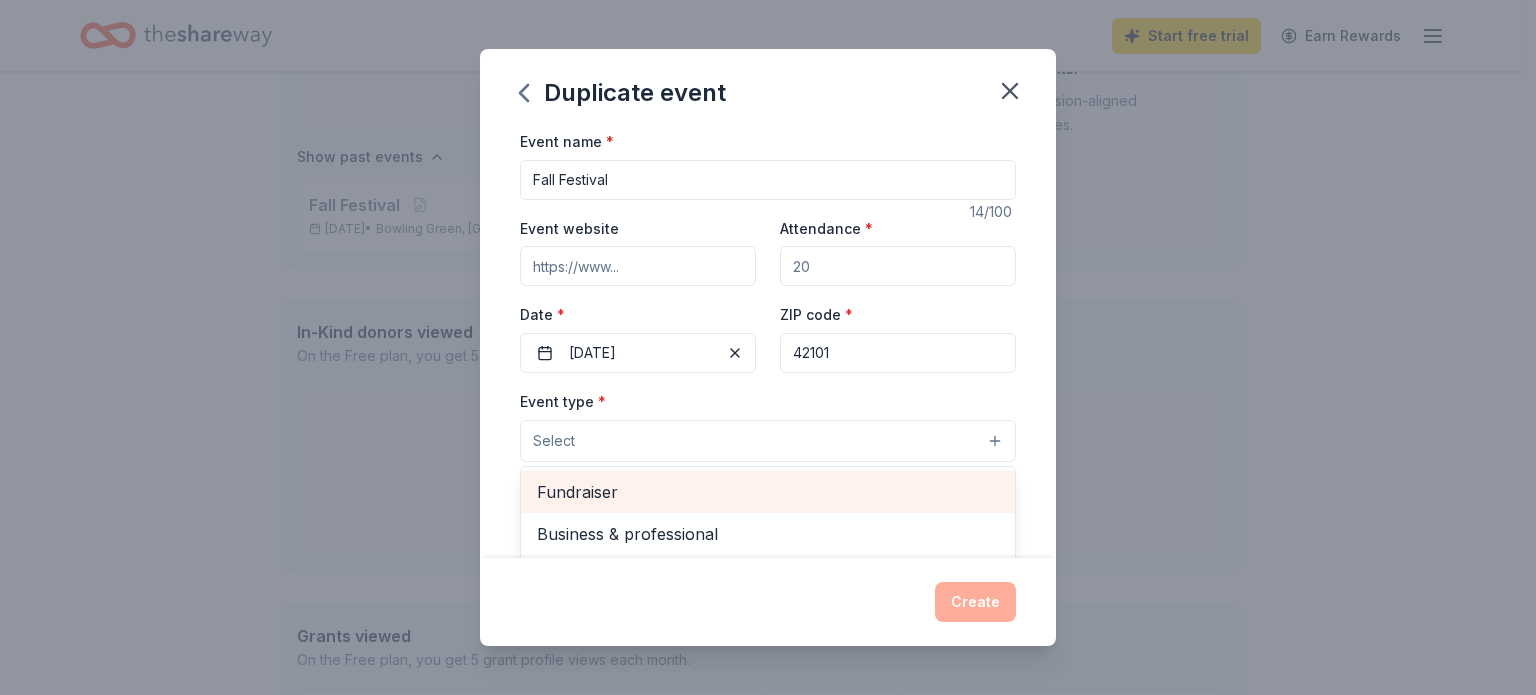 click on "Fundraiser" at bounding box center (768, 492) 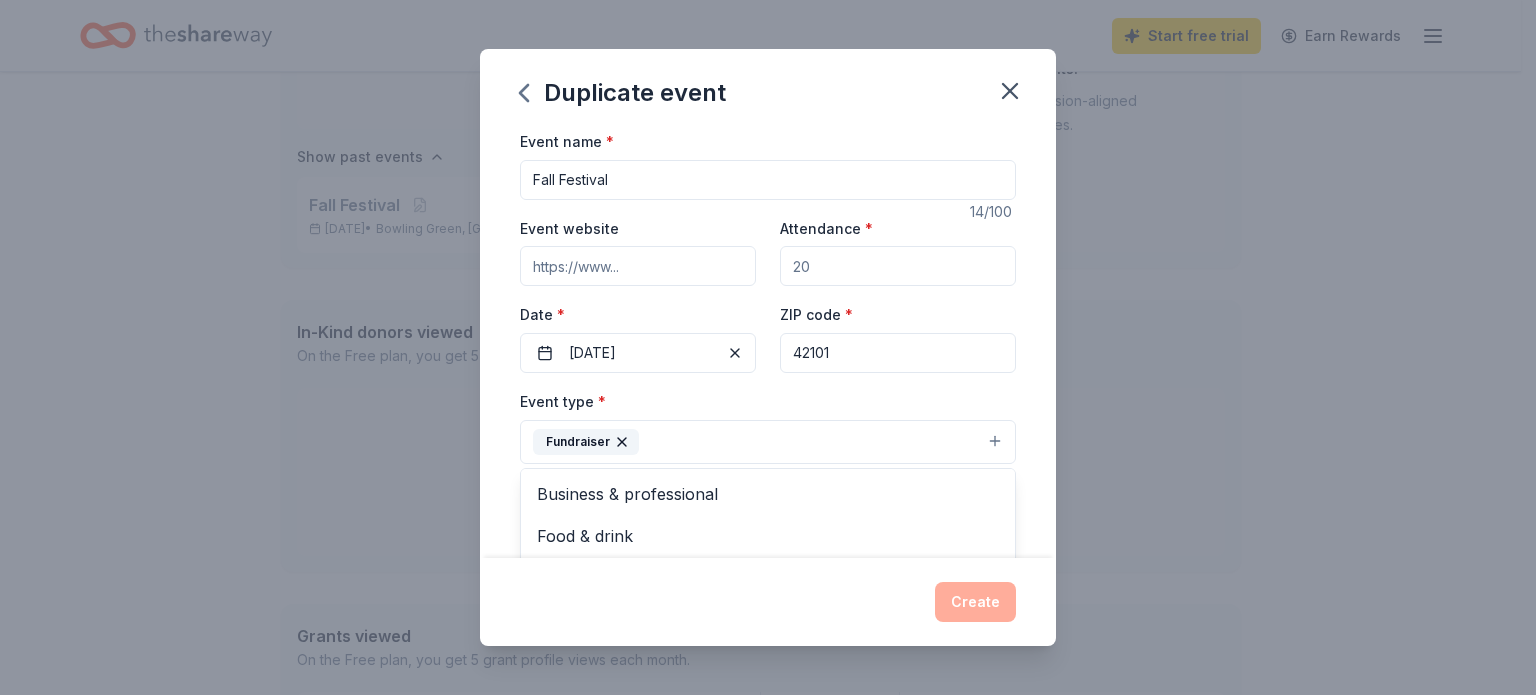 click on "Duplicate event Event name * Fall Festival 14 /100 Event website Attendance * Date * 09/26/2025 ZIP code * 42101 Event type * Fundraiser Business & professional Food & drink Health & wellness Hobbies Music Performing & visual arts Demographic Select We use this information to help brands find events with their target demographic to sponsor their products. Mailing address Apt/unit Description What are you looking for? * Auction & raffle Meals Snacks Desserts Alcohol Beverages Send me reminders Email me reminders of donor application deadlines Recurring event Copy donors Saved Applied Approved Received Declined Not interested All copied donors will be given "saved" status in your new event. Companies that are no longer donating will not be copied. Create" at bounding box center (768, 347) 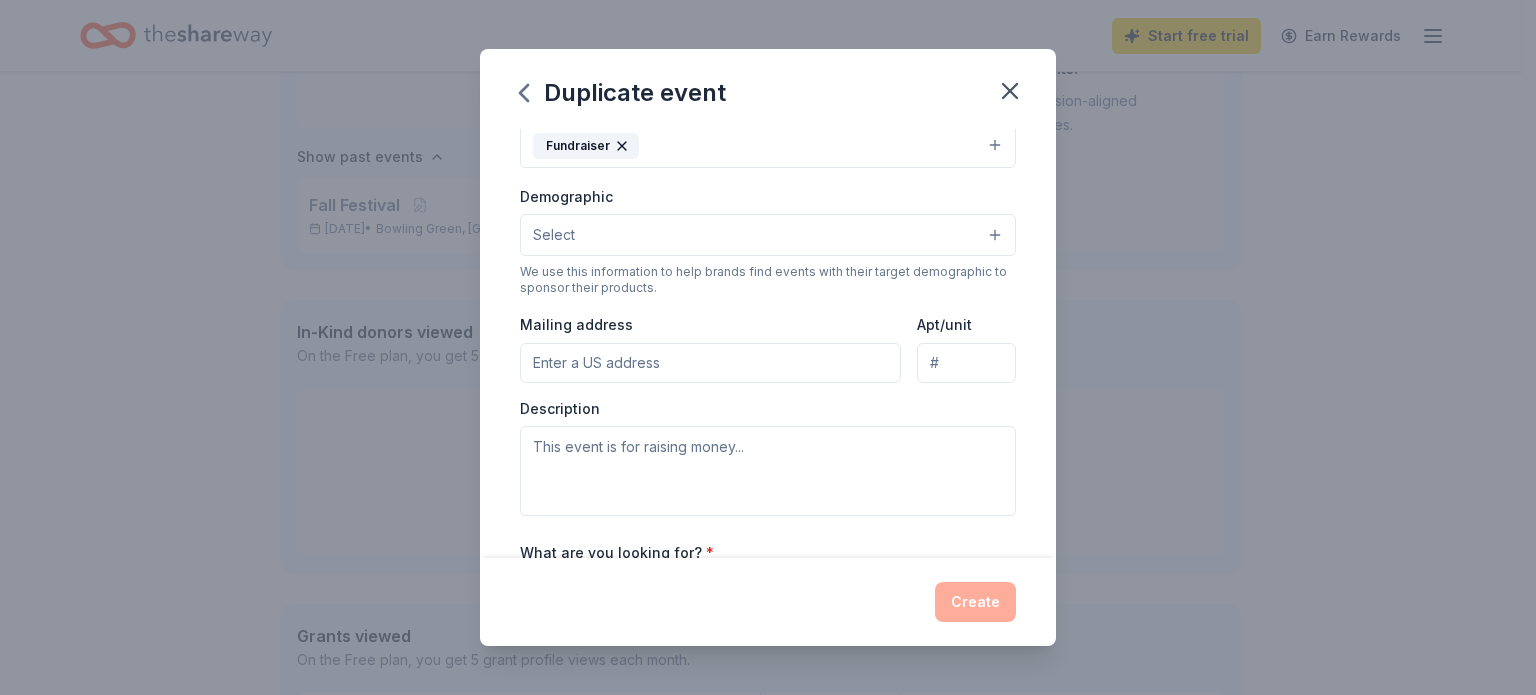 scroll, scrollTop: 300, scrollLeft: 0, axis: vertical 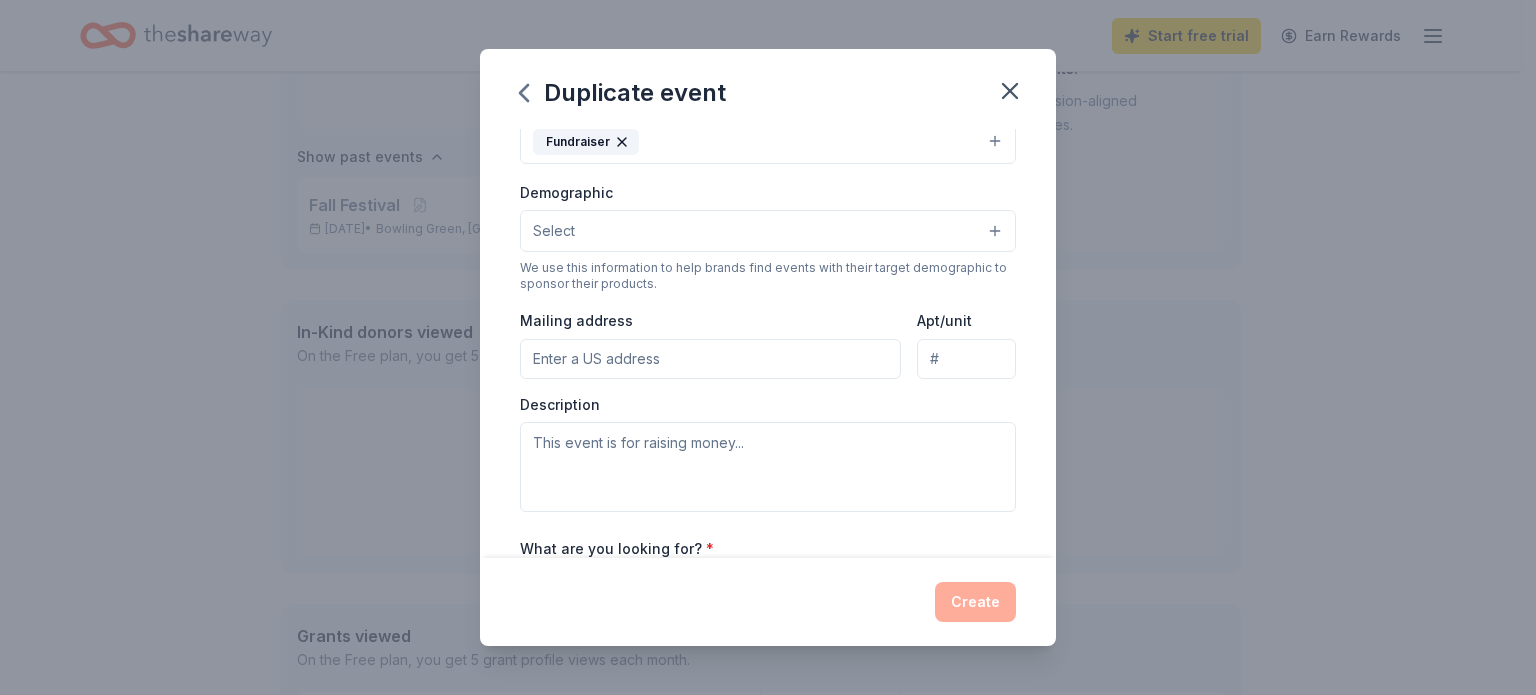 click on "Mailing address" at bounding box center (710, 359) 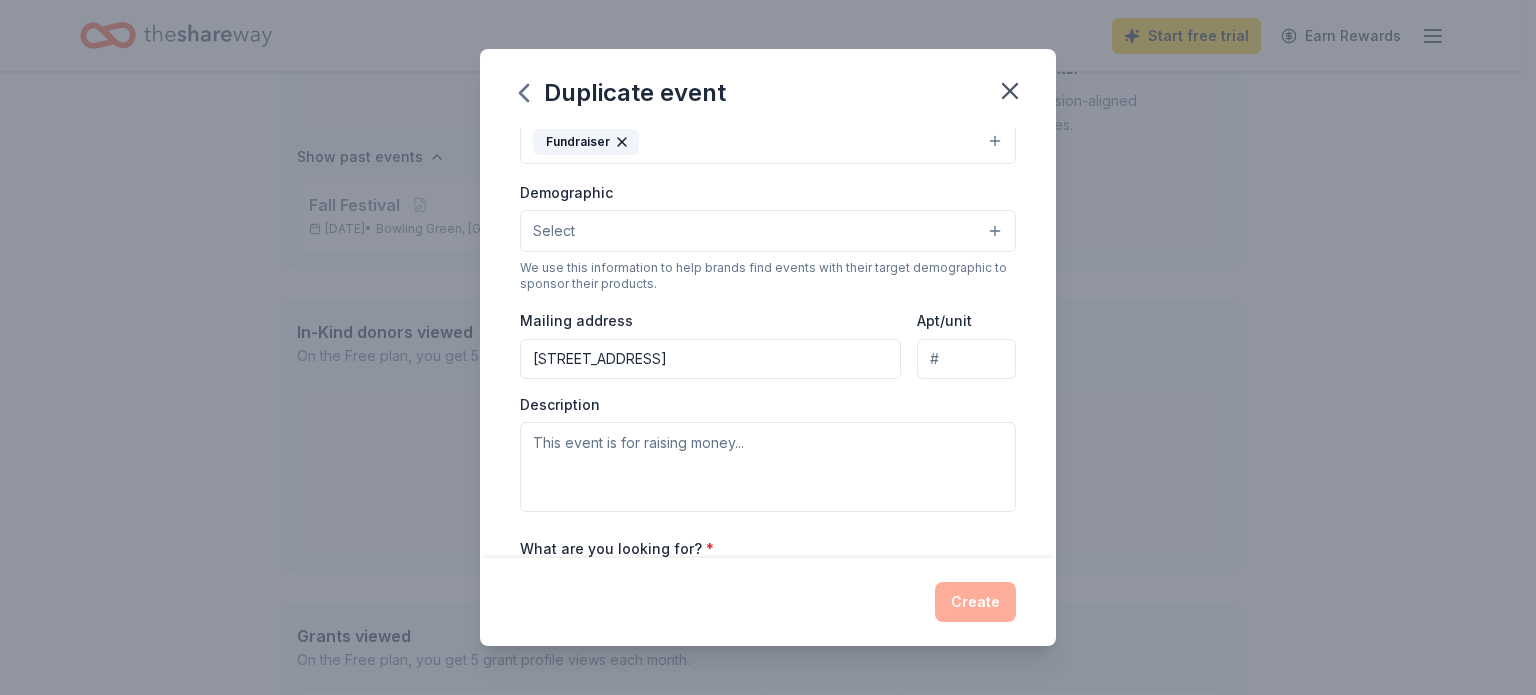 type on "1775 Richardsville Road, Bowling Green, KY, 42101" 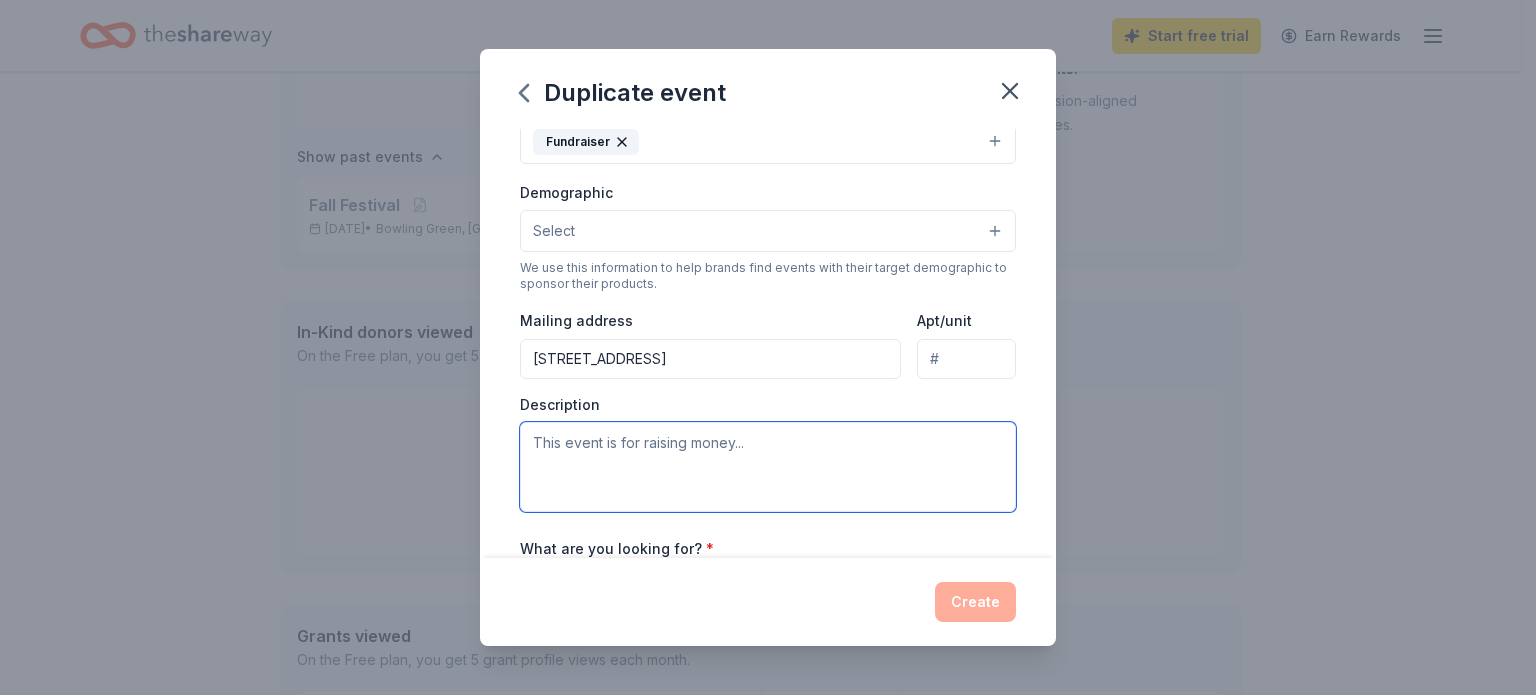 click at bounding box center [768, 467] 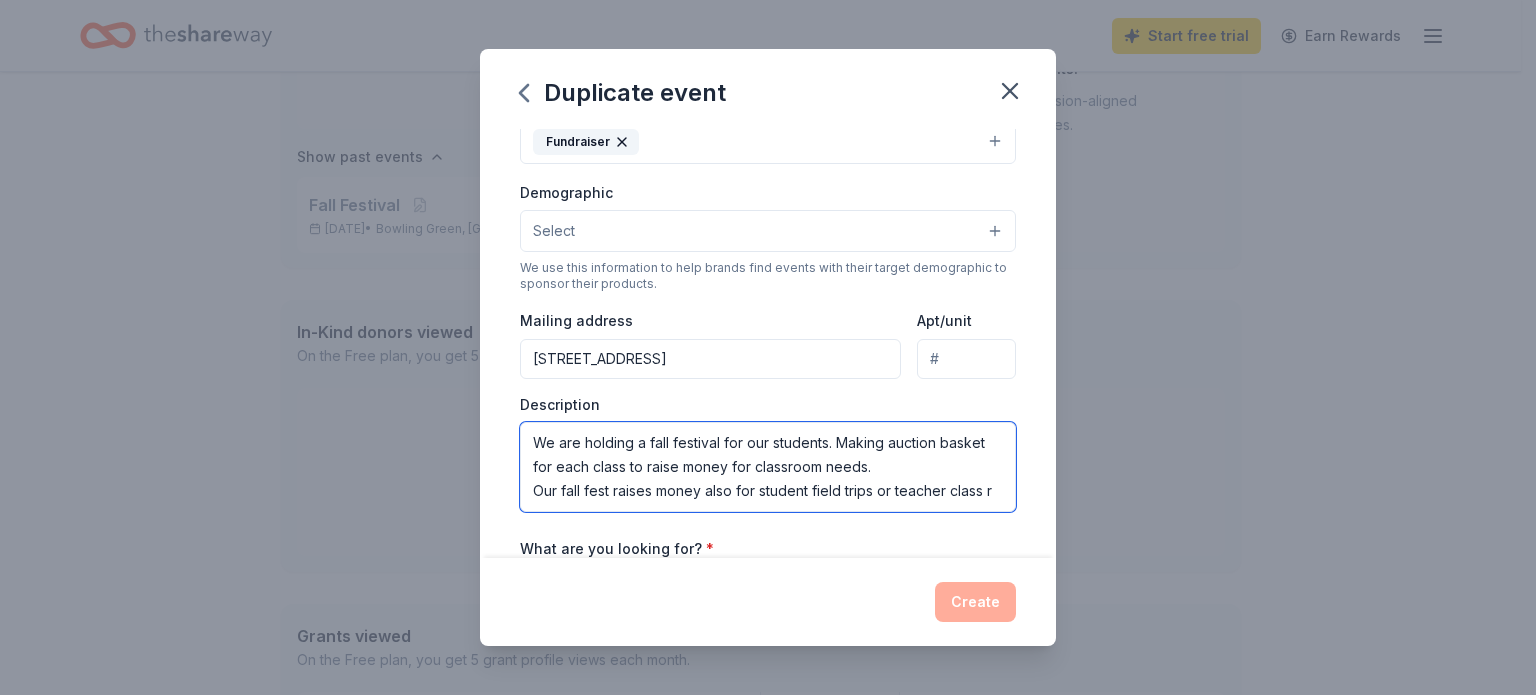 scroll, scrollTop: 12, scrollLeft: 0, axis: vertical 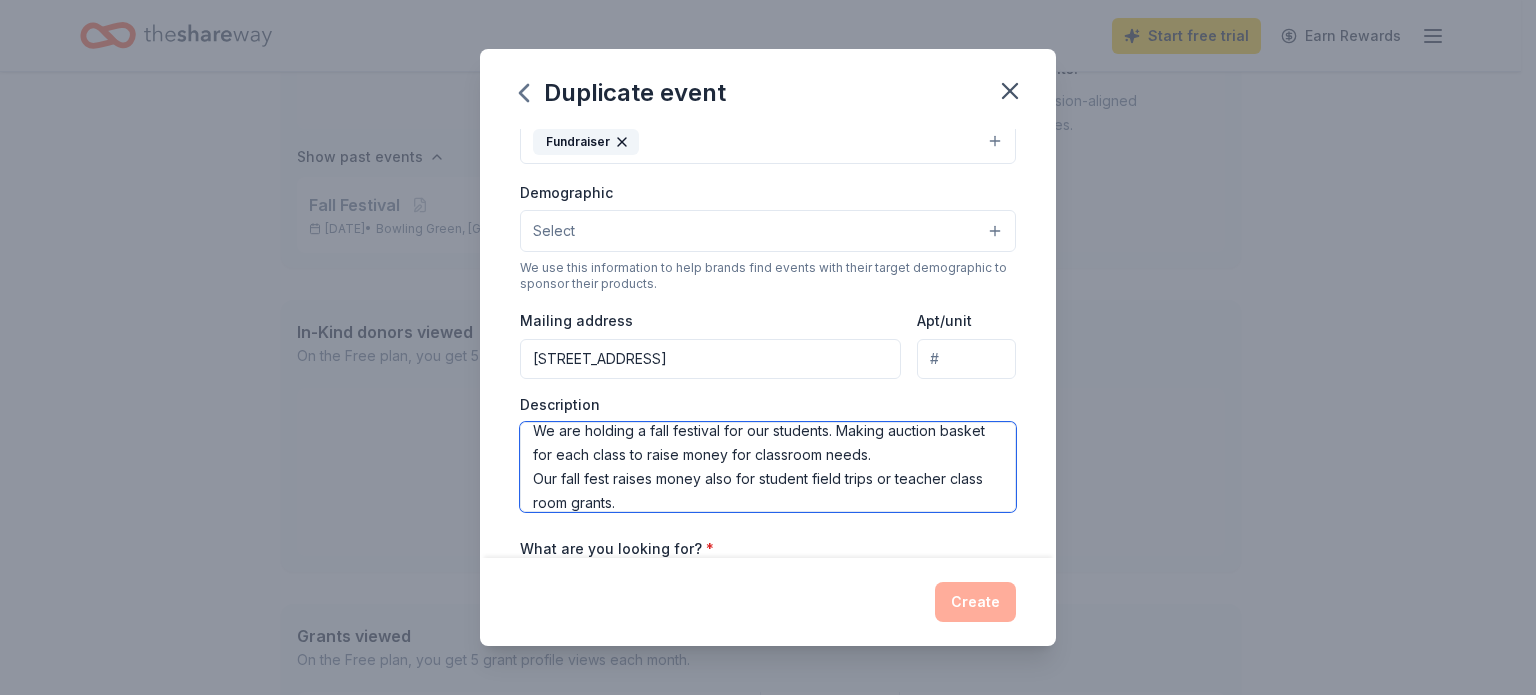 click on "We are holding a fall festival for our students. Making auction basket for each class to raise money for classroom needs.
Our fall fest raises money also for student field trips or teacher class room grants." at bounding box center [768, 467] 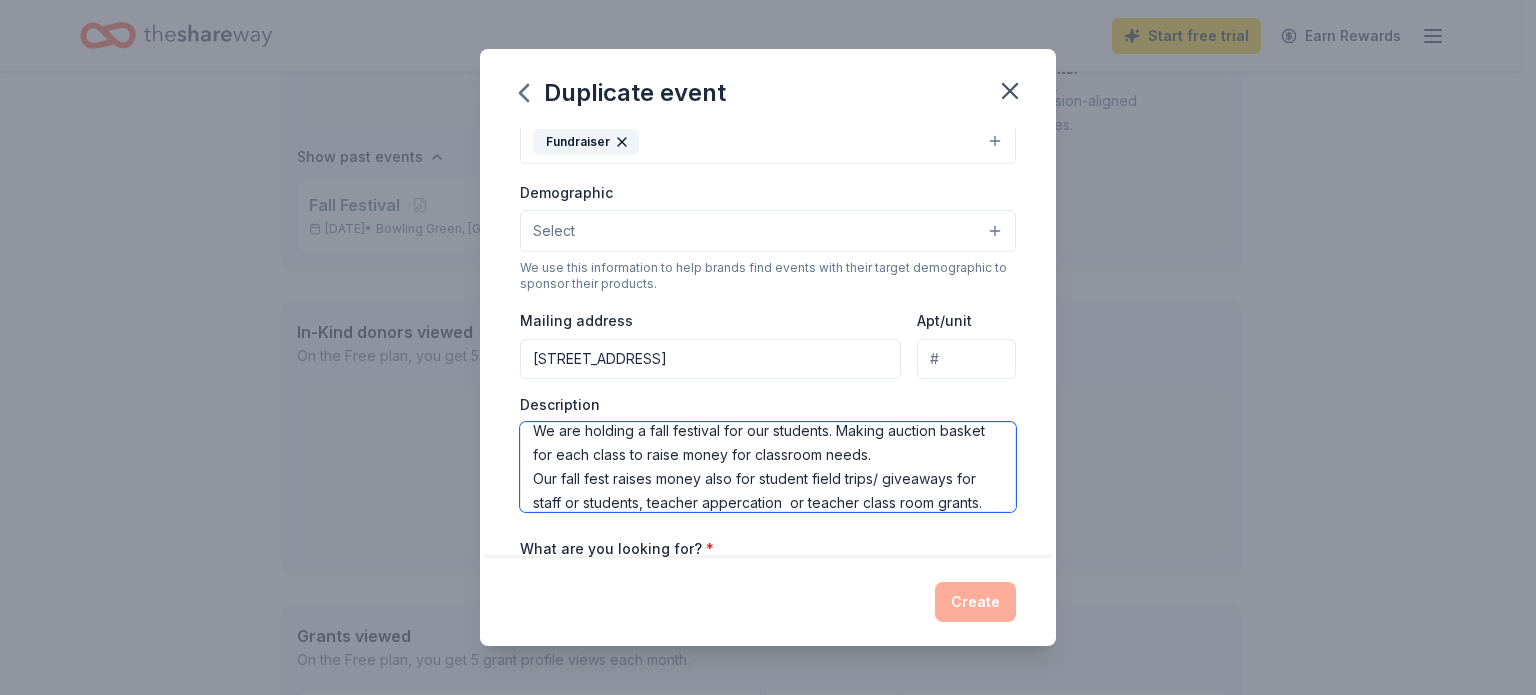 click on "We are holding a fall festival for our students. Making auction basket for each class to raise money for classroom needs.
Our fall fest raises money also for student field trips/ giveaways for staff or students, teacher appercation  or teacher class room grants." at bounding box center (768, 467) 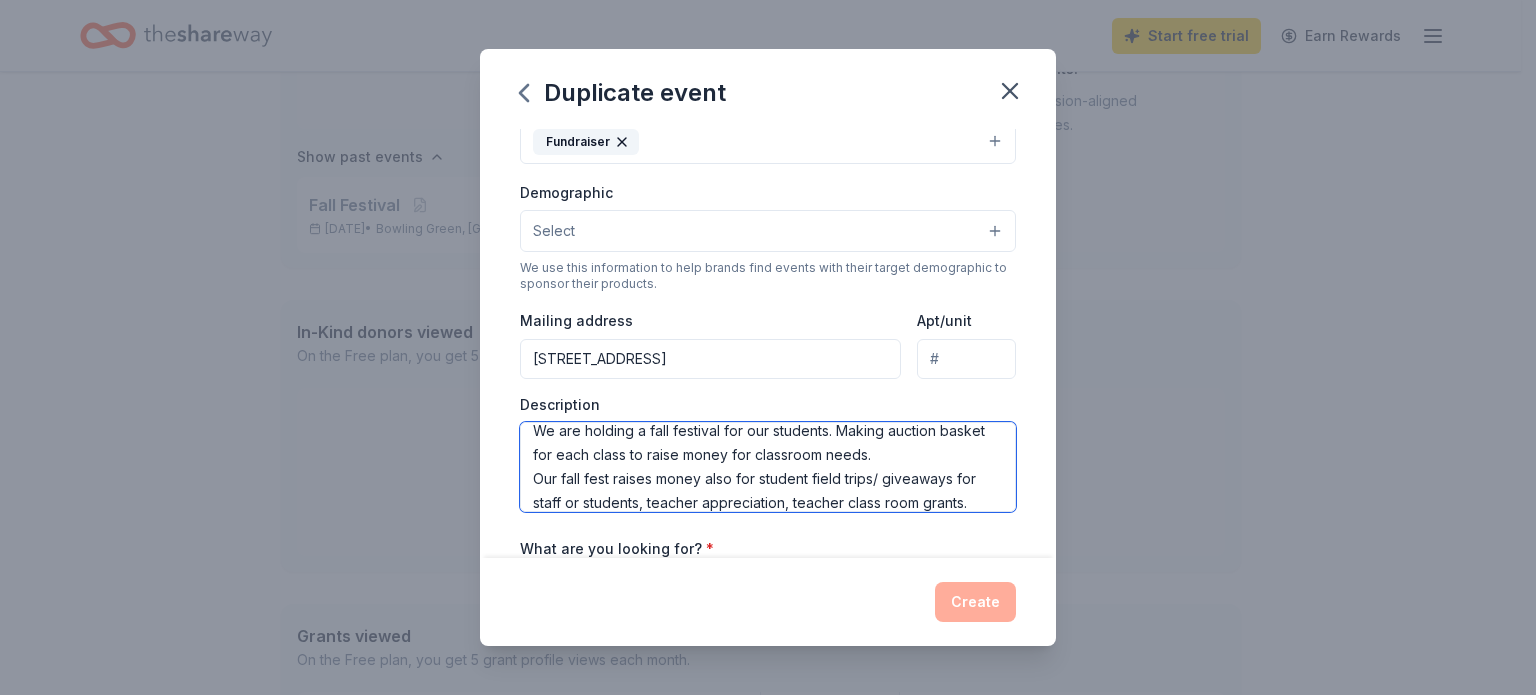 click on "We are holding a fall festival for our students. Making auction basket for each class to raise money for classroom needs.
Our fall fest raises money also for student field trips/ giveaways for staff or students, teacher appreciation, teacher class room grants." at bounding box center [768, 467] 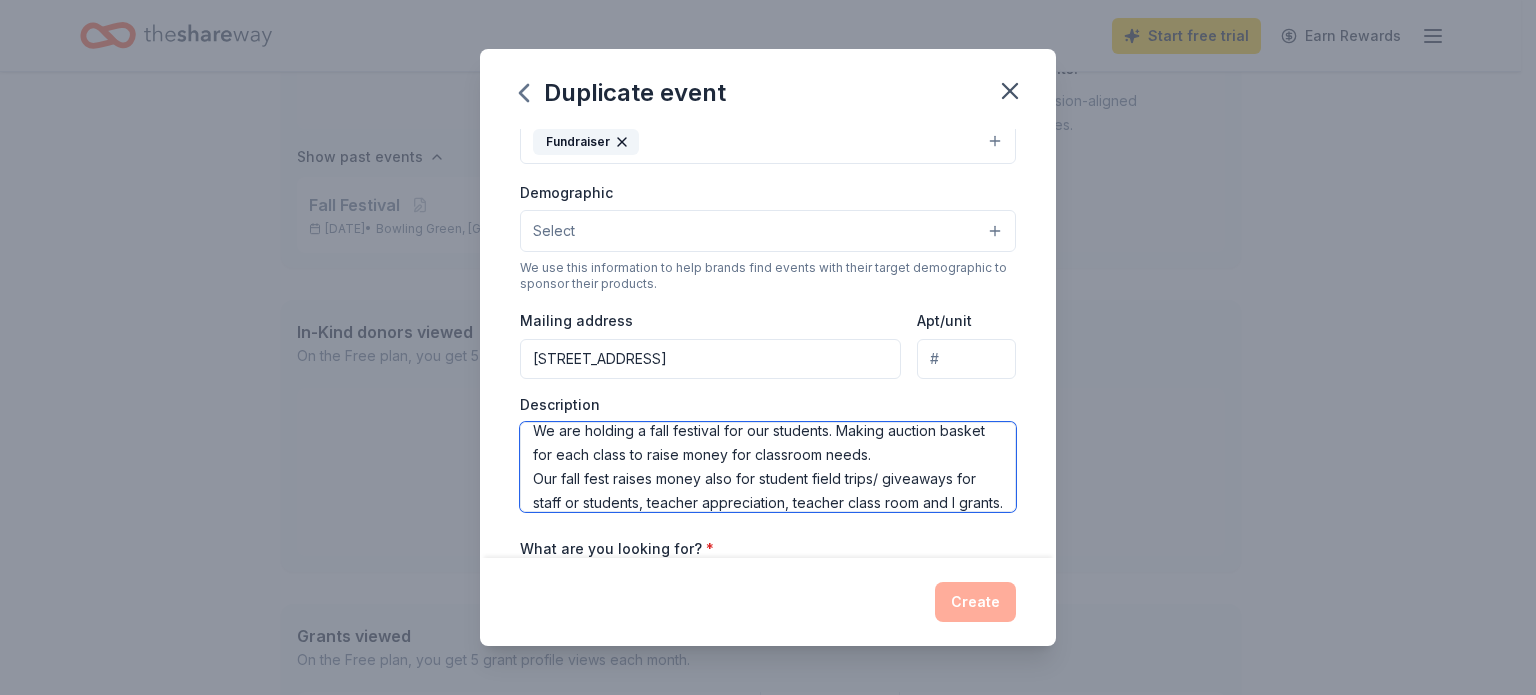 scroll, scrollTop: 36, scrollLeft: 0, axis: vertical 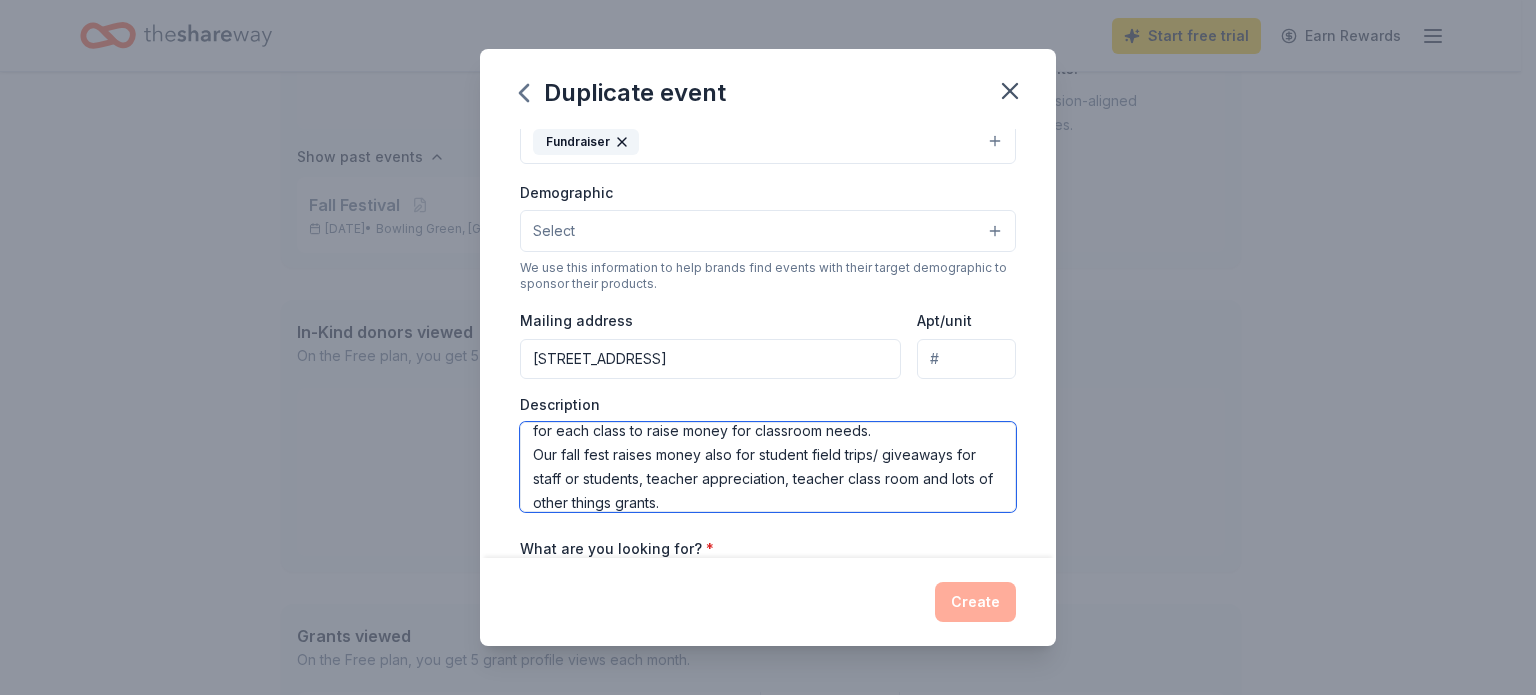click on "We are holding a fall festival for our students. Making auction basket for each class to raise money for classroom needs.
Our fall fest raises money also for student field trips/ giveaways for staff or students, teacher appreciation, teacher class room and lots of other things grants." at bounding box center [768, 467] 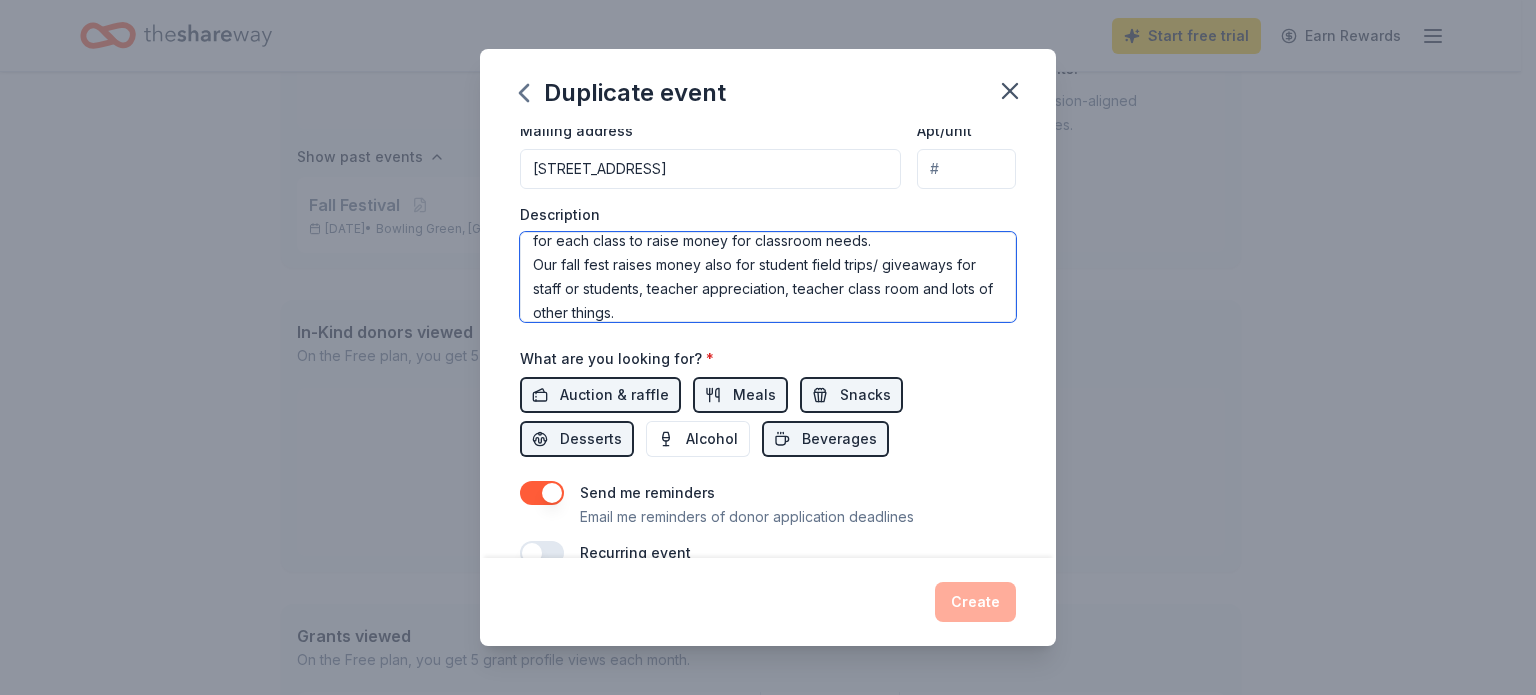 scroll, scrollTop: 500, scrollLeft: 0, axis: vertical 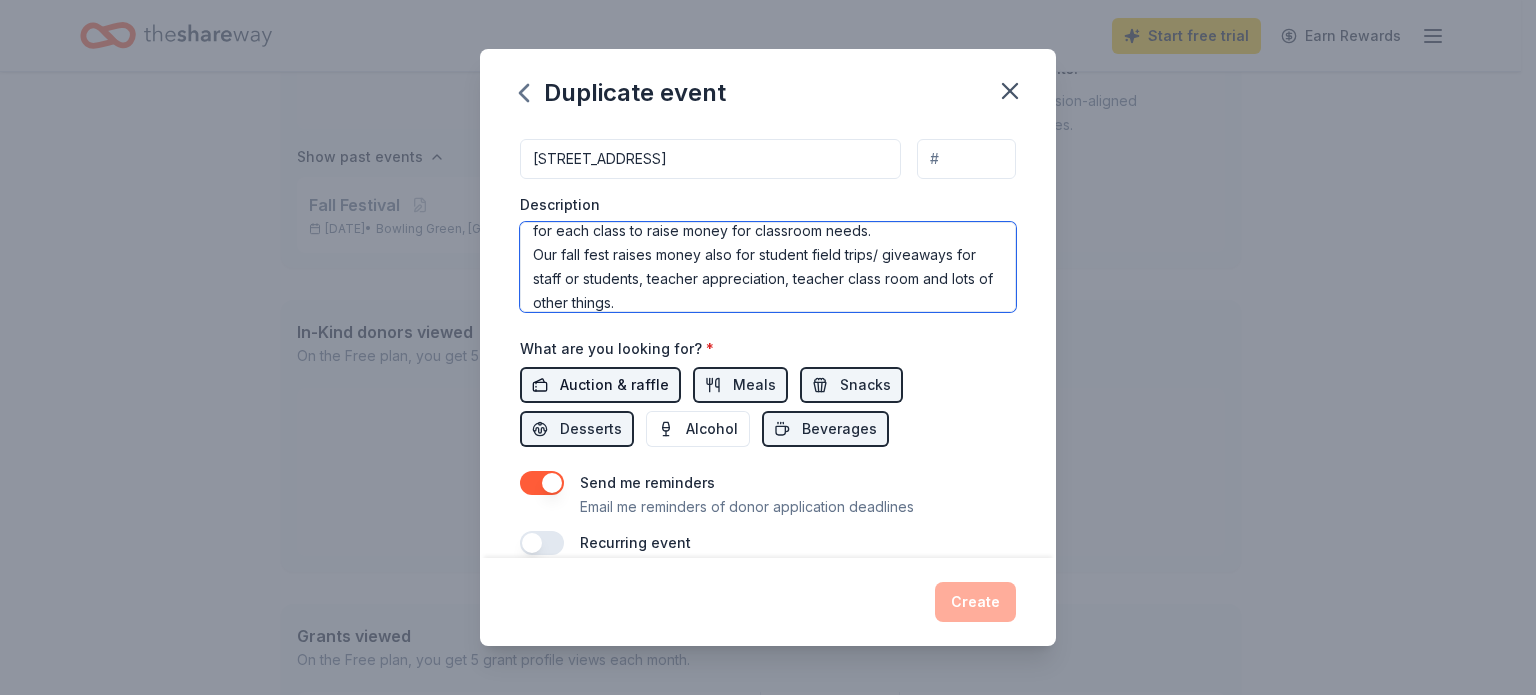 type on "We are holding a fall festival for our students. Making auction basket for each class to raise money for classroom needs.
Our fall fest raises money also for student field trips/ giveaways for staff or students, teacher appreciation, teacher class room and lots of other things." 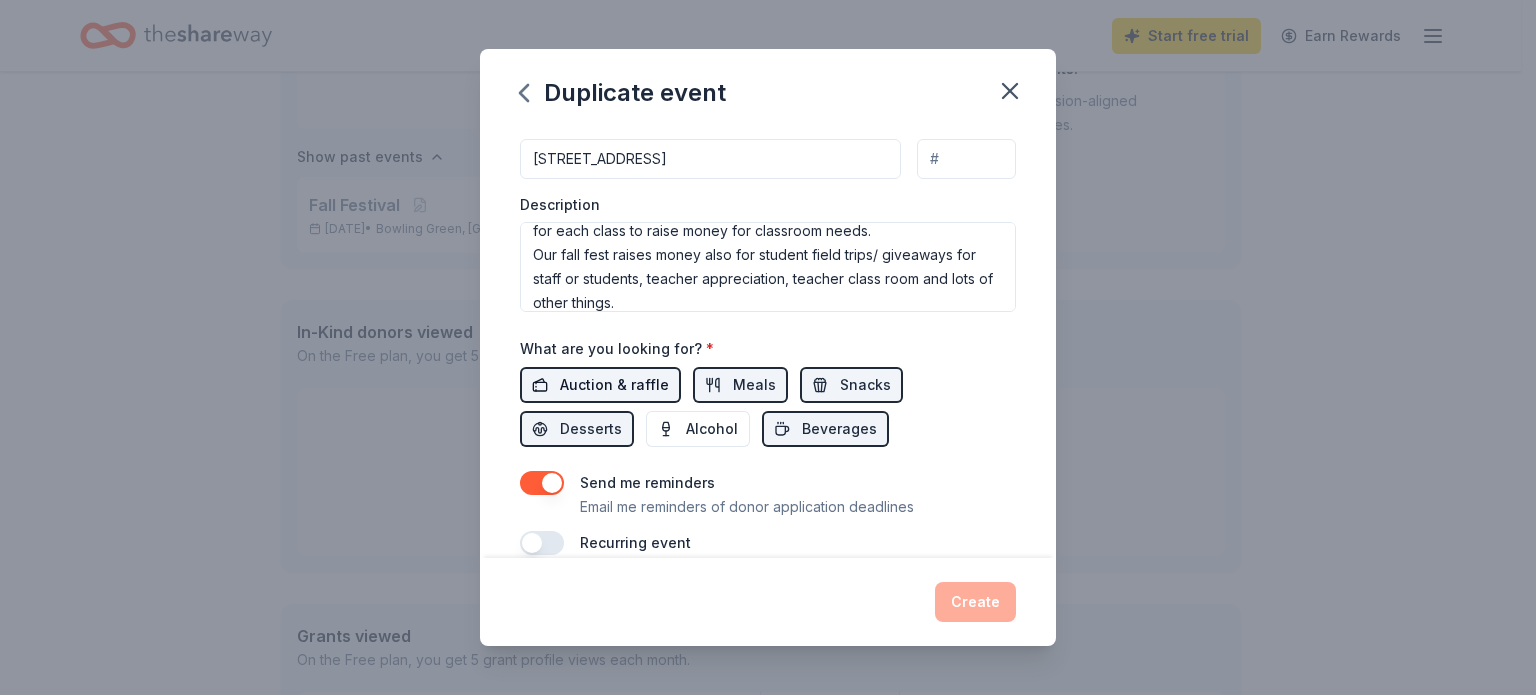 click on "Auction & raffle" at bounding box center [614, 385] 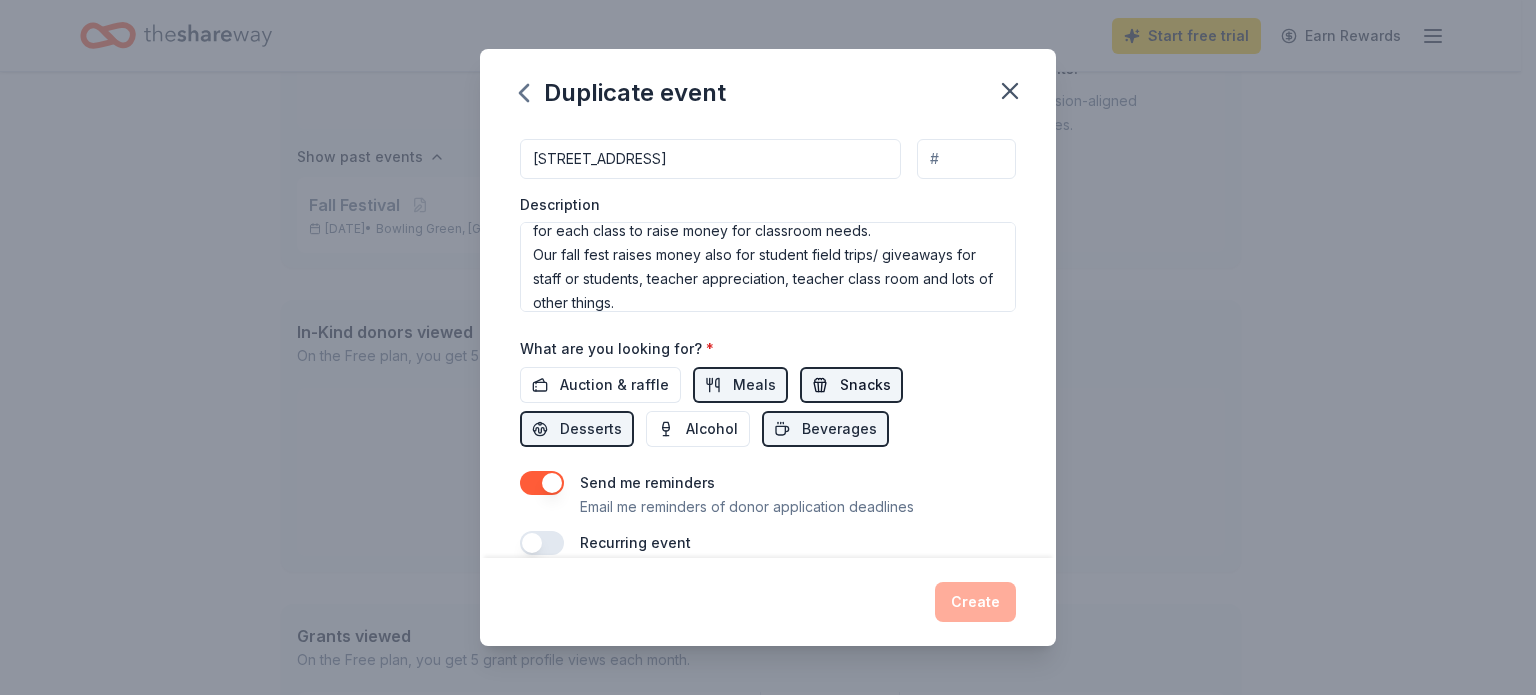 click on "Snacks" at bounding box center [851, 385] 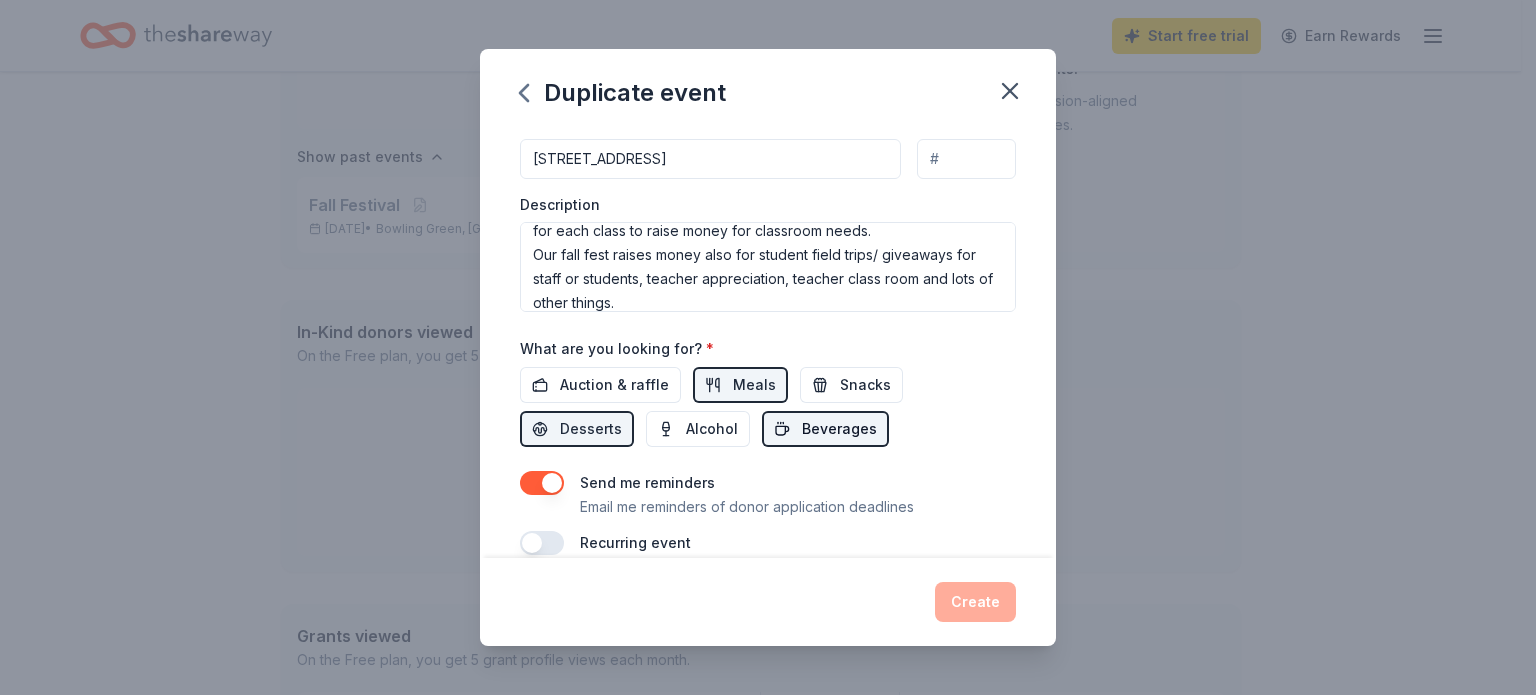 click on "Beverages" at bounding box center [825, 429] 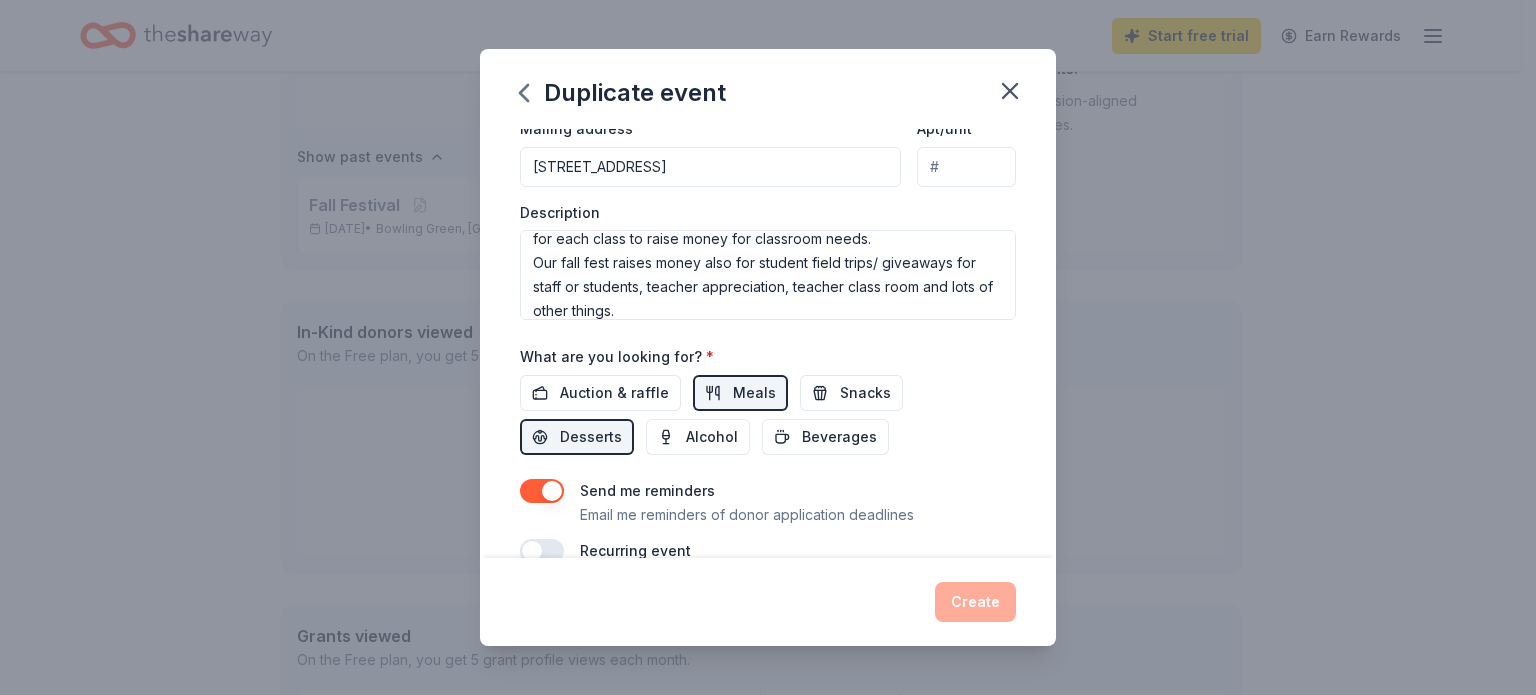 scroll, scrollTop: 348, scrollLeft: 0, axis: vertical 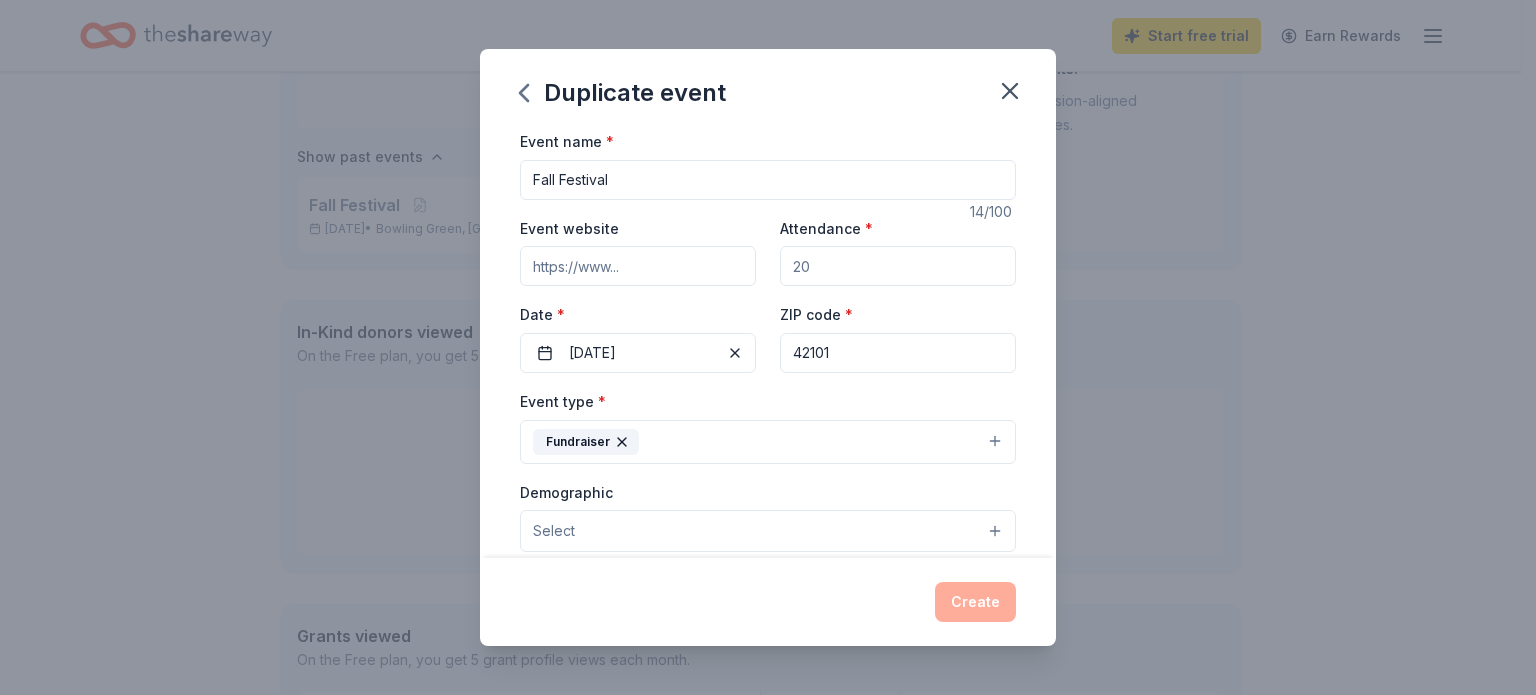click on "Attendance *" at bounding box center (898, 266) 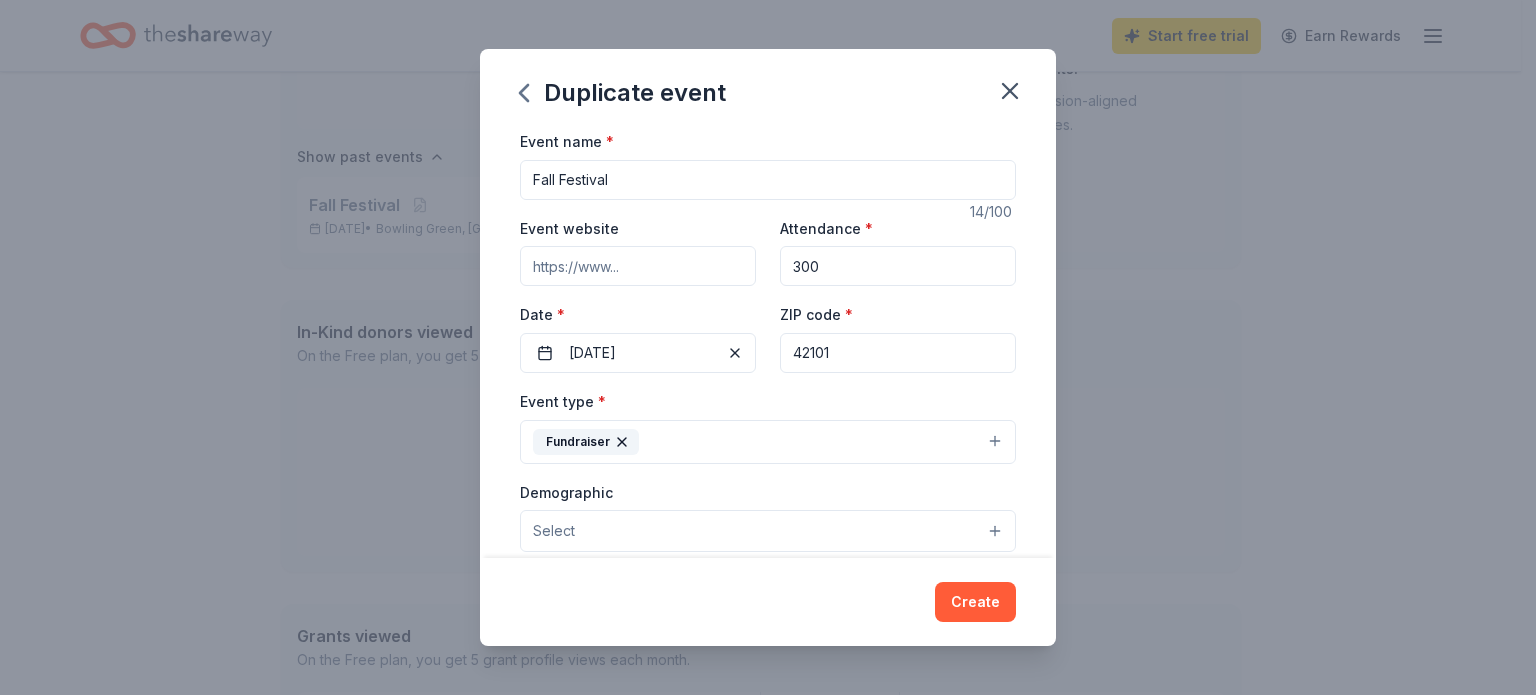 type on "300" 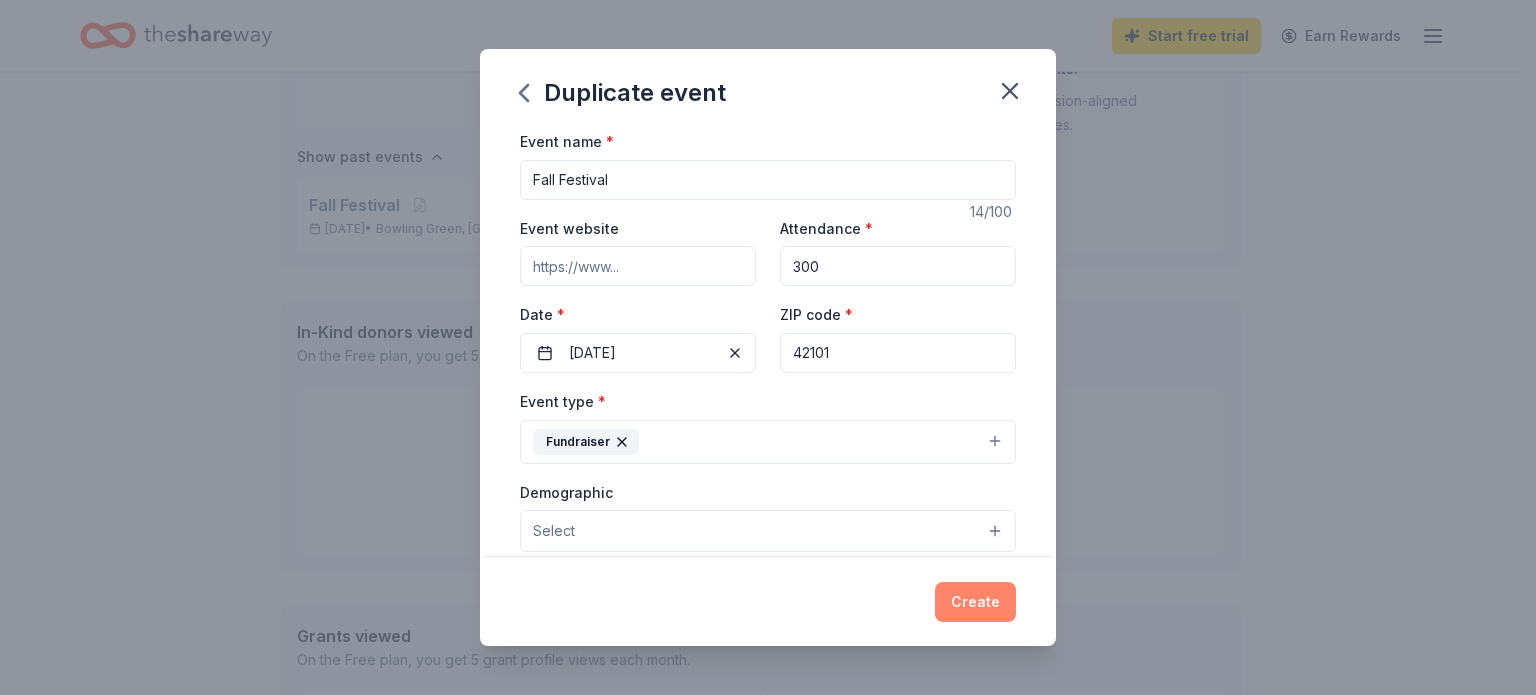 click on "Create" at bounding box center [975, 602] 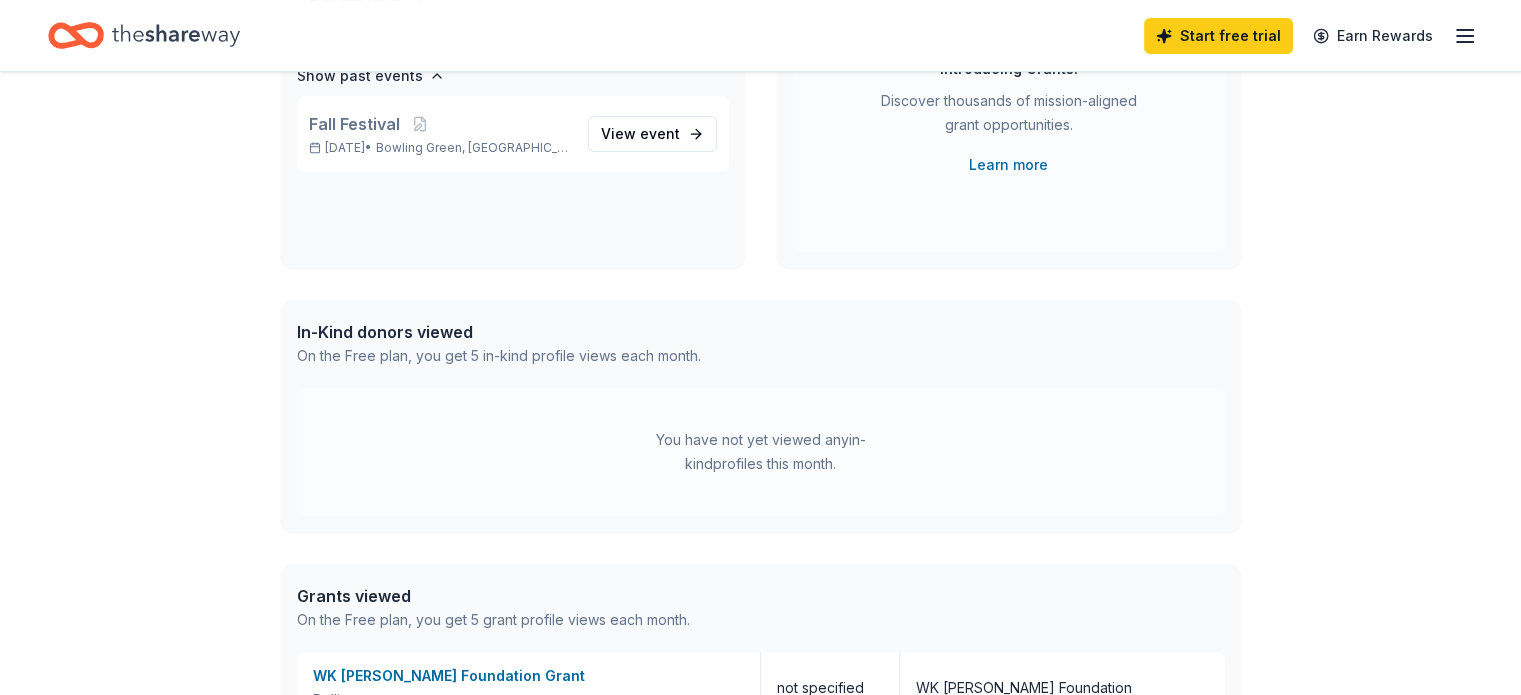 scroll, scrollTop: 220, scrollLeft: 0, axis: vertical 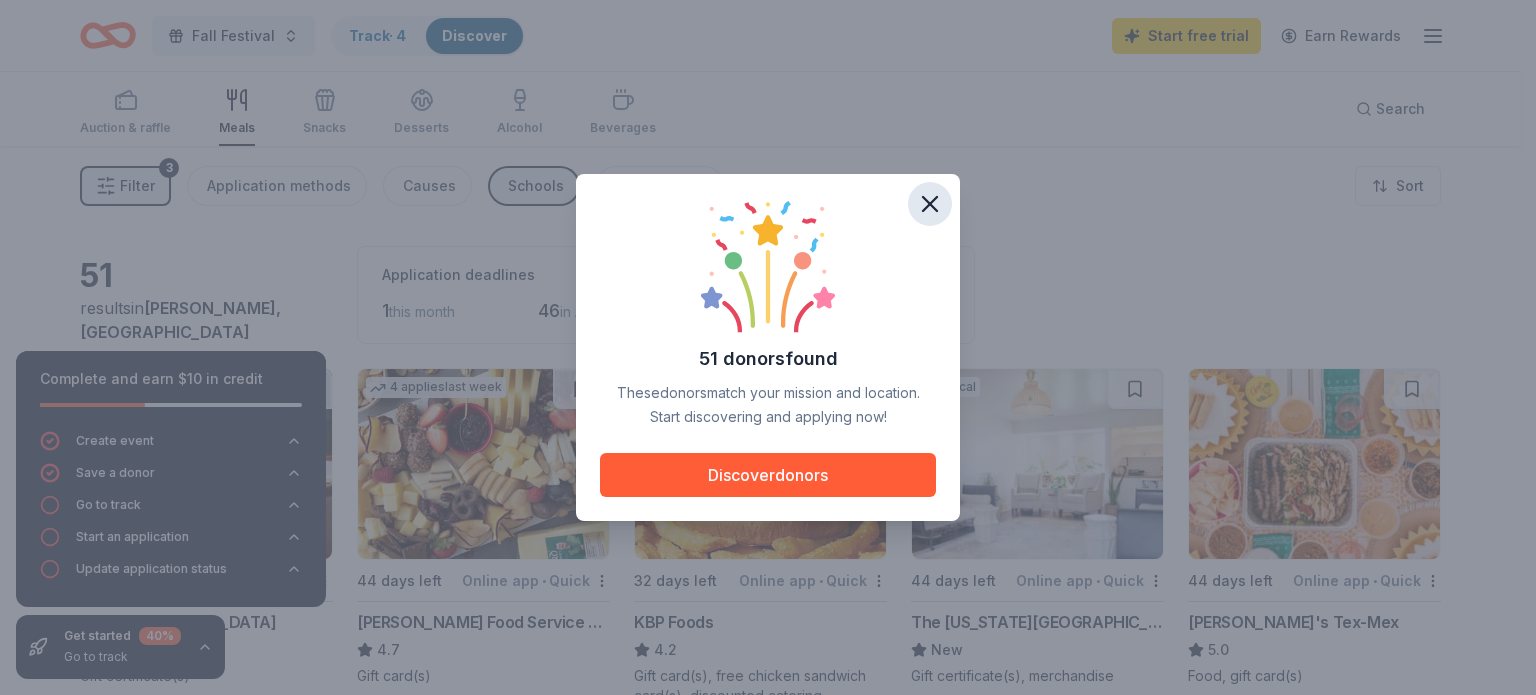 click 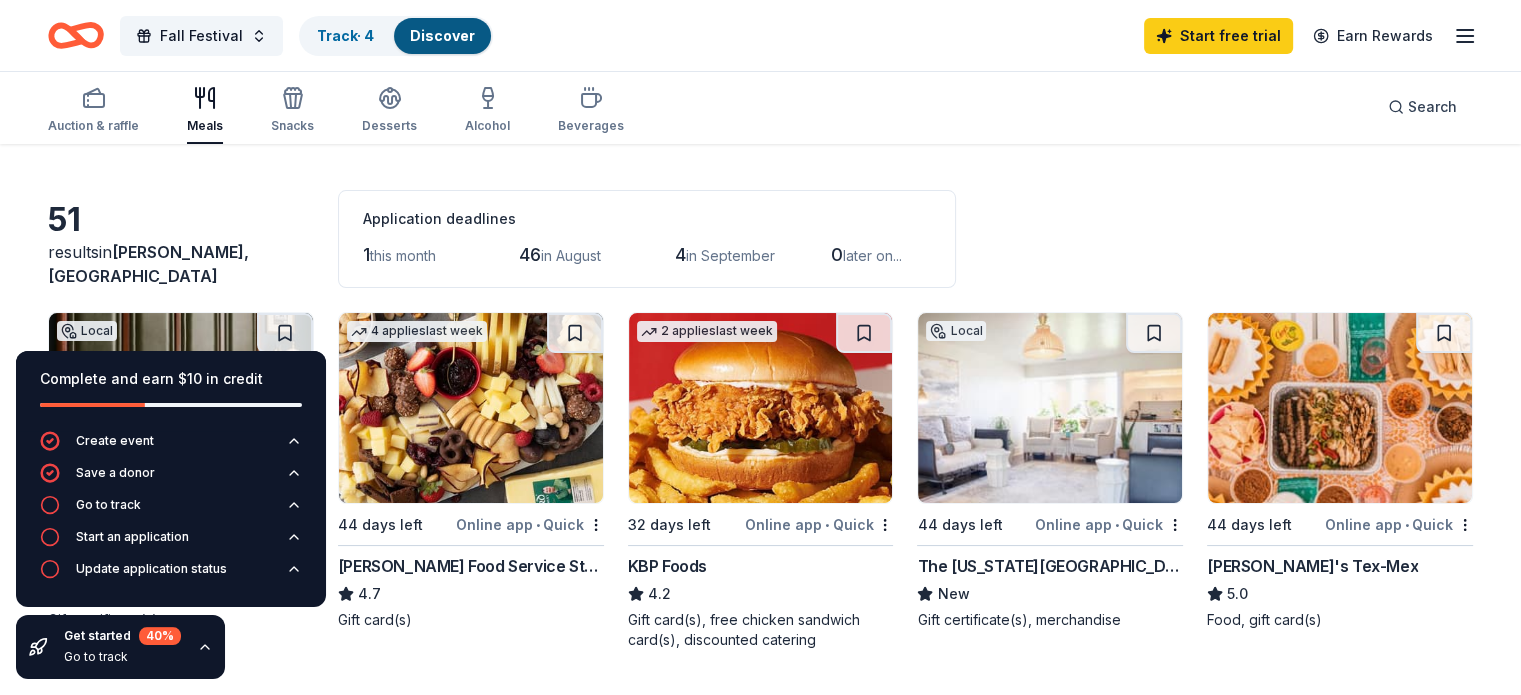 scroll, scrollTop: 100, scrollLeft: 0, axis: vertical 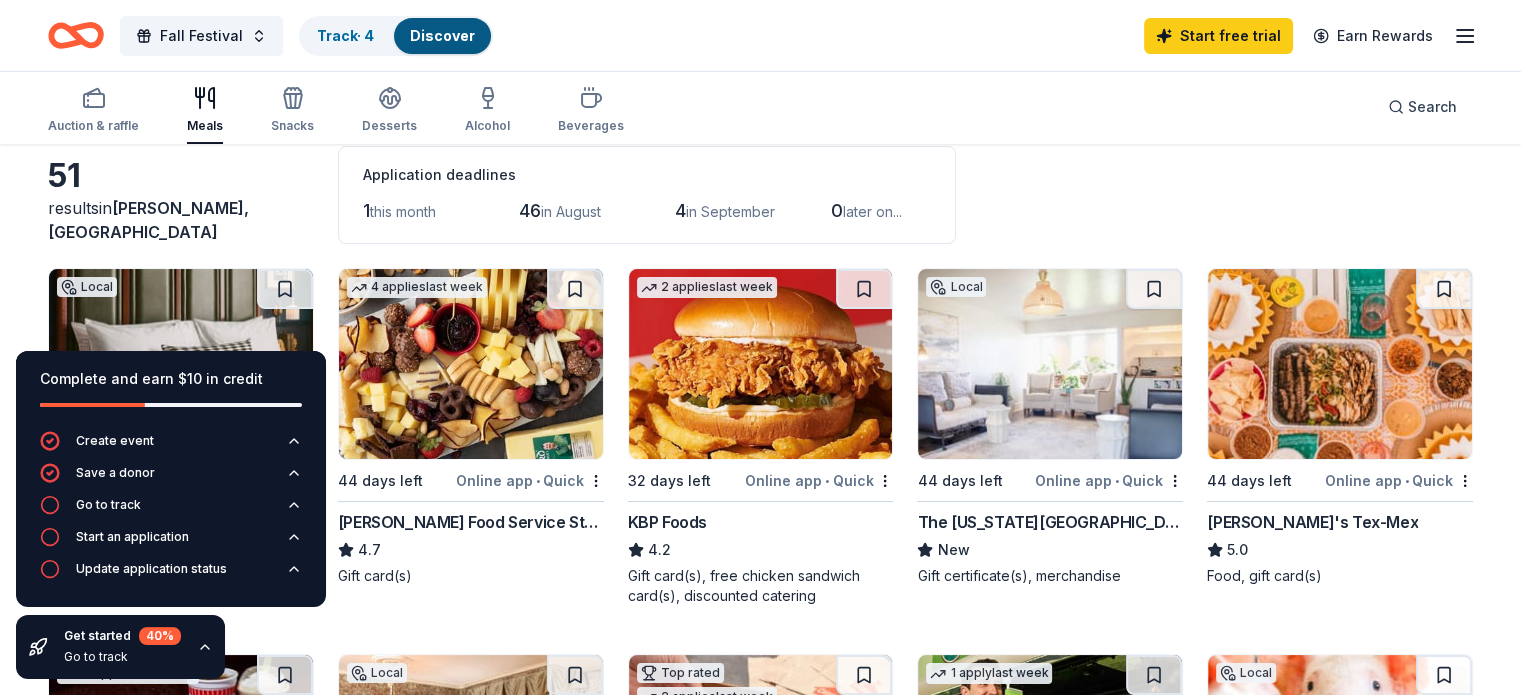 click at bounding box center (1340, 364) 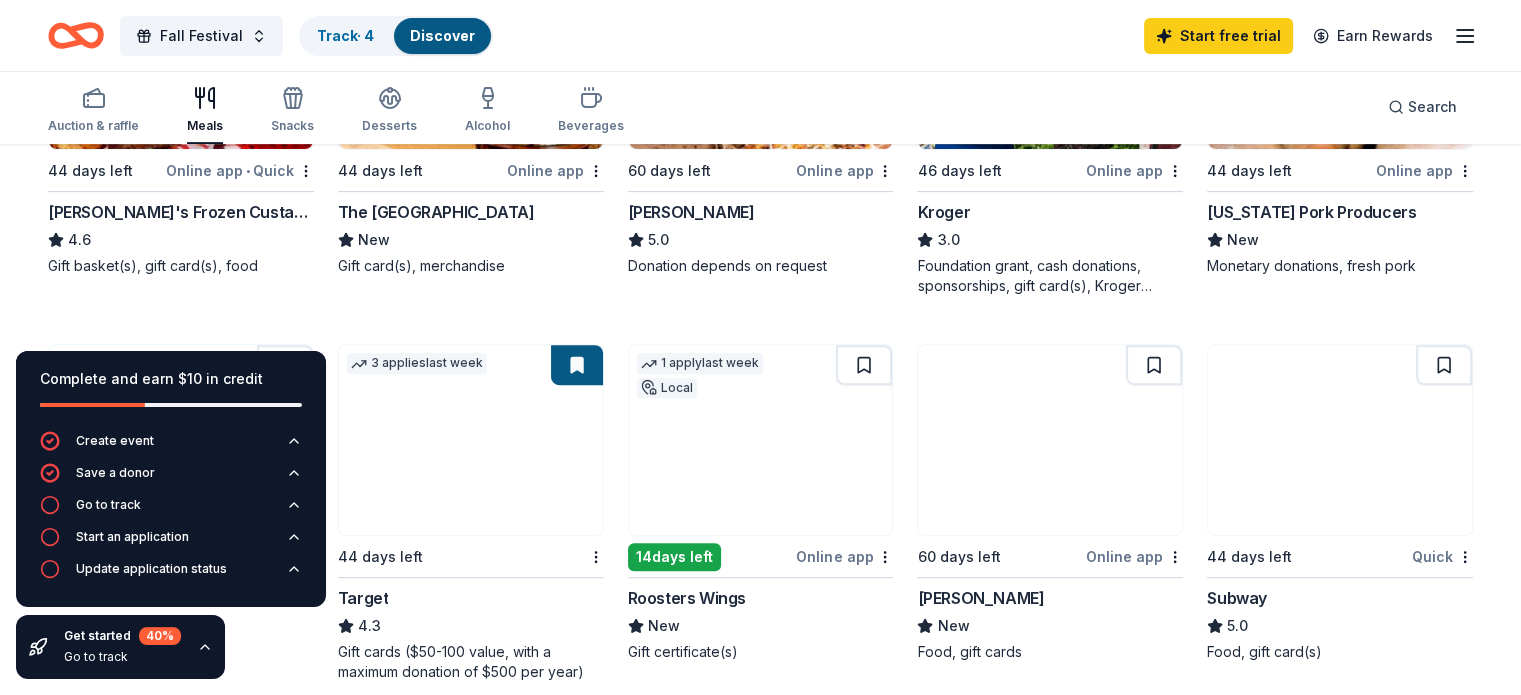 scroll, scrollTop: 800, scrollLeft: 0, axis: vertical 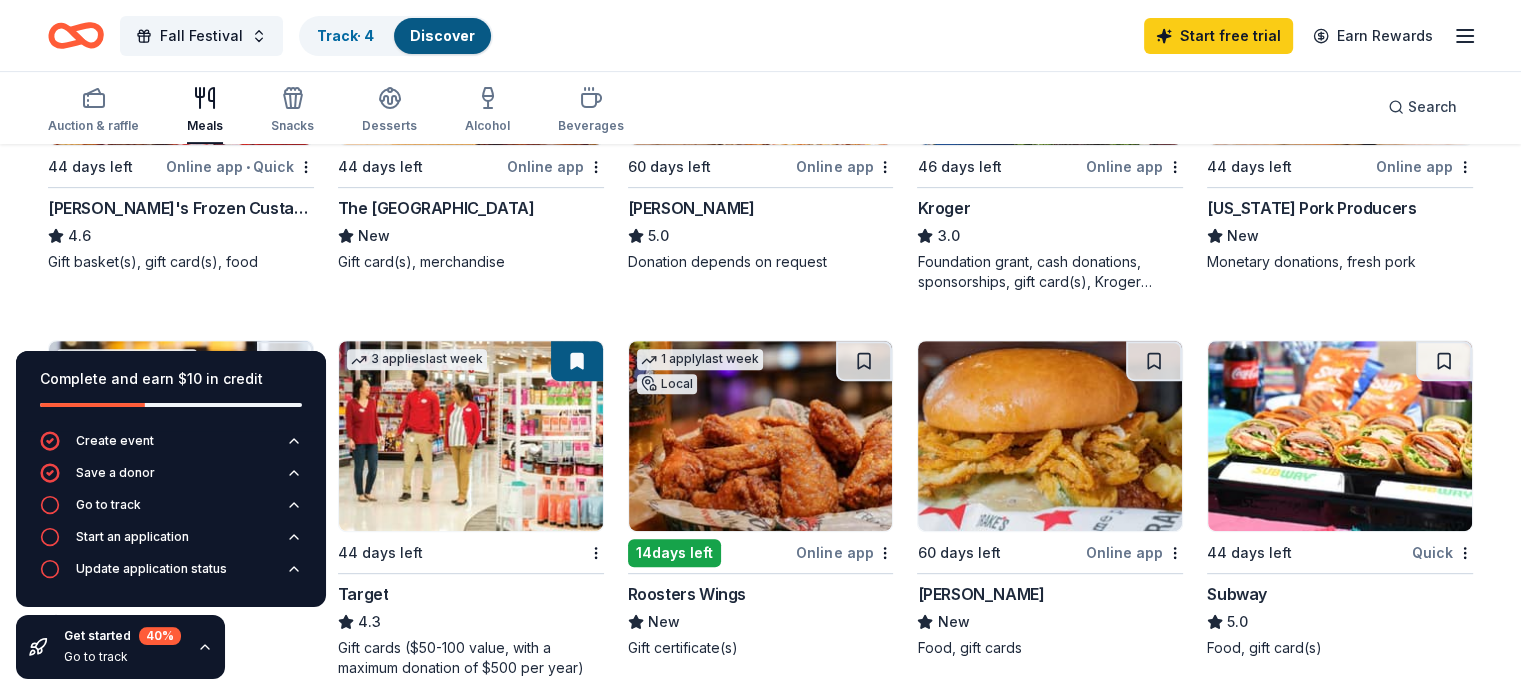 click at bounding box center [1050, 436] 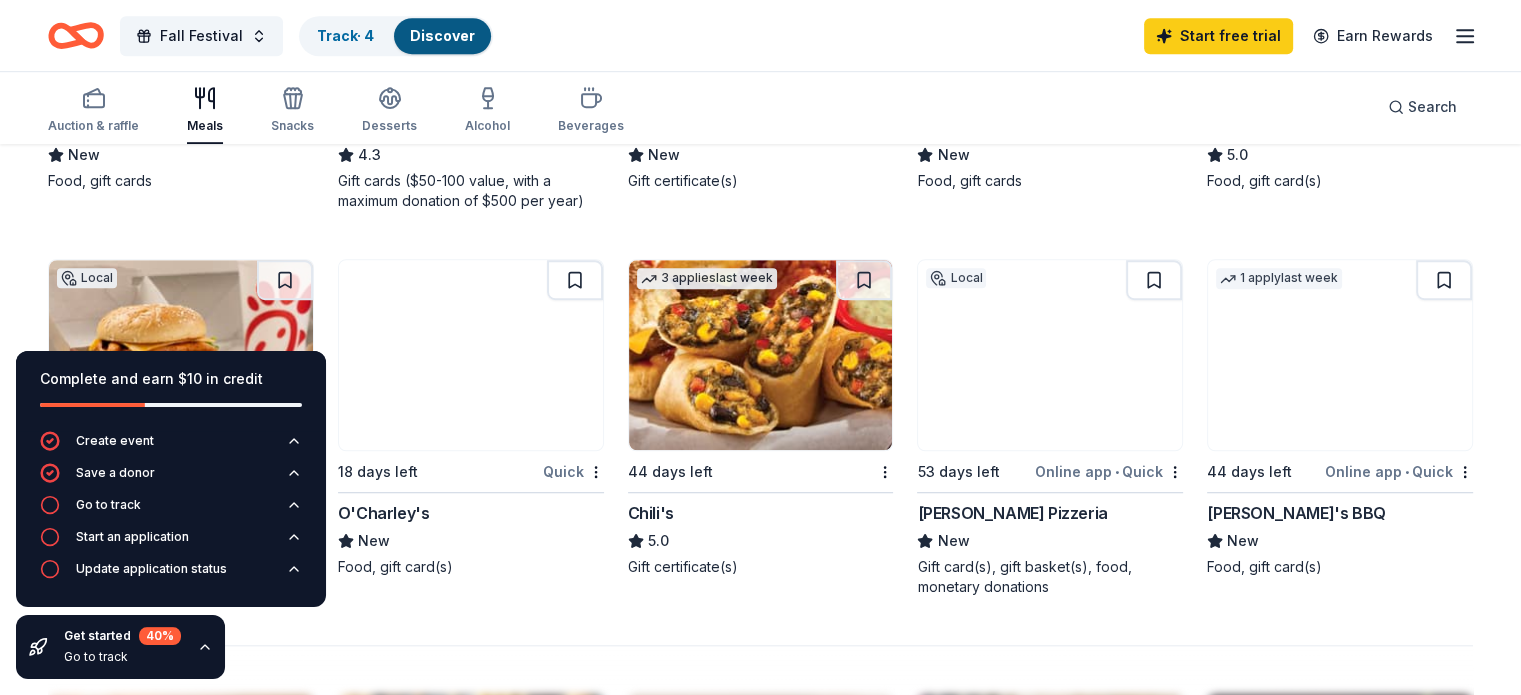 scroll, scrollTop: 1300, scrollLeft: 0, axis: vertical 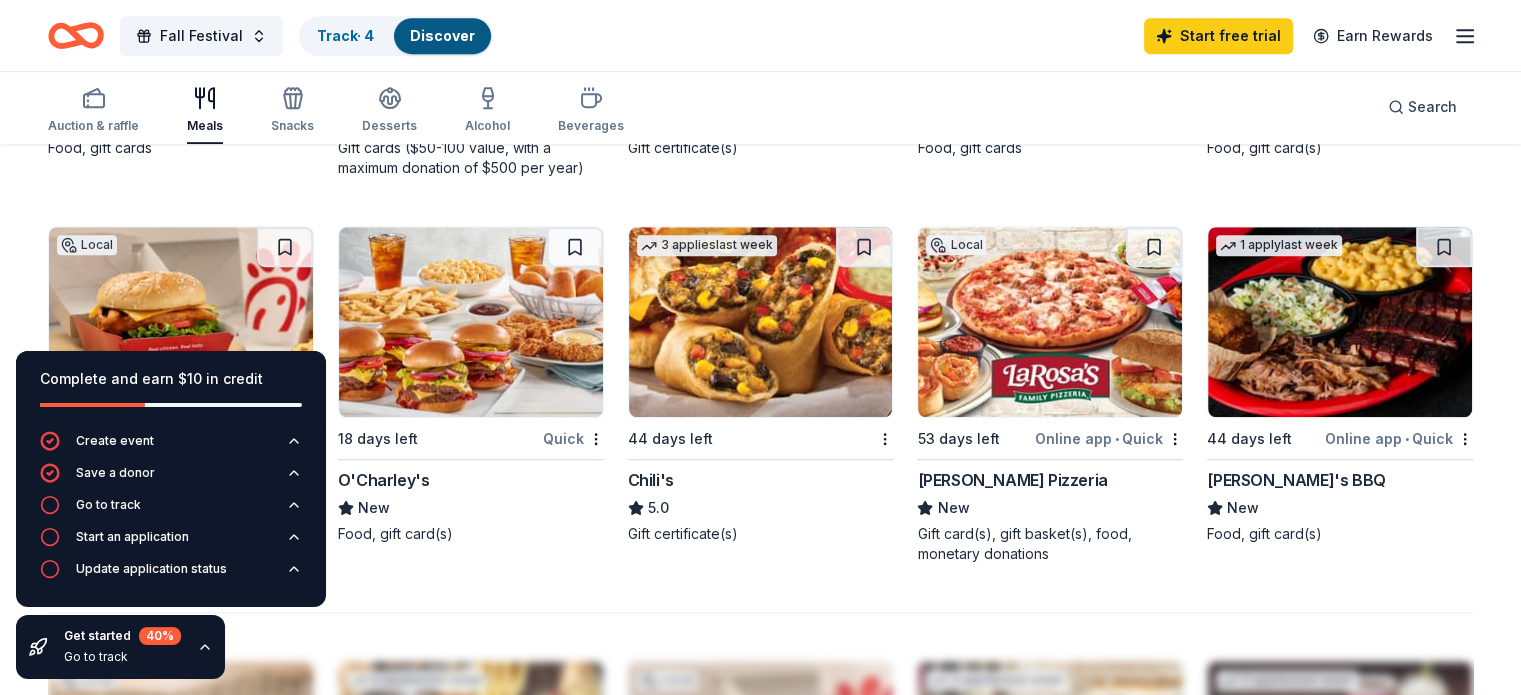 click at bounding box center (1340, 322) 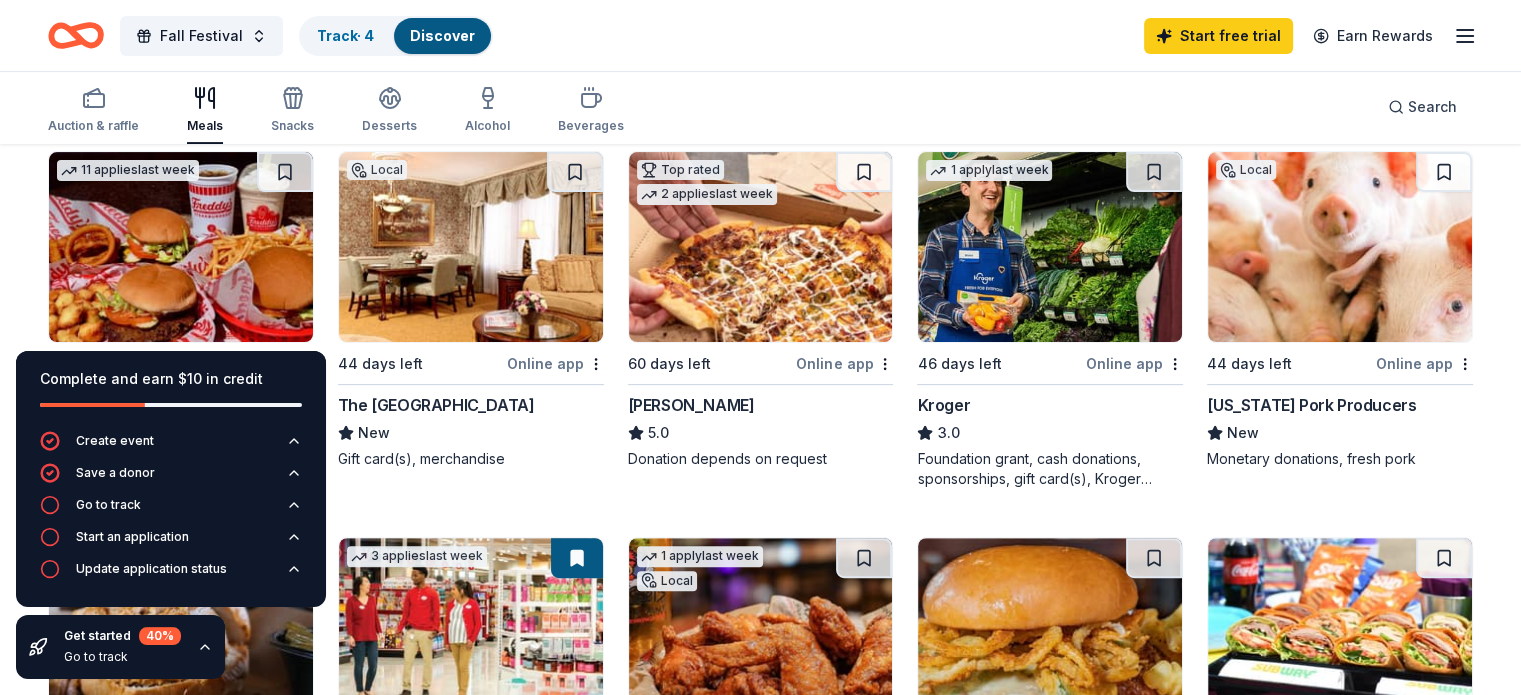 scroll, scrollTop: 600, scrollLeft: 0, axis: vertical 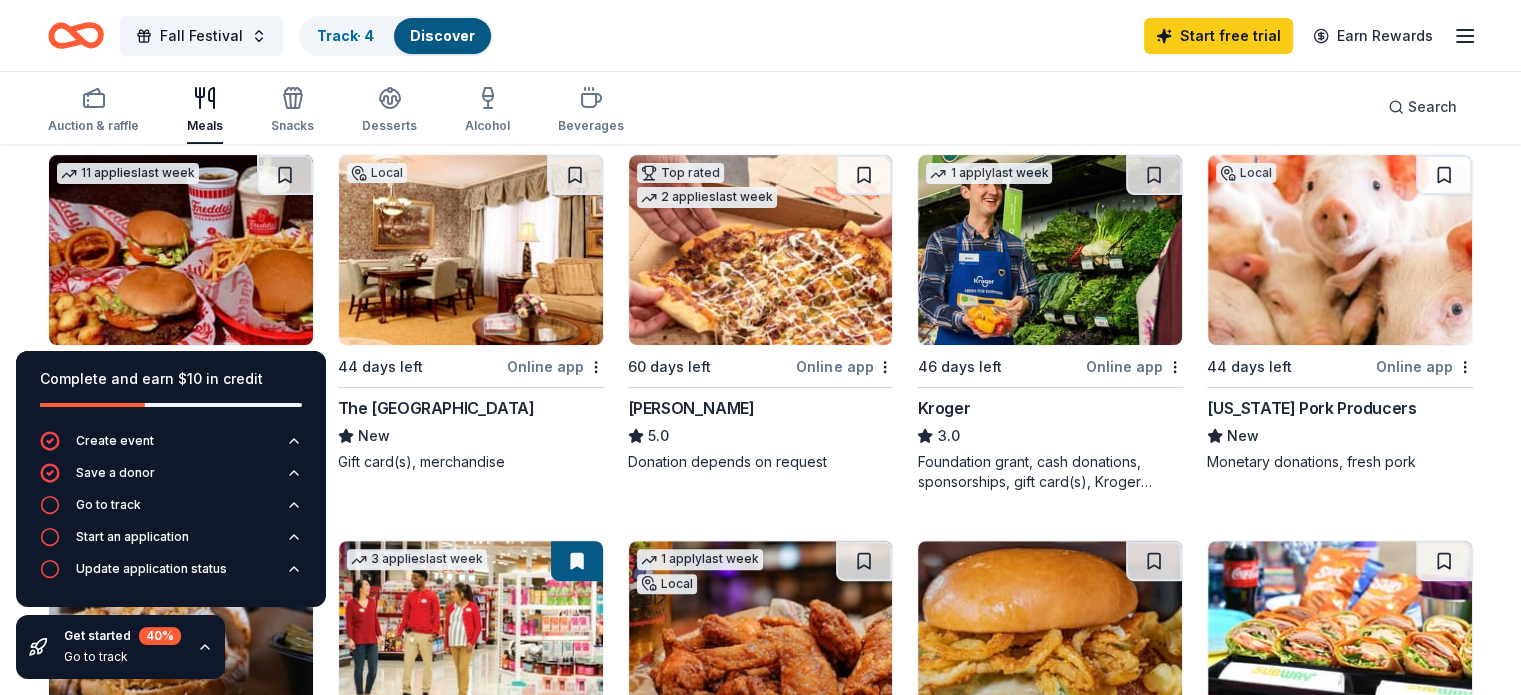 click at bounding box center [471, 250] 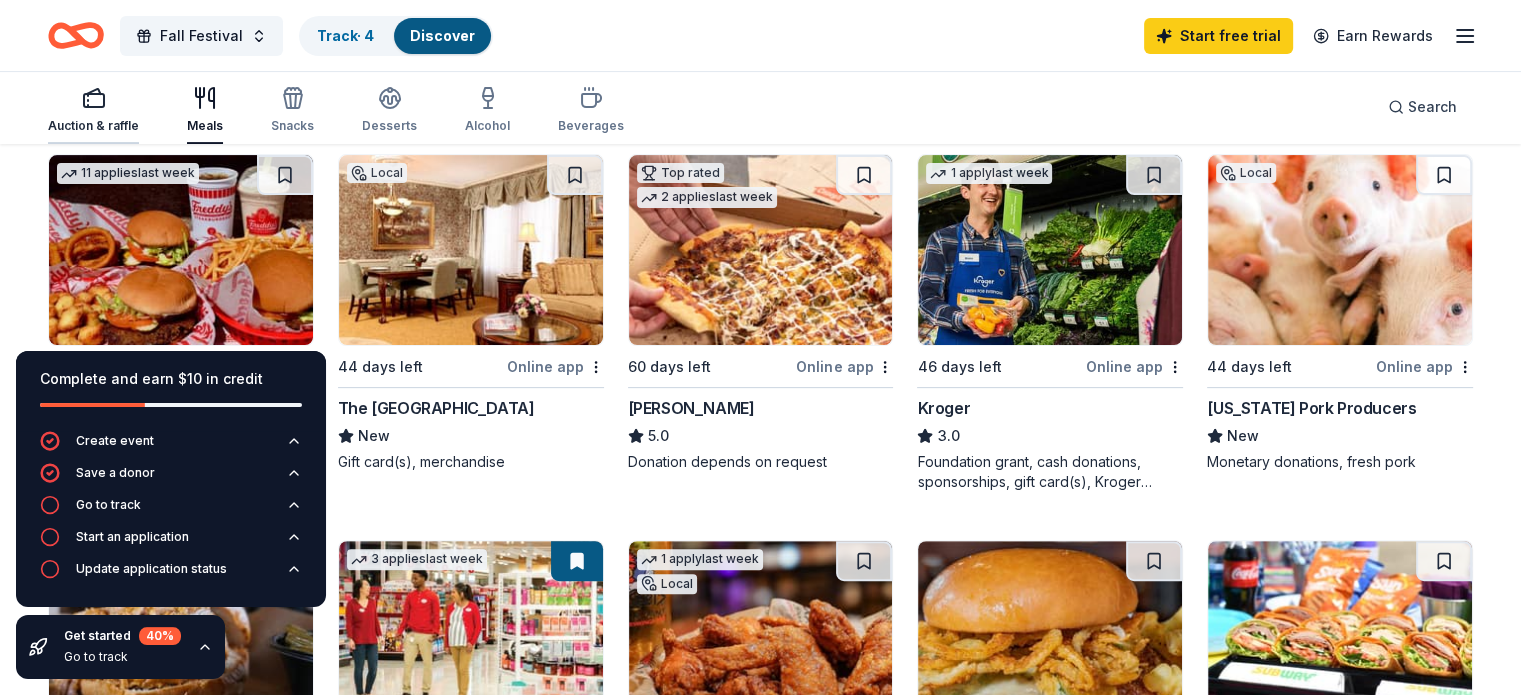 click at bounding box center [93, 98] 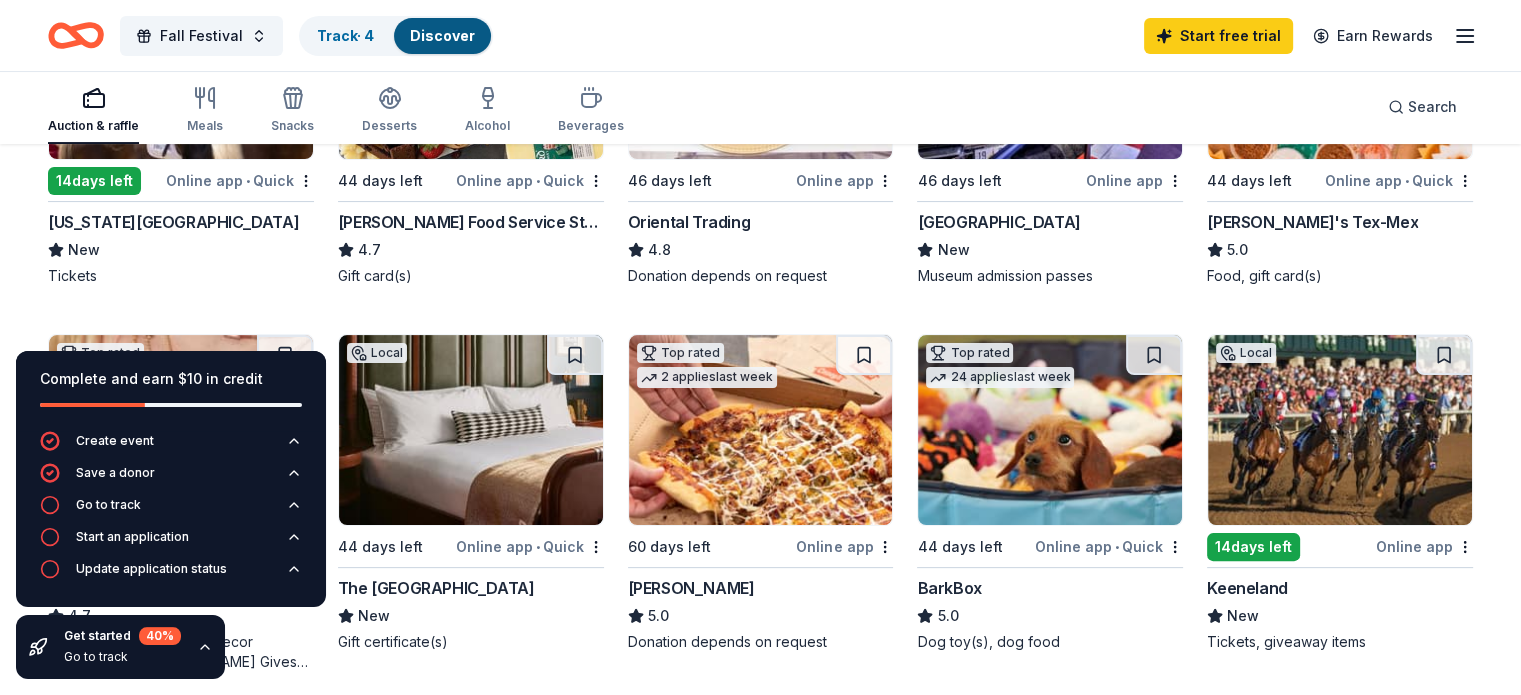scroll, scrollTop: 300, scrollLeft: 0, axis: vertical 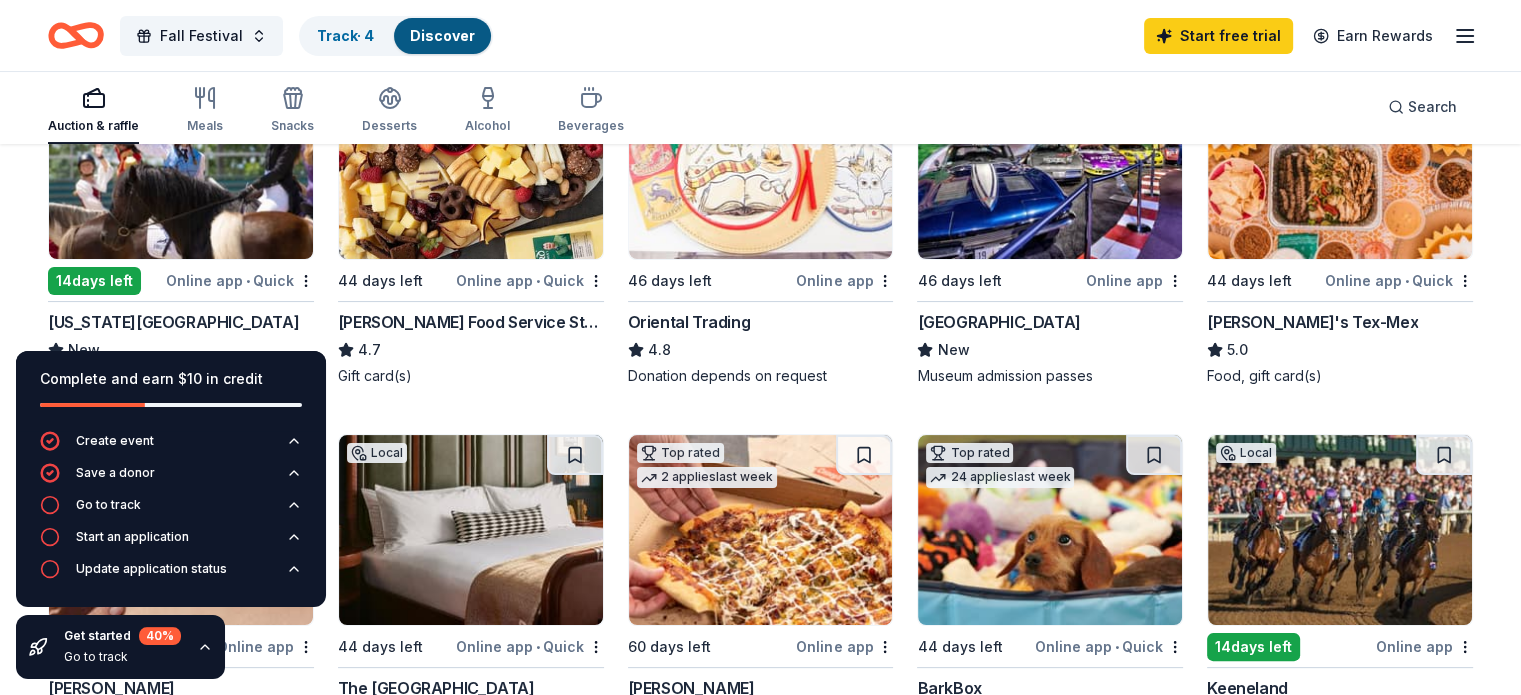 click at bounding box center [181, 164] 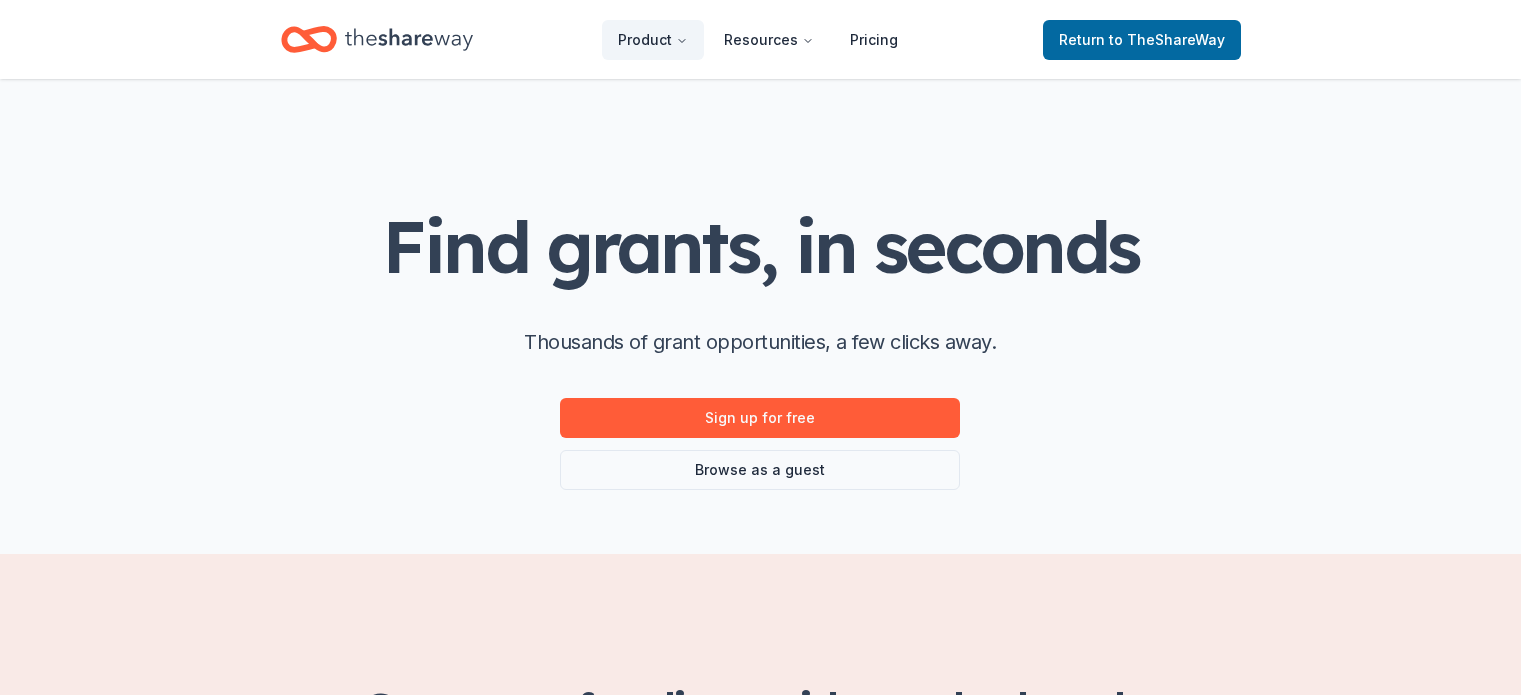 scroll, scrollTop: 0, scrollLeft: 0, axis: both 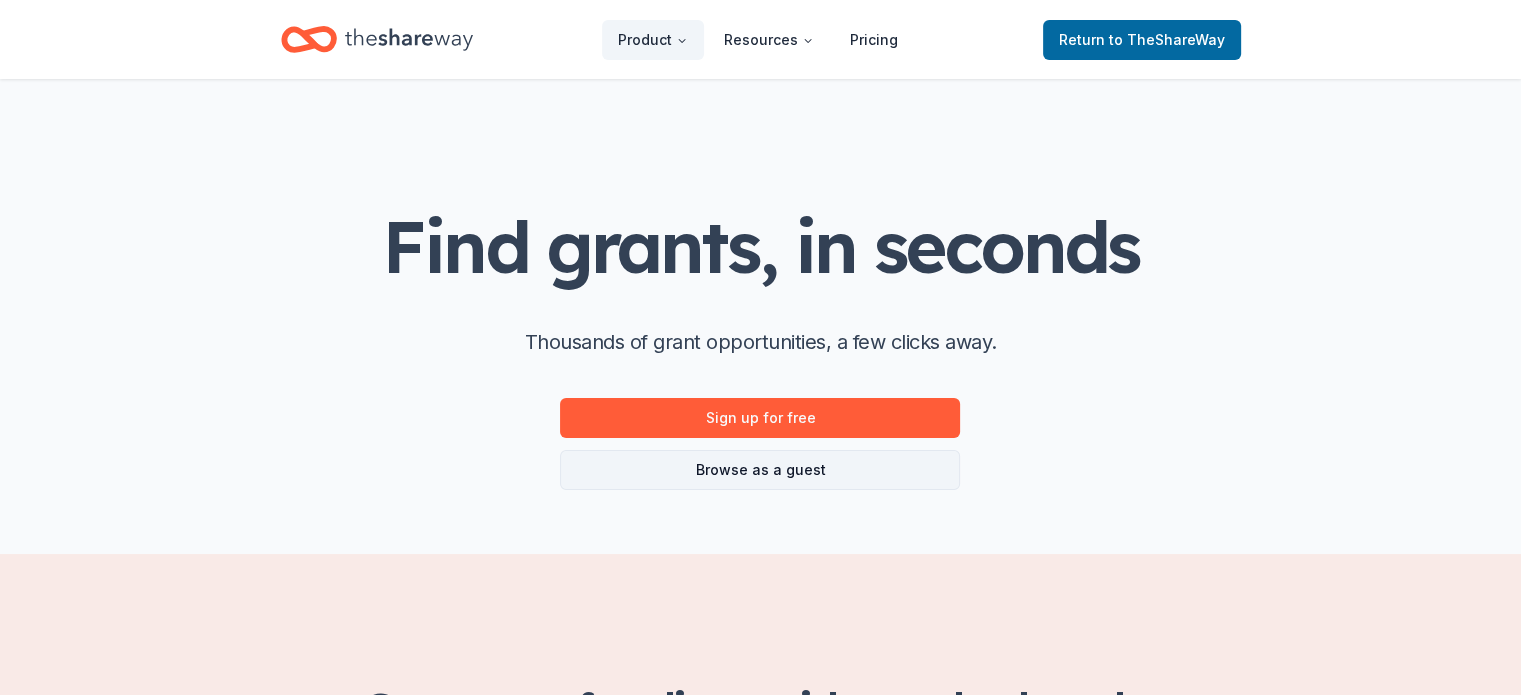 click on "Browse as a guest" at bounding box center (760, 470) 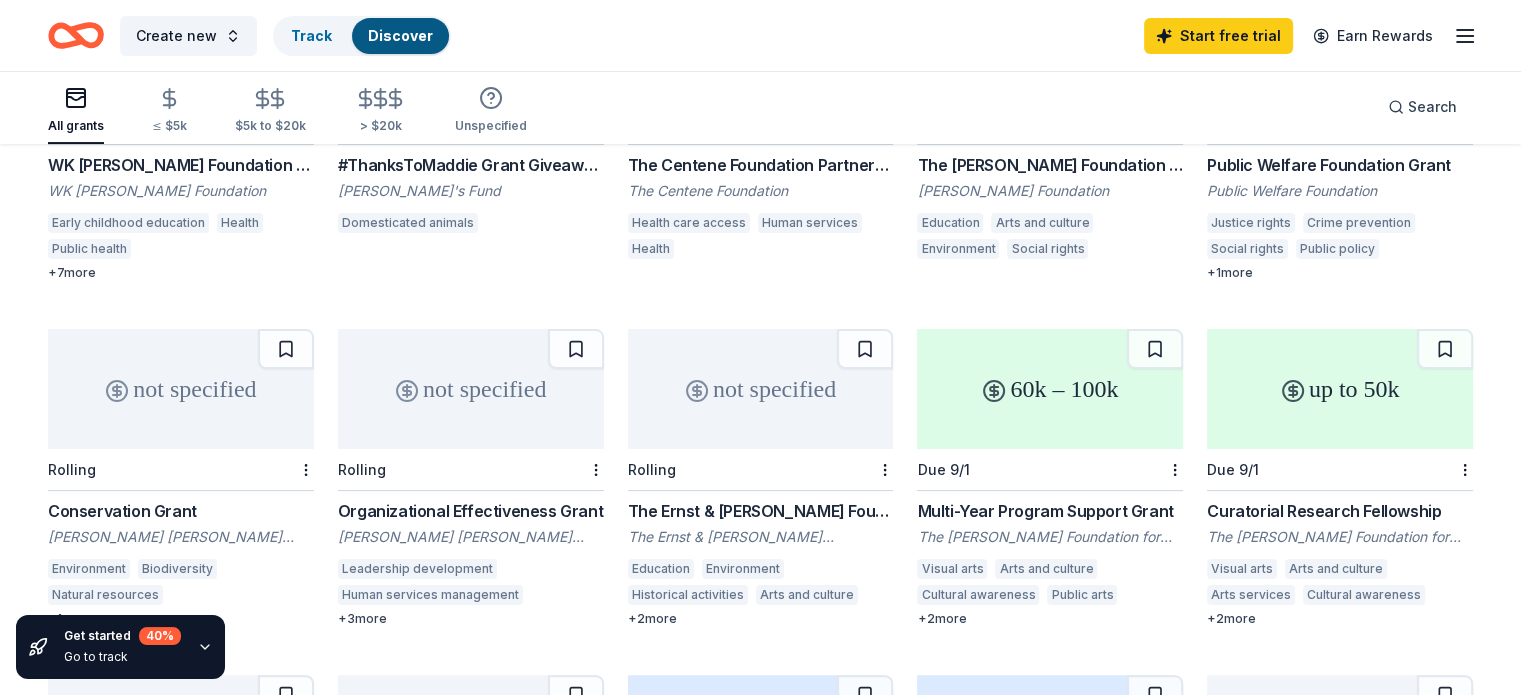 scroll, scrollTop: 0, scrollLeft: 0, axis: both 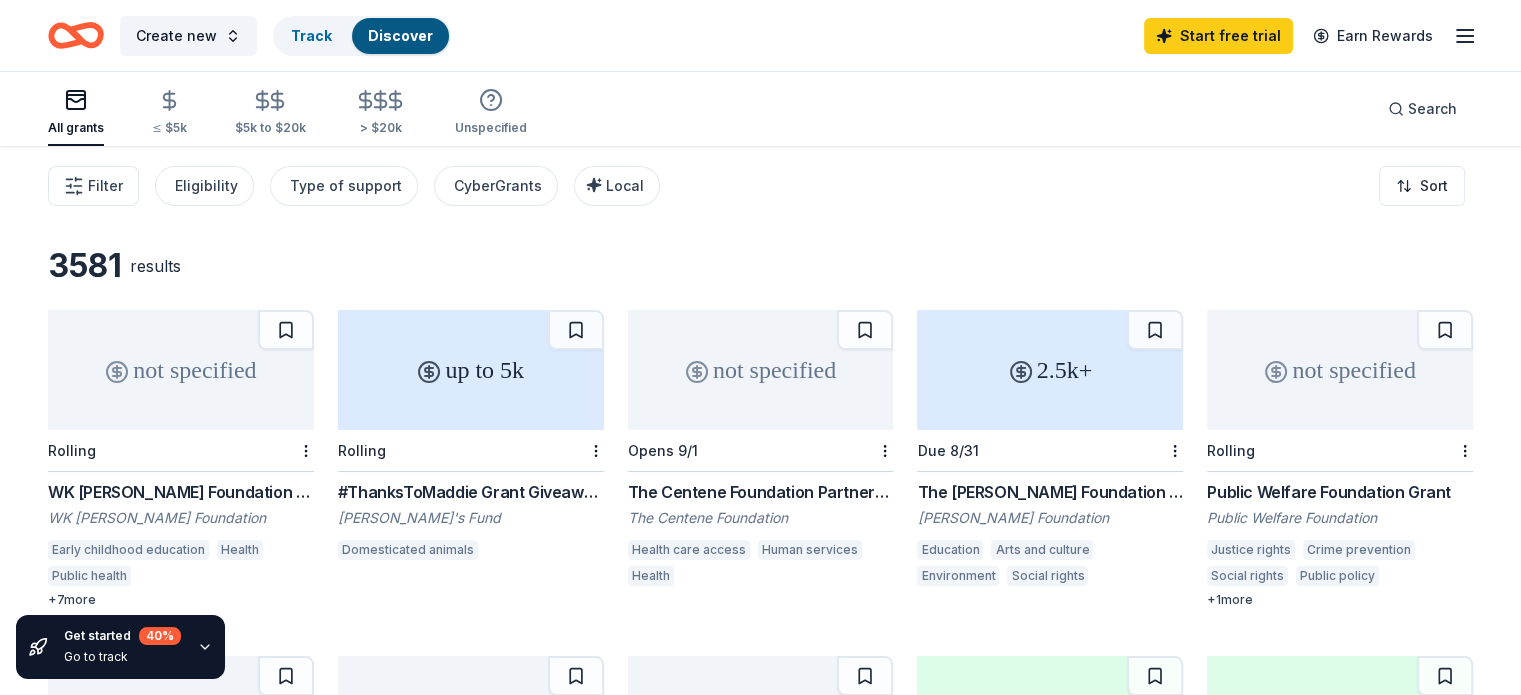 click on "WK [PERSON_NAME] Foundation Grant" at bounding box center [181, 492] 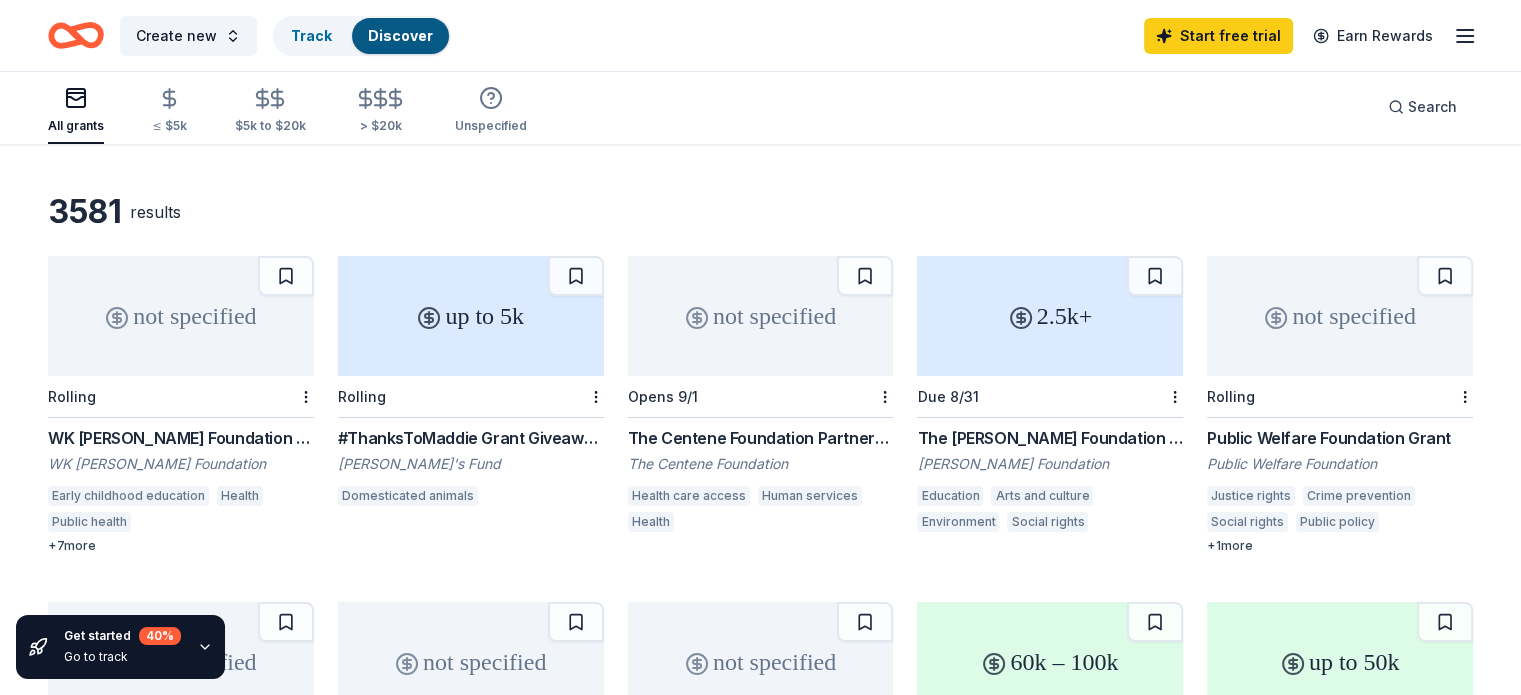 scroll, scrollTop: 100, scrollLeft: 0, axis: vertical 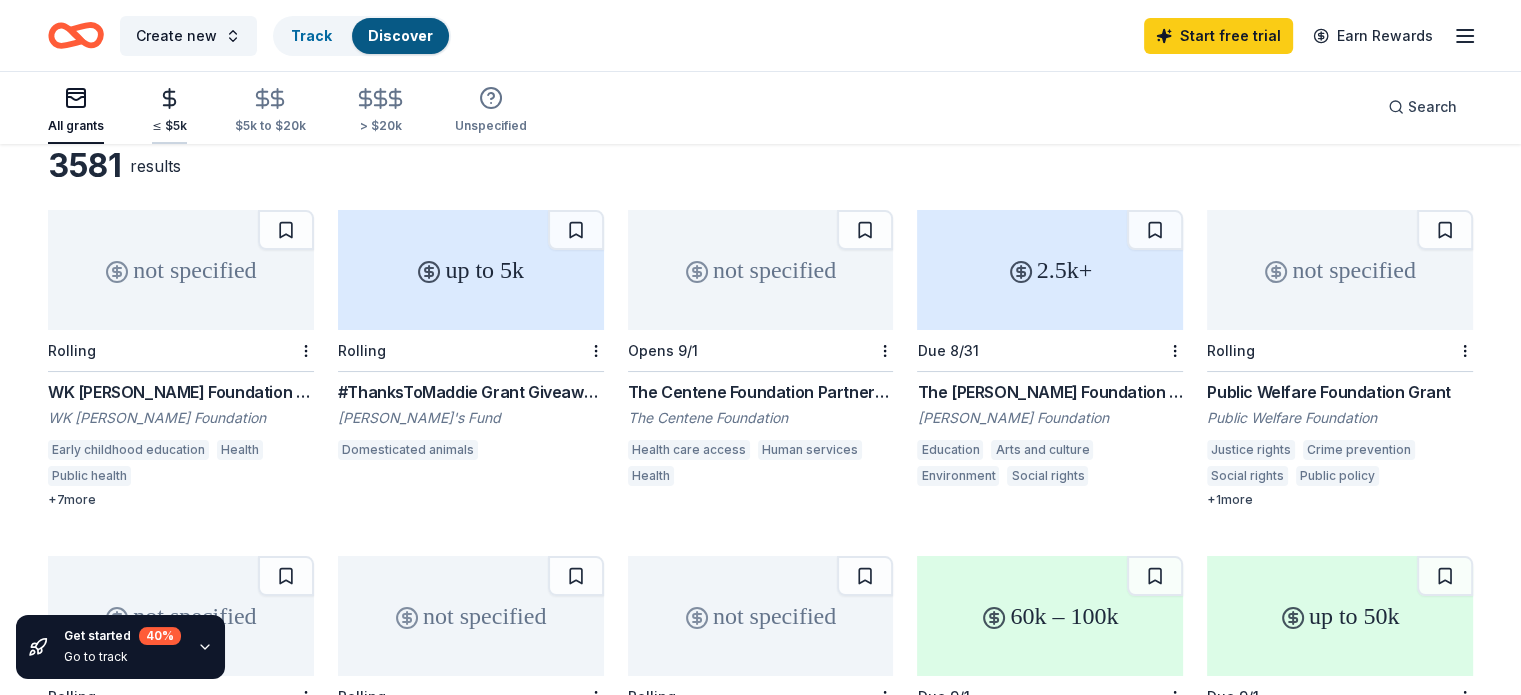 click on "≤ $5k" at bounding box center [169, 110] 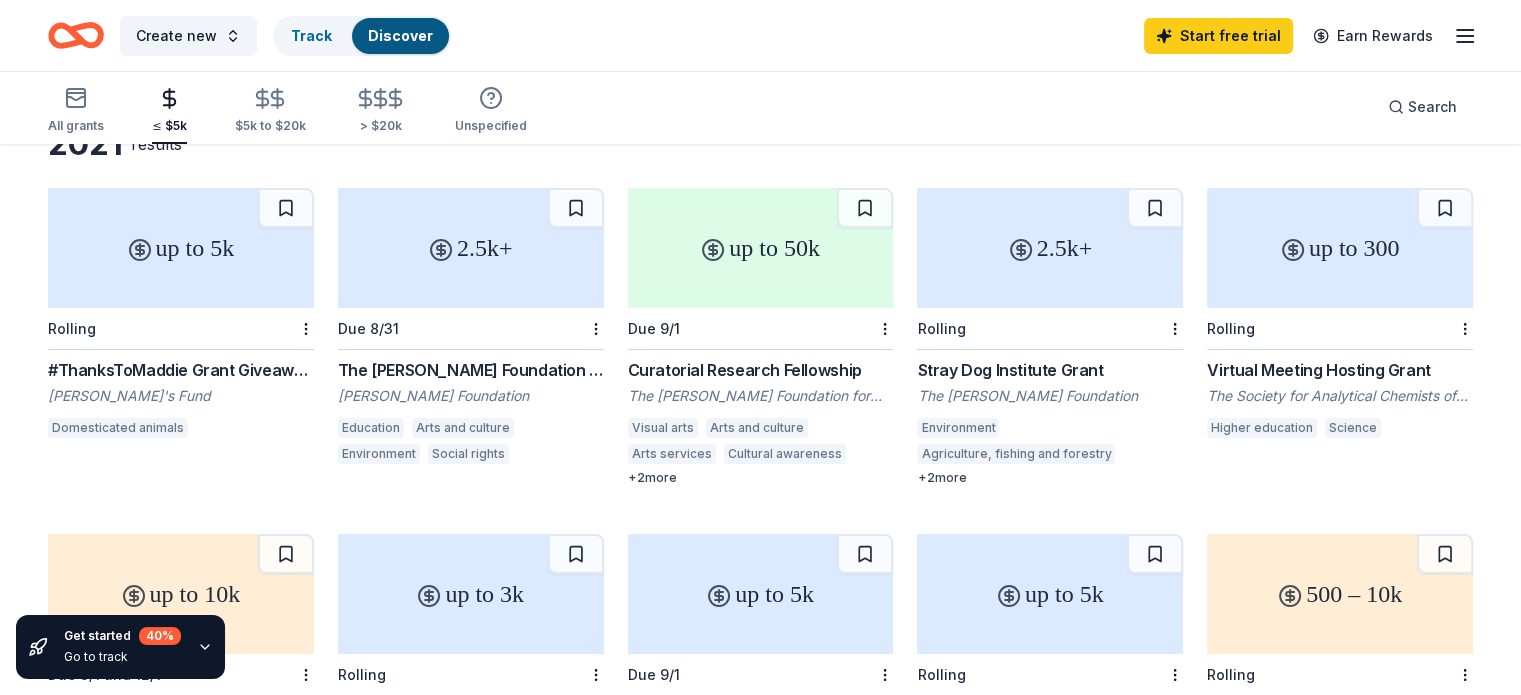scroll, scrollTop: 0, scrollLeft: 0, axis: both 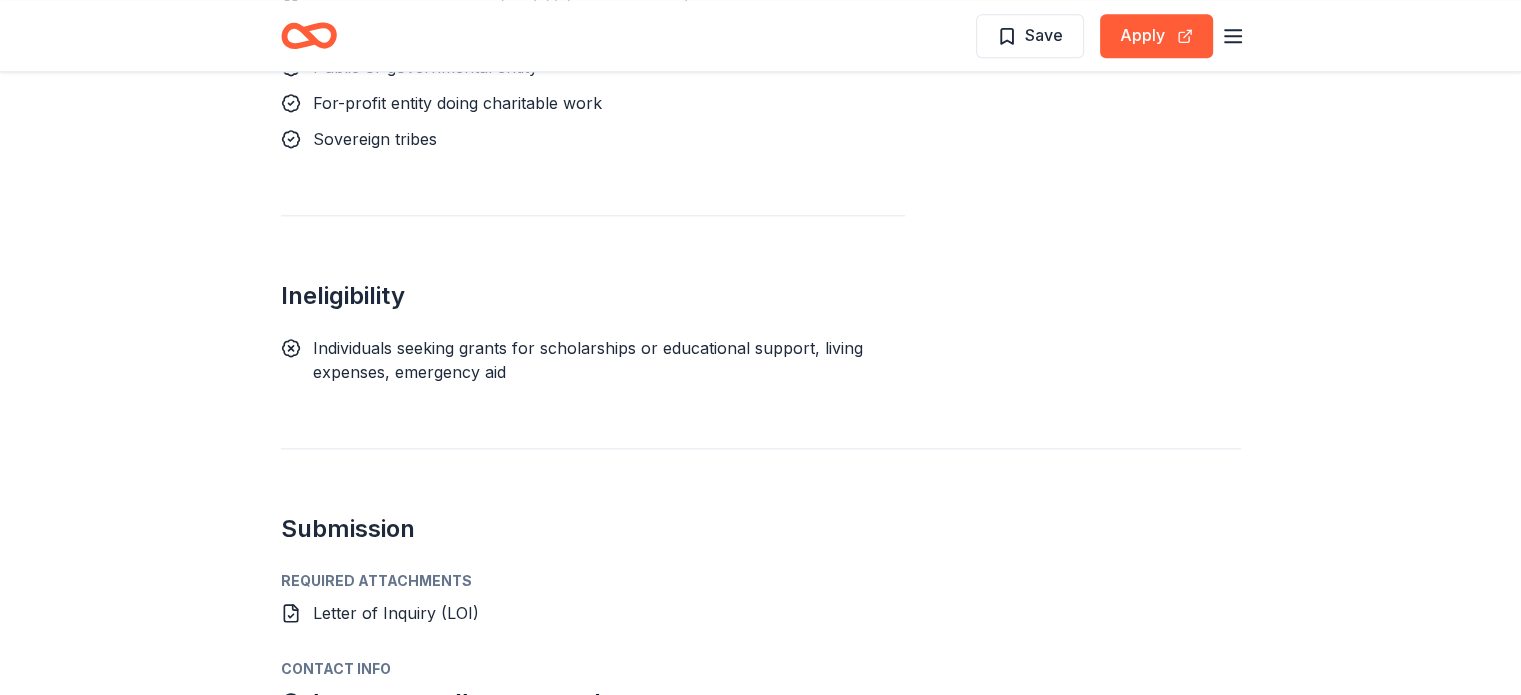 click on "Letter of Inquiry (LOI)" at bounding box center [396, 613] 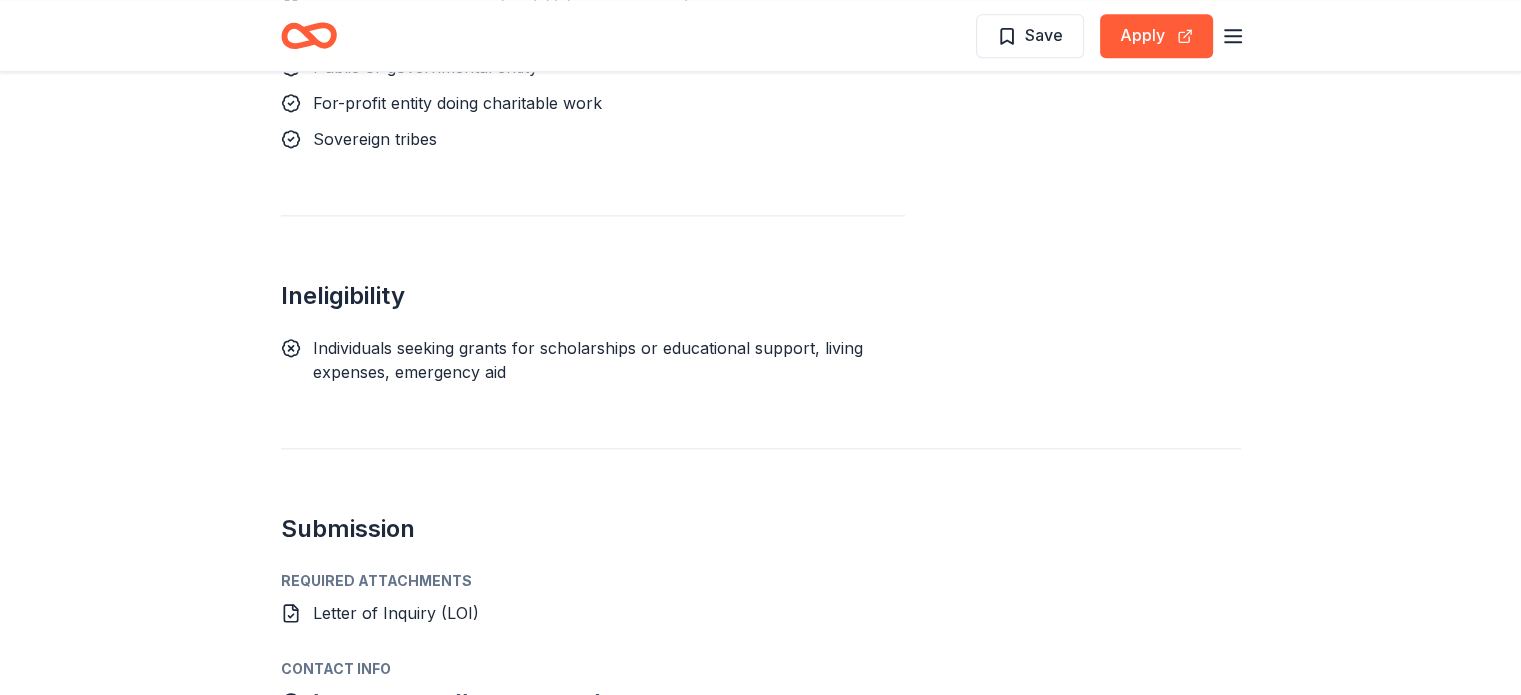 drag, startPoint x: 508, startPoint y: 627, endPoint x: 340, endPoint y: 619, distance: 168.19037 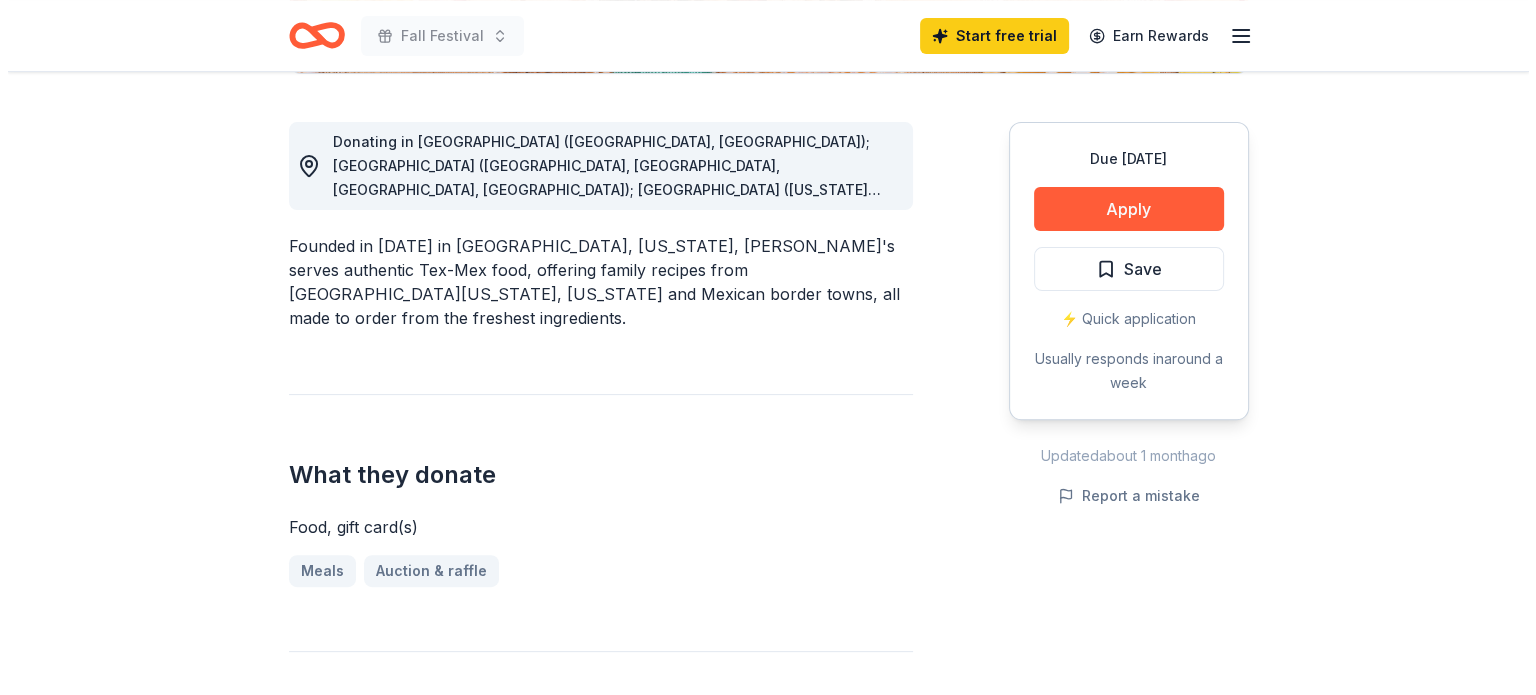 scroll, scrollTop: 500, scrollLeft: 0, axis: vertical 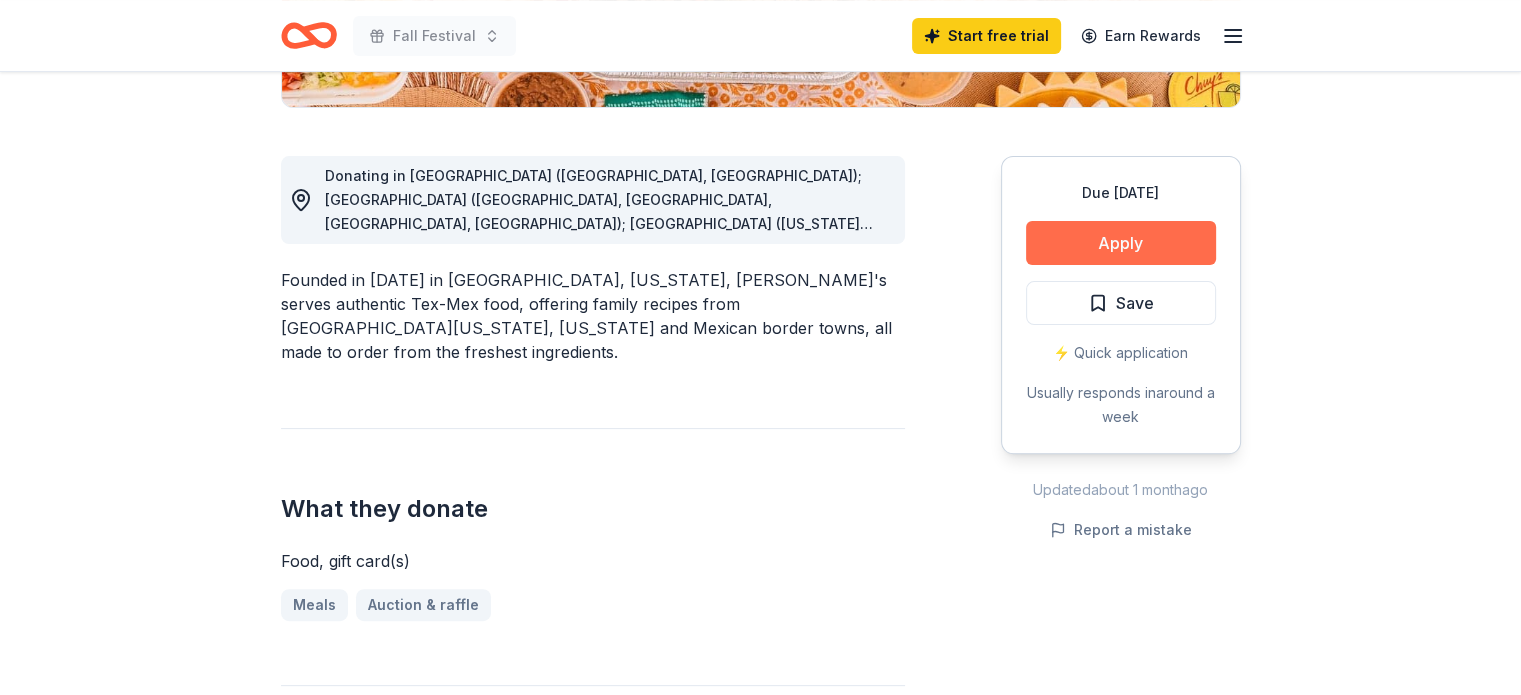 click on "Apply" at bounding box center (1121, 243) 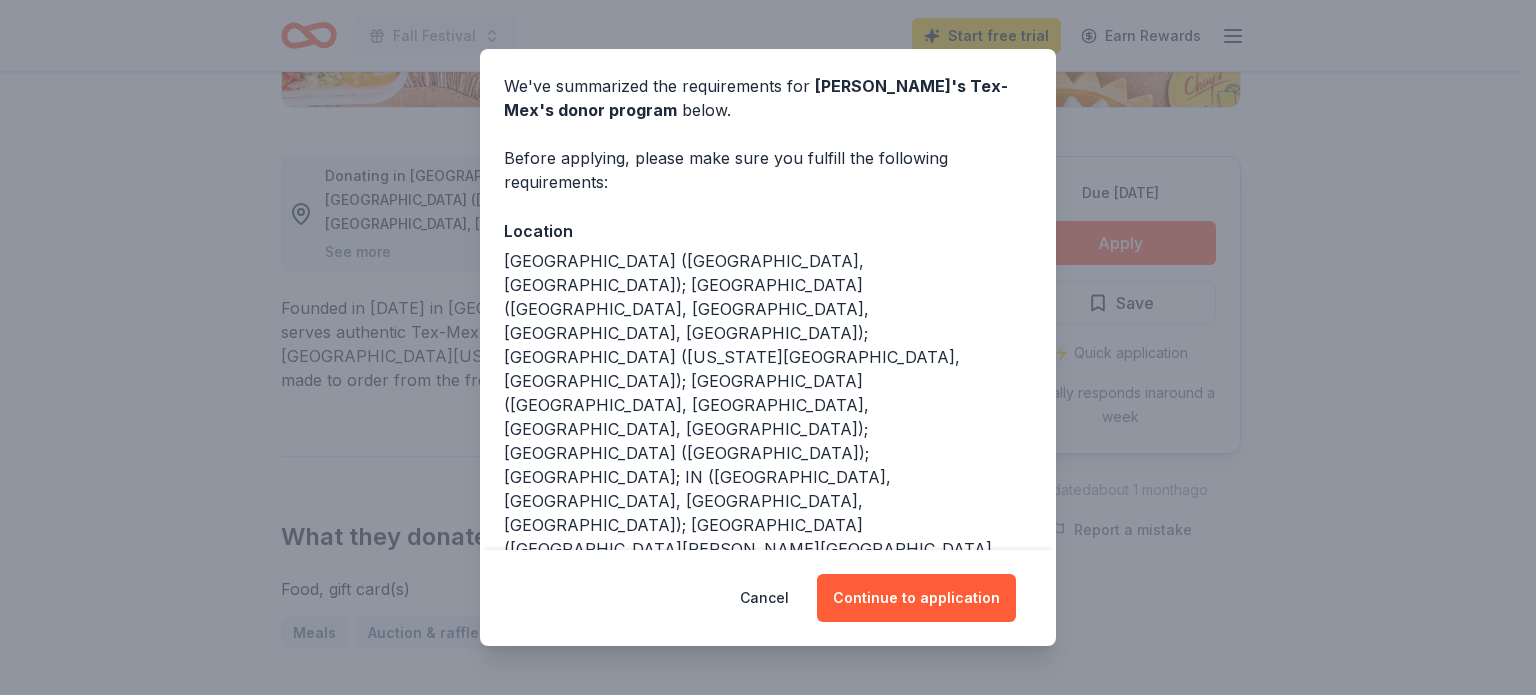 scroll, scrollTop: 92, scrollLeft: 0, axis: vertical 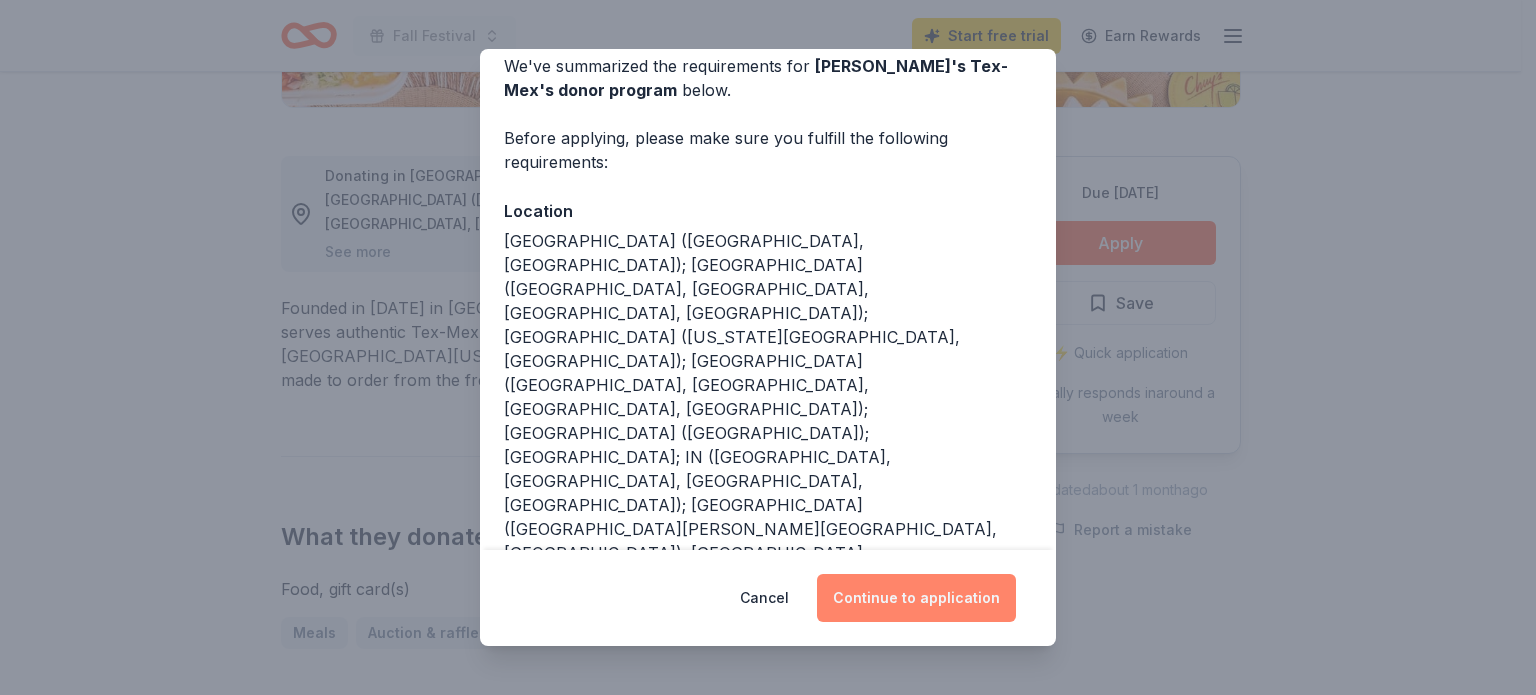 click on "Continue to application" at bounding box center (916, 598) 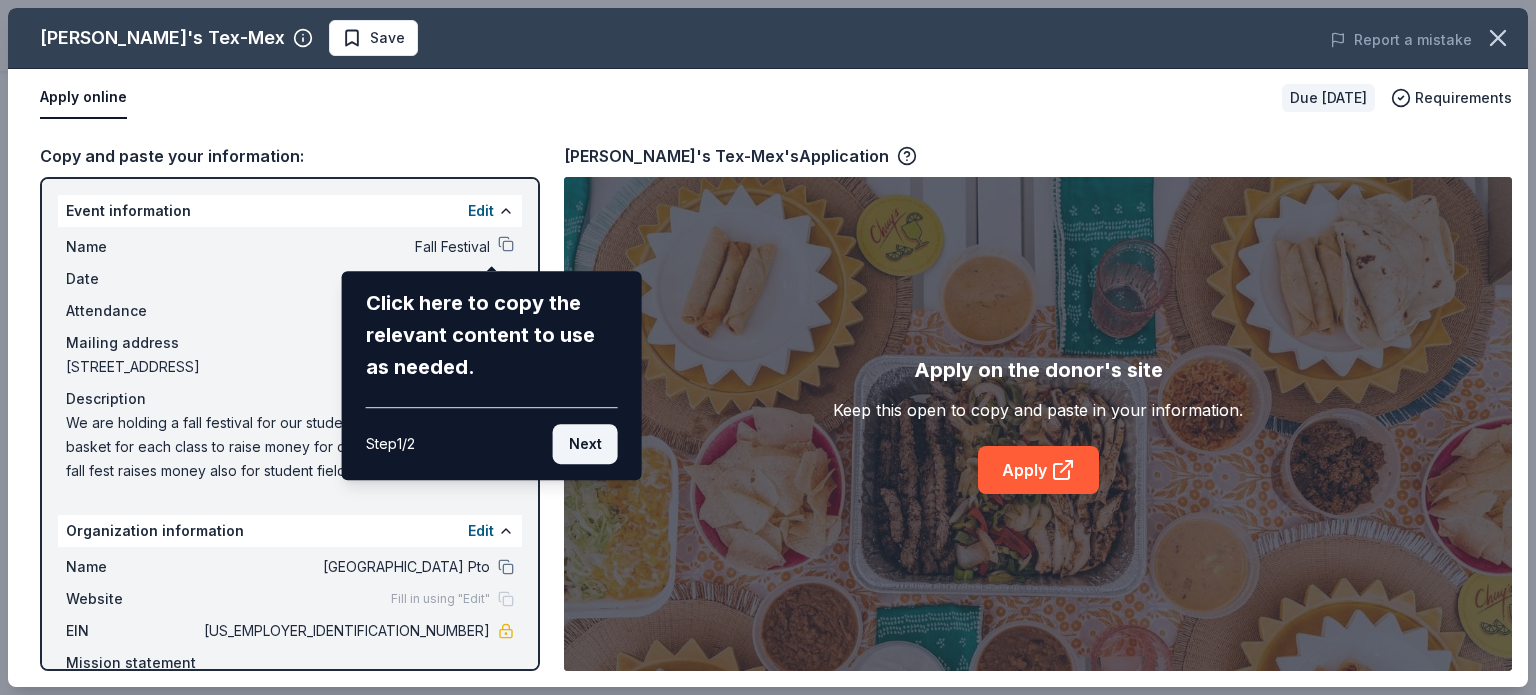 click on "Next" at bounding box center (585, 444) 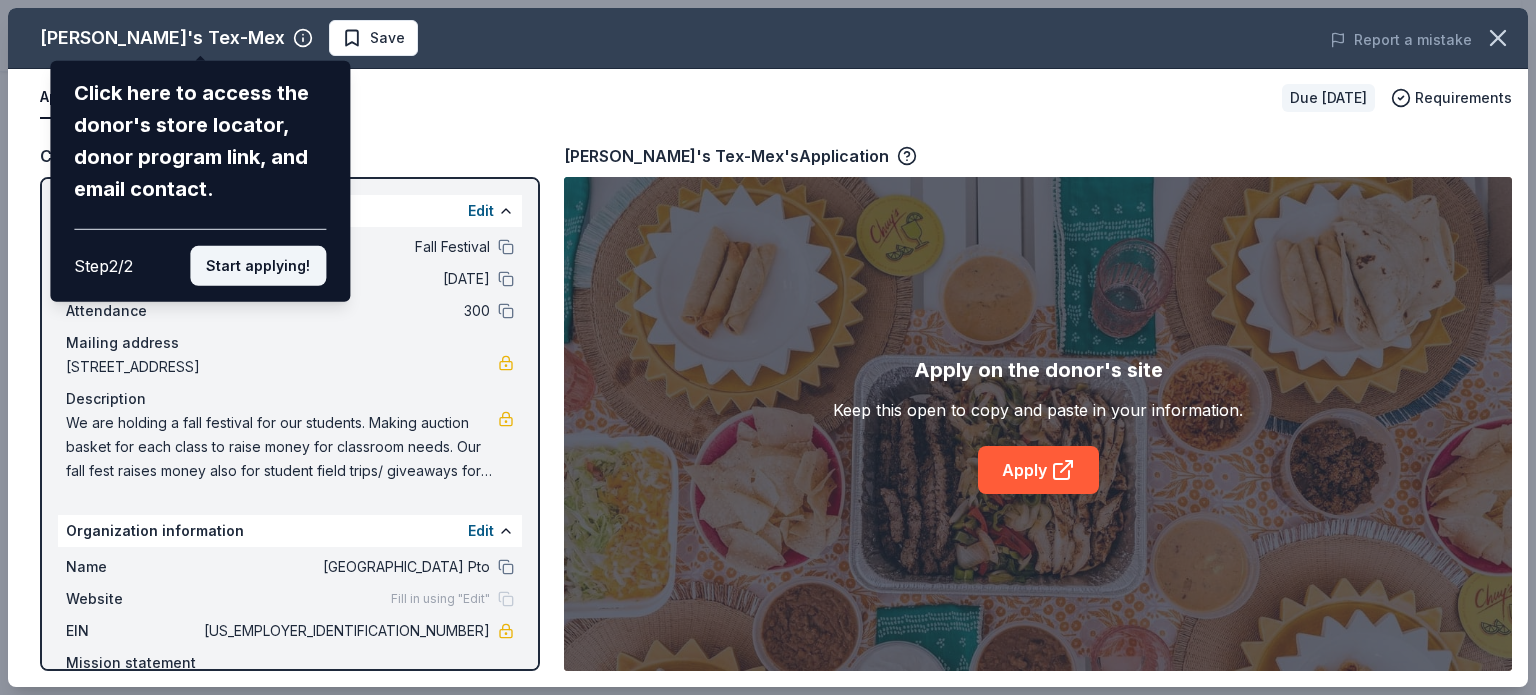 click on "Start applying!" at bounding box center (258, 266) 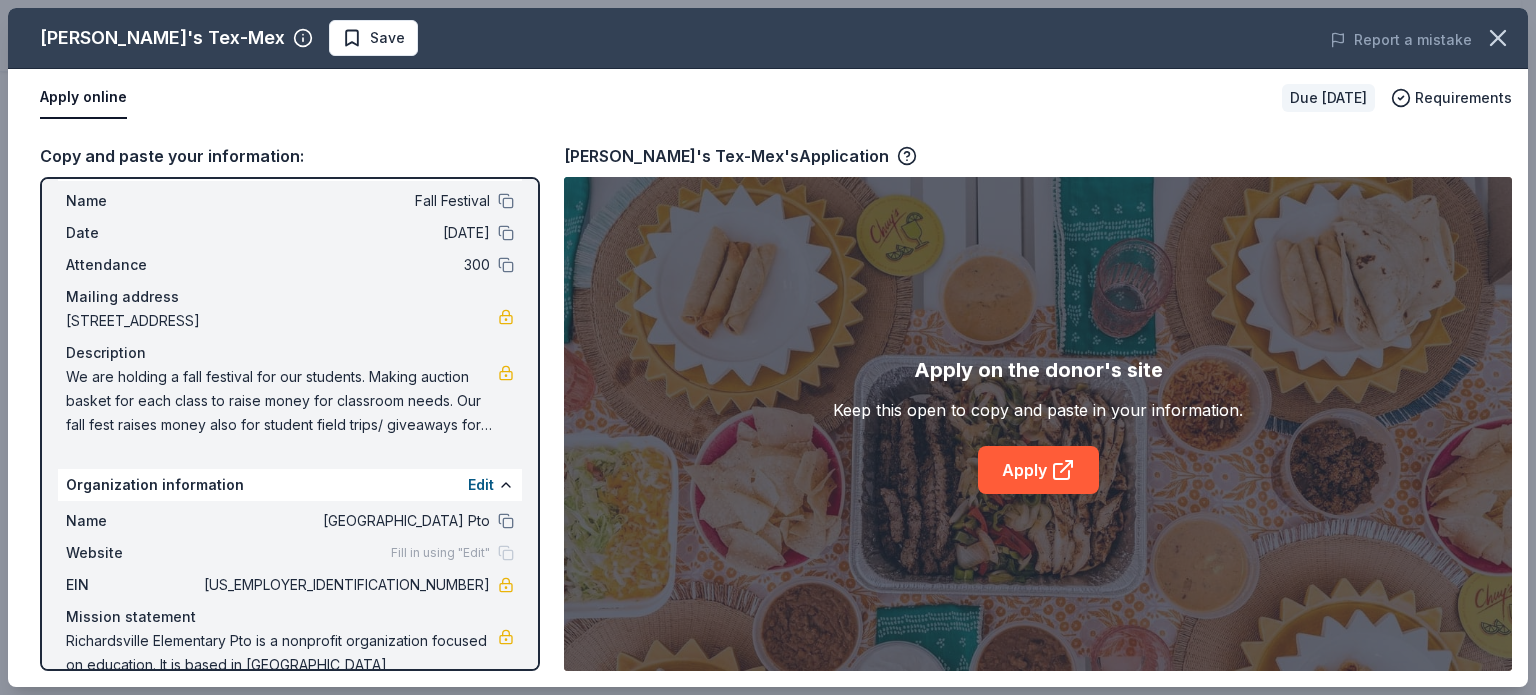 scroll, scrollTop: 0, scrollLeft: 0, axis: both 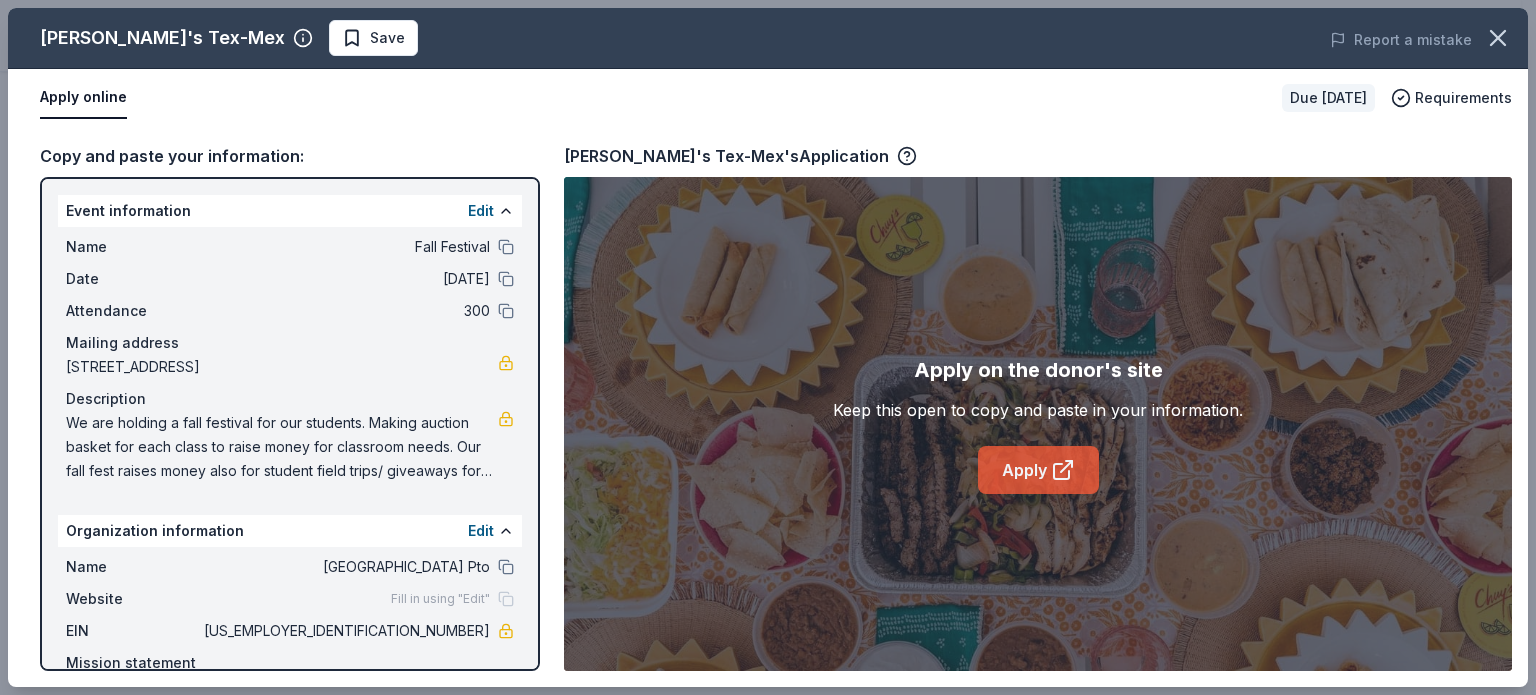 click on "Apply" at bounding box center (1038, 470) 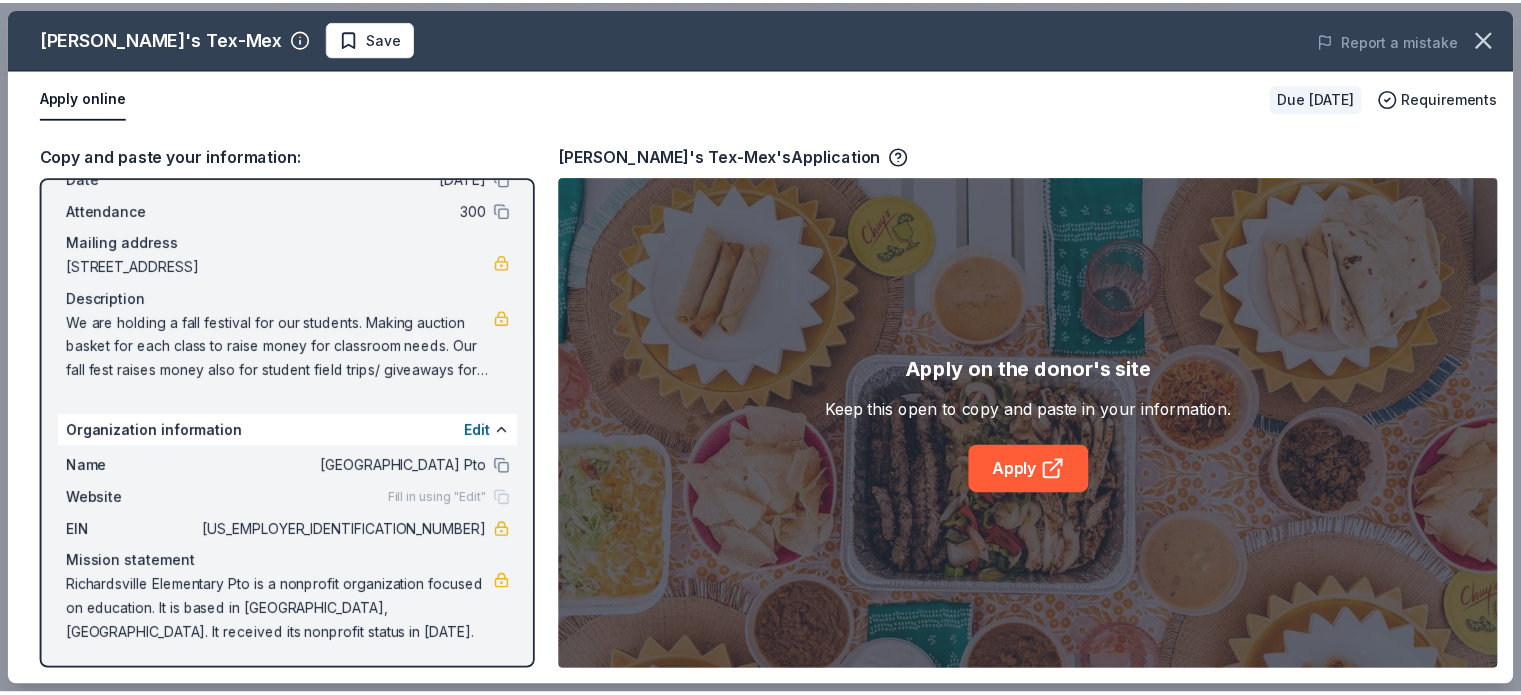scroll, scrollTop: 100, scrollLeft: 0, axis: vertical 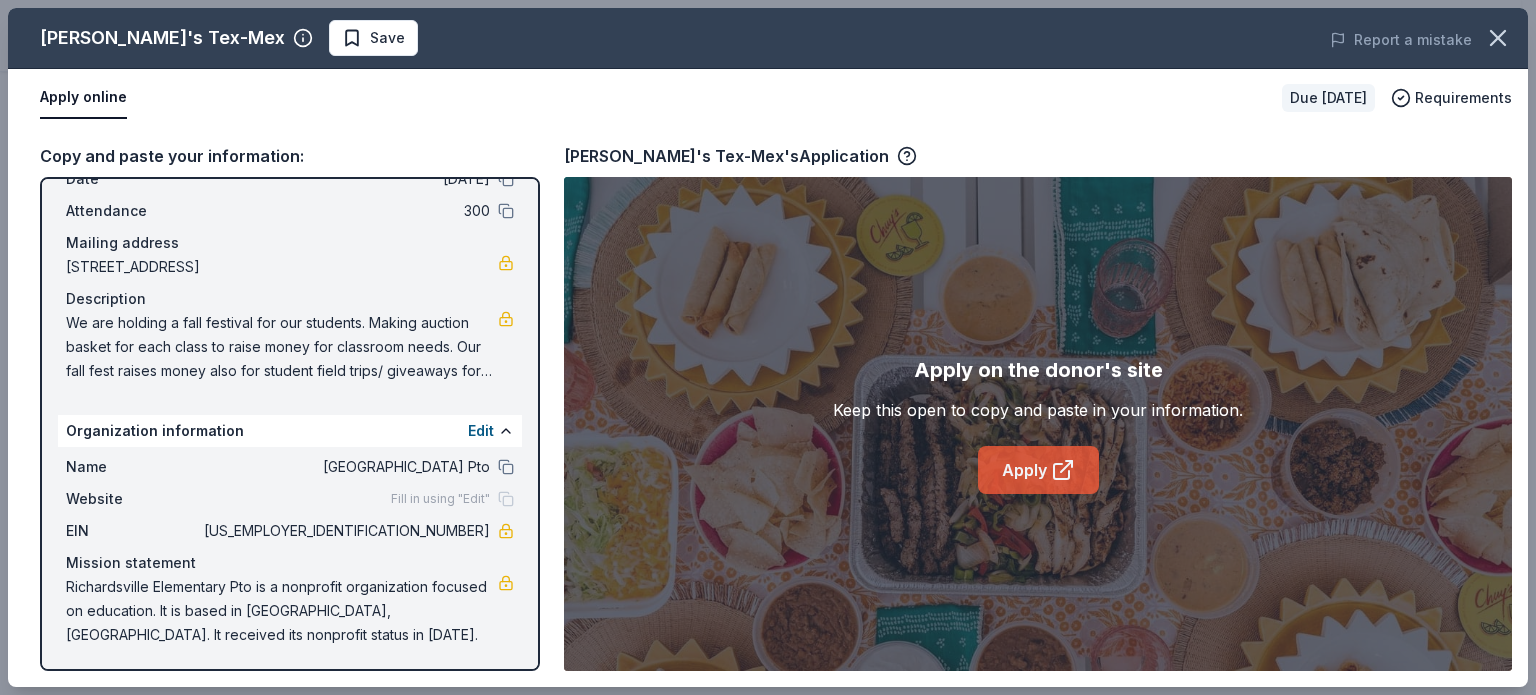 click on "Apply" at bounding box center [1038, 470] 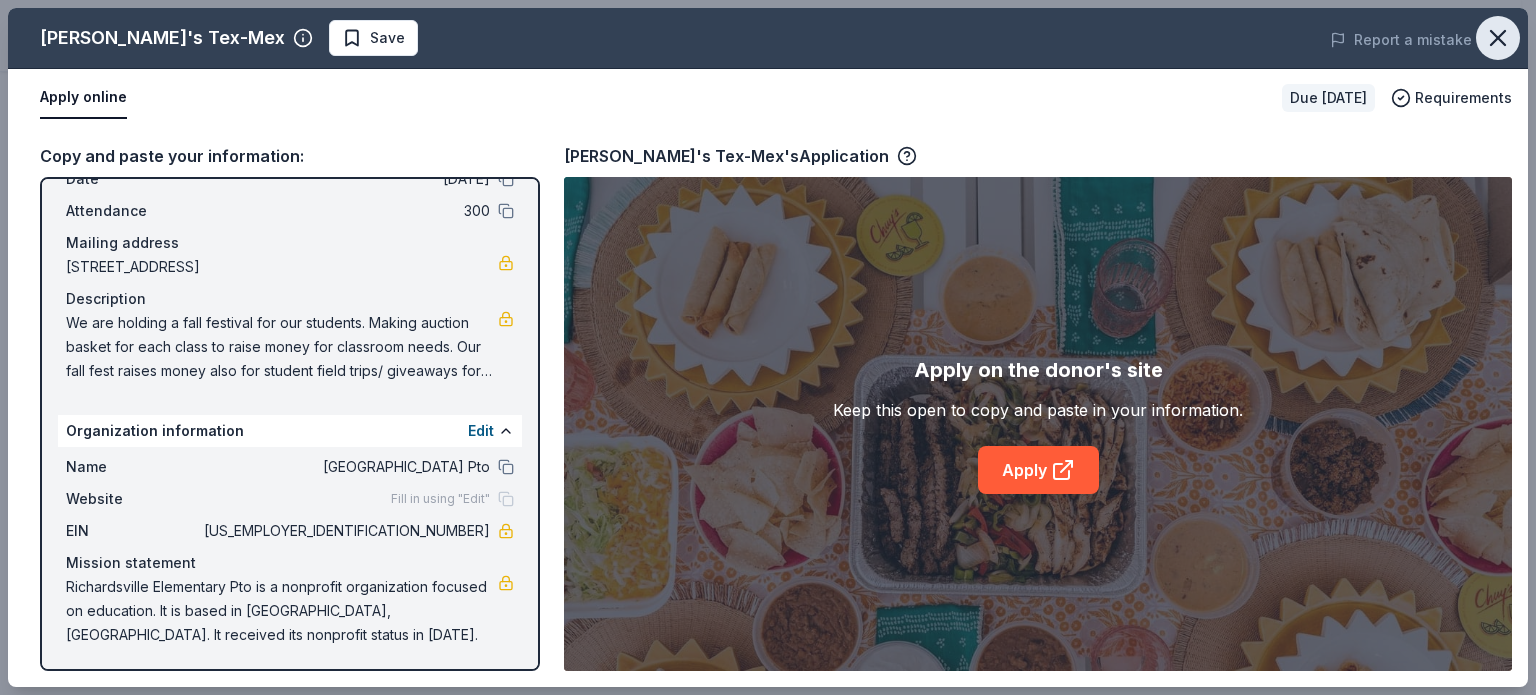 click 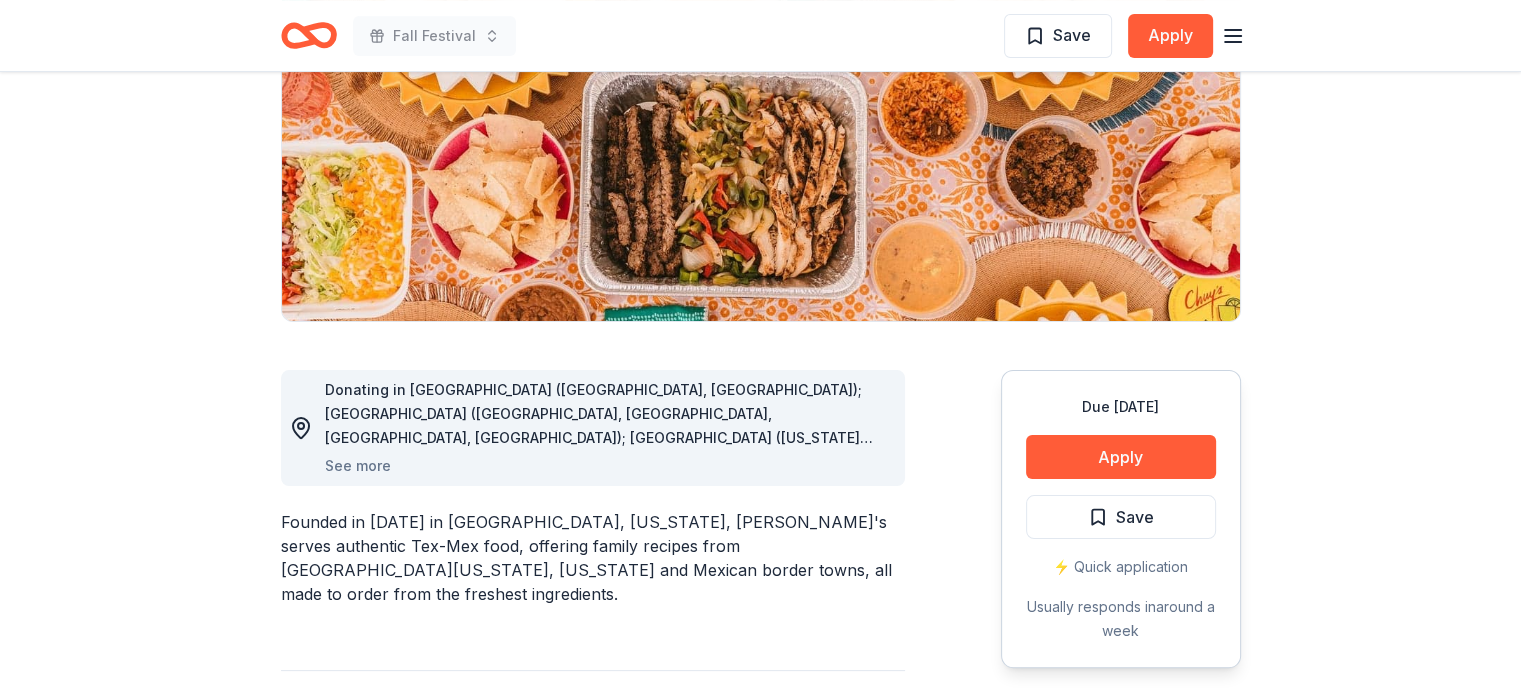 scroll, scrollTop: 0, scrollLeft: 0, axis: both 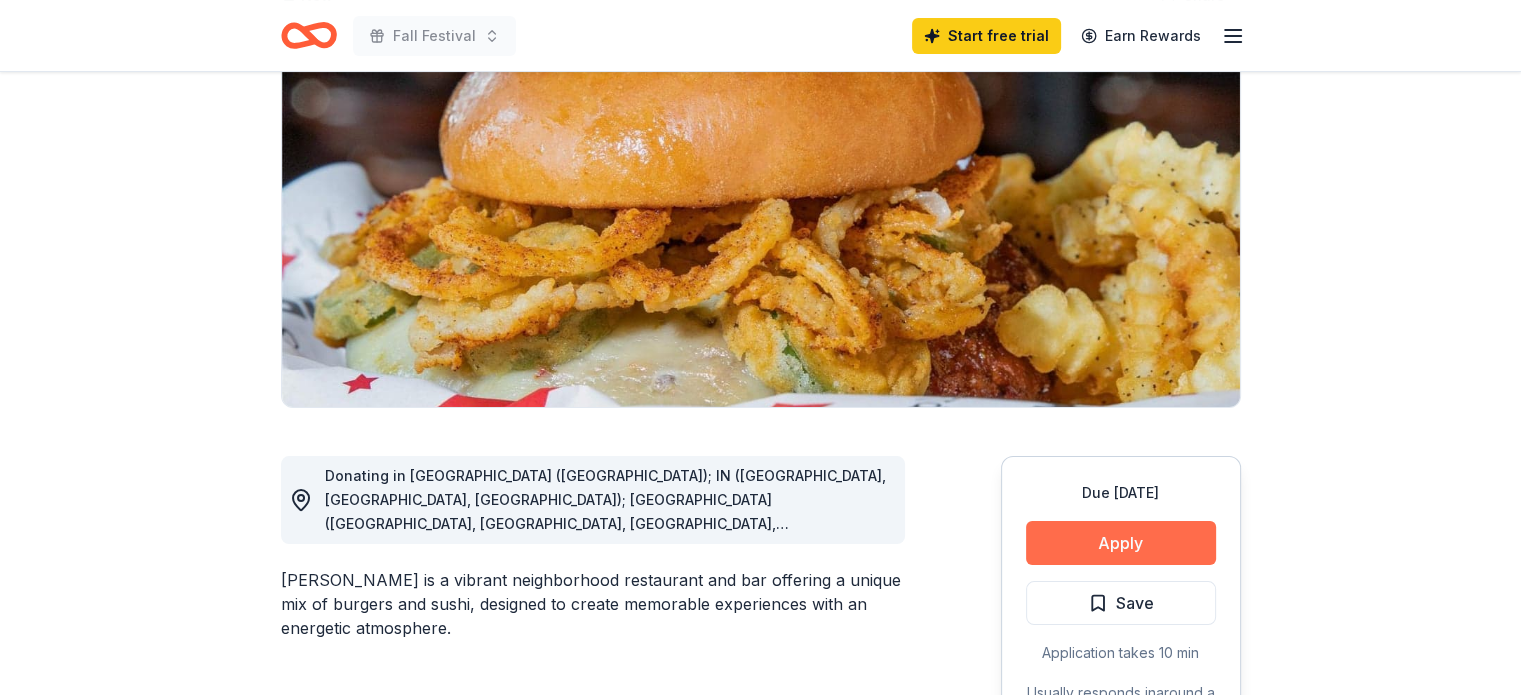 click on "Apply" at bounding box center [1121, 543] 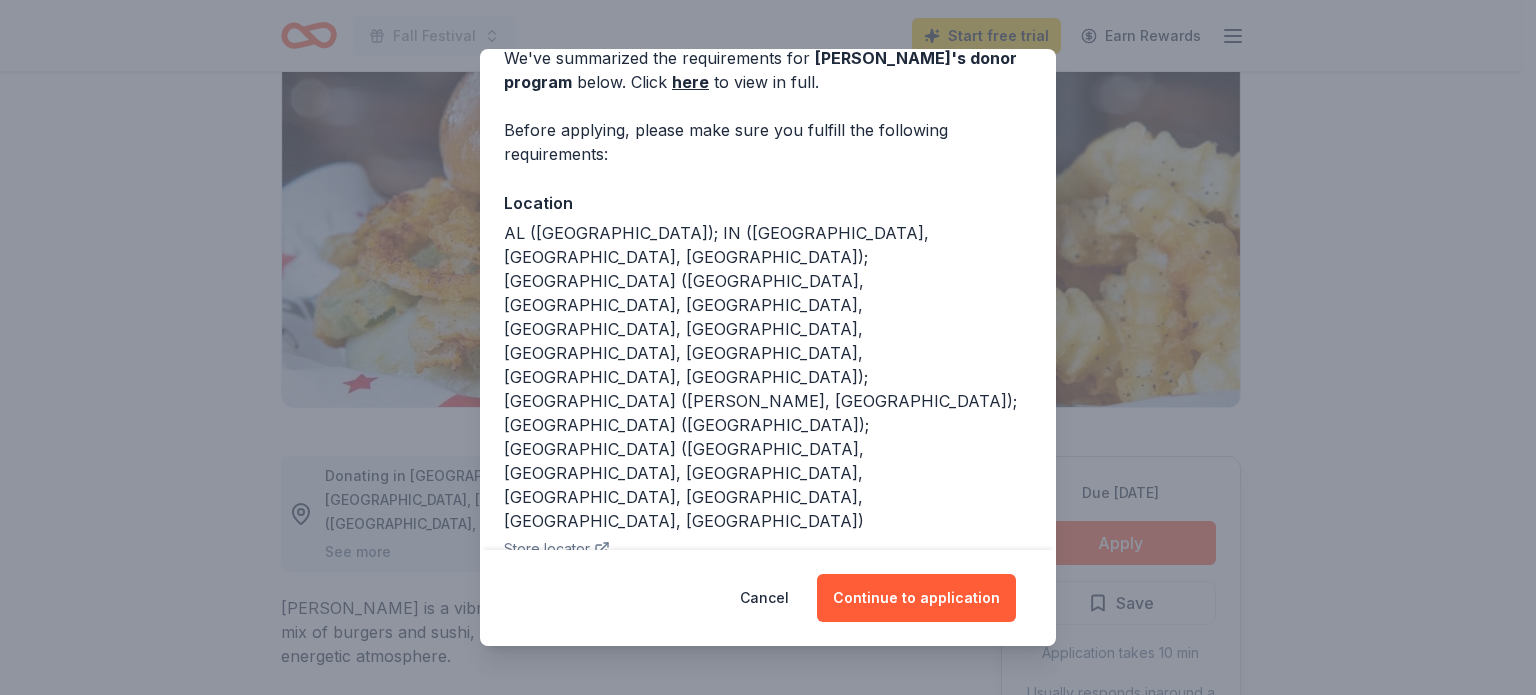 scroll, scrollTop: 102, scrollLeft: 0, axis: vertical 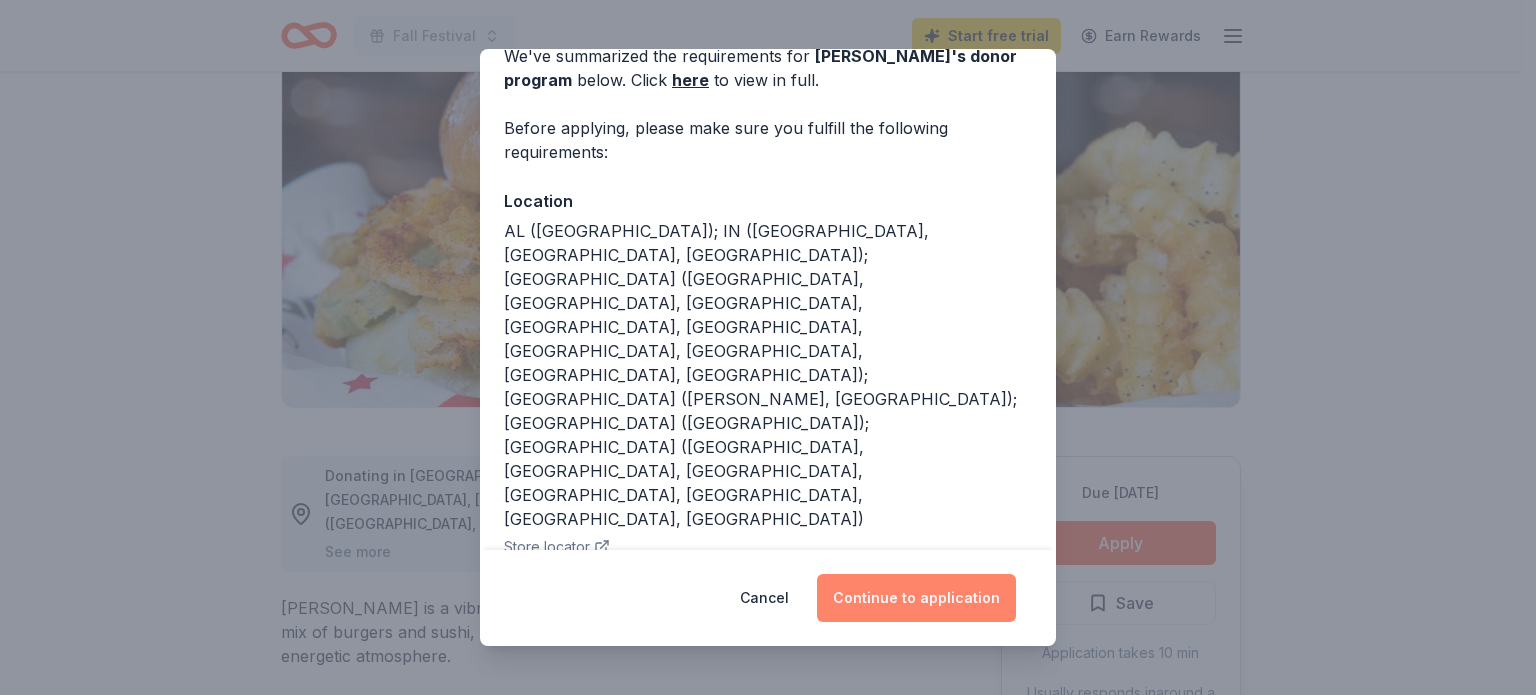 click on "Continue to application" at bounding box center (916, 598) 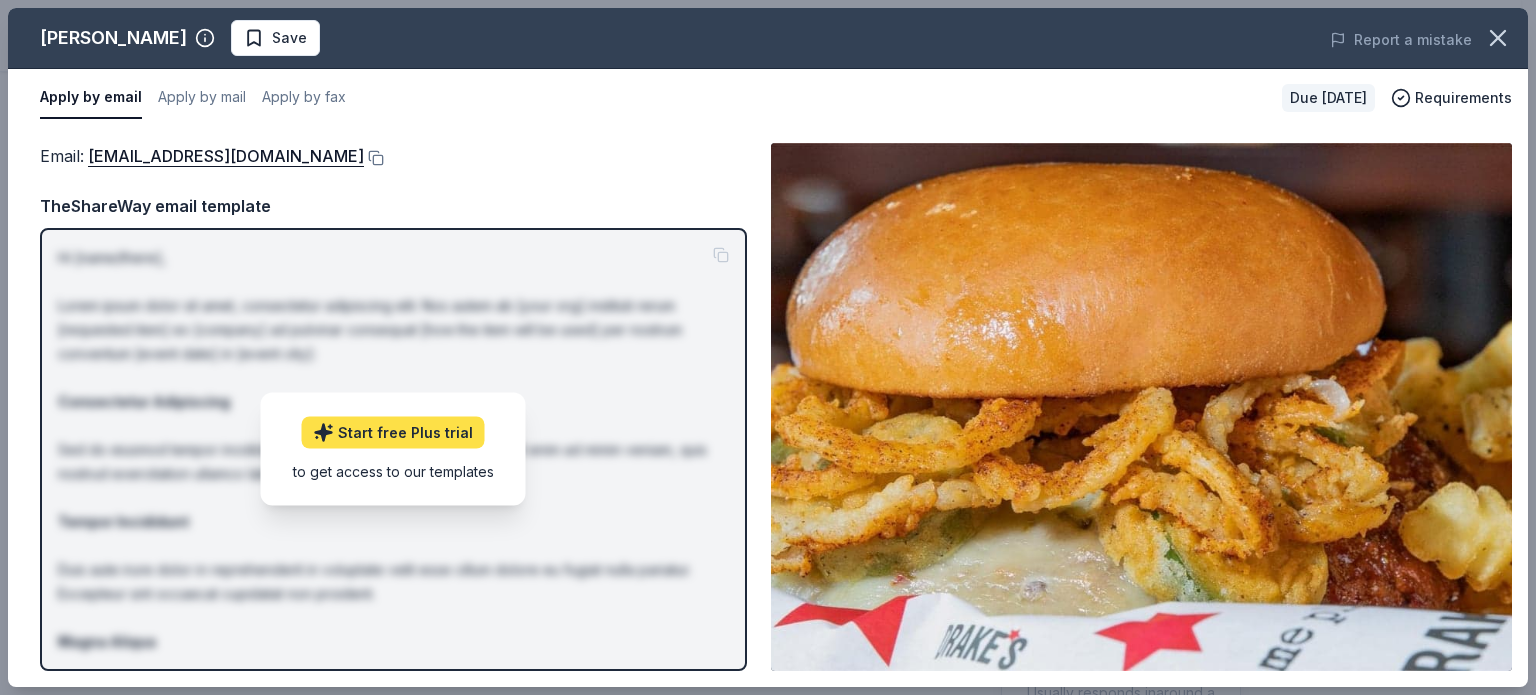 click on "Start free Plus trial" at bounding box center (393, 433) 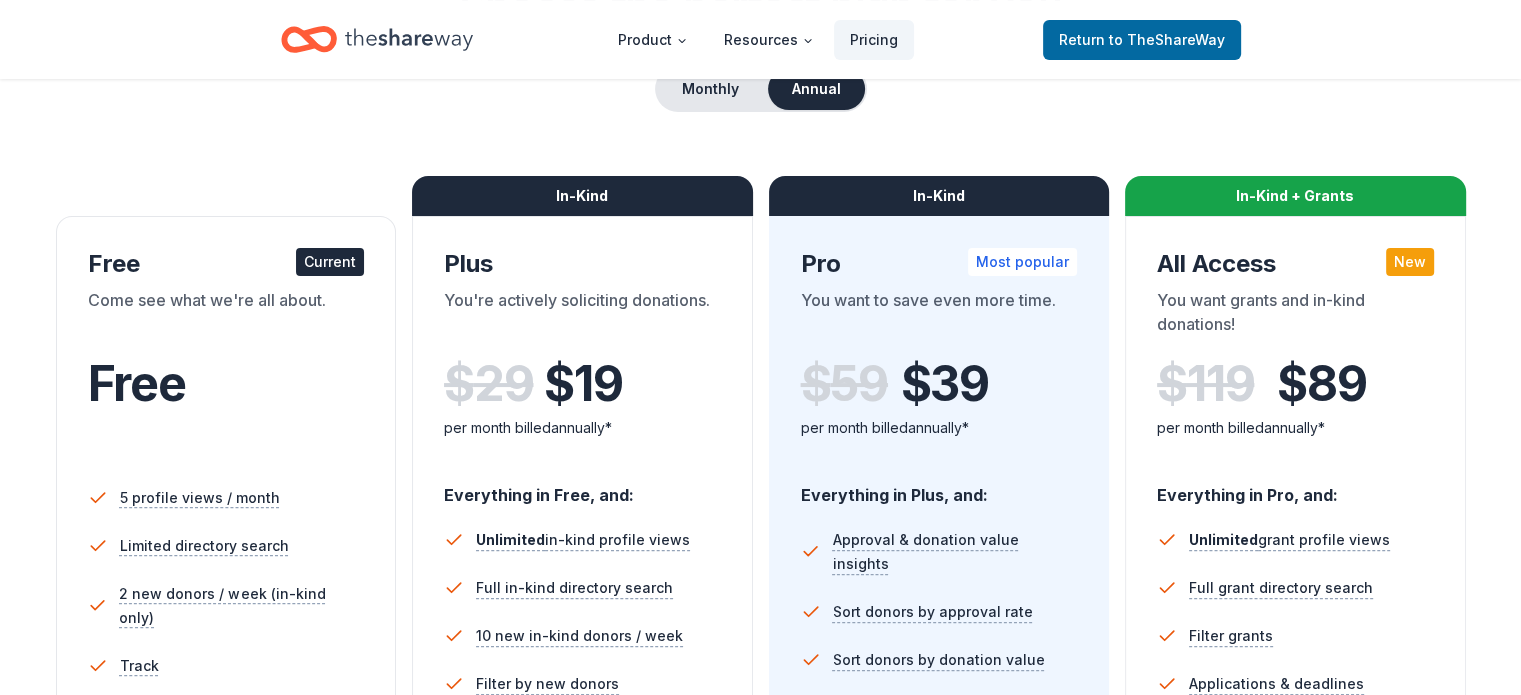 scroll, scrollTop: 100, scrollLeft: 0, axis: vertical 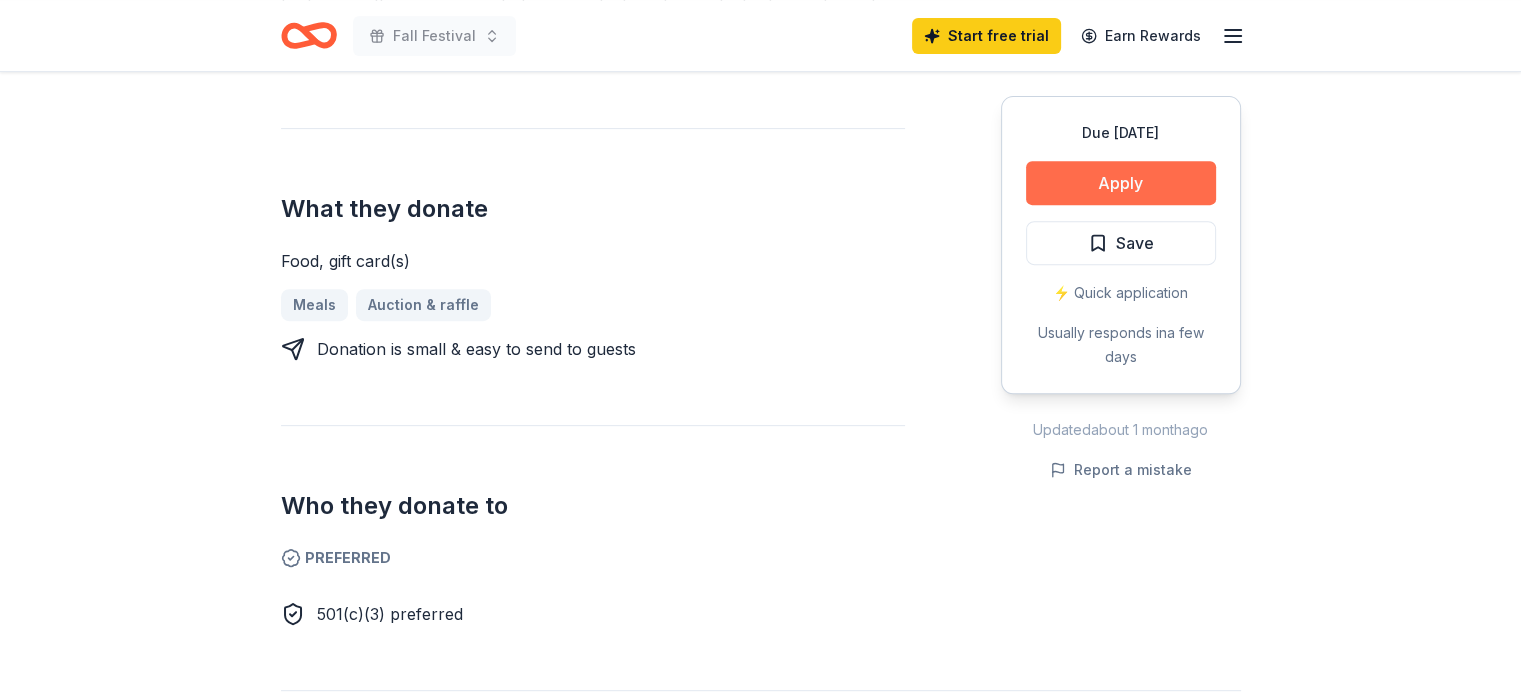 click on "Apply" at bounding box center (1121, 183) 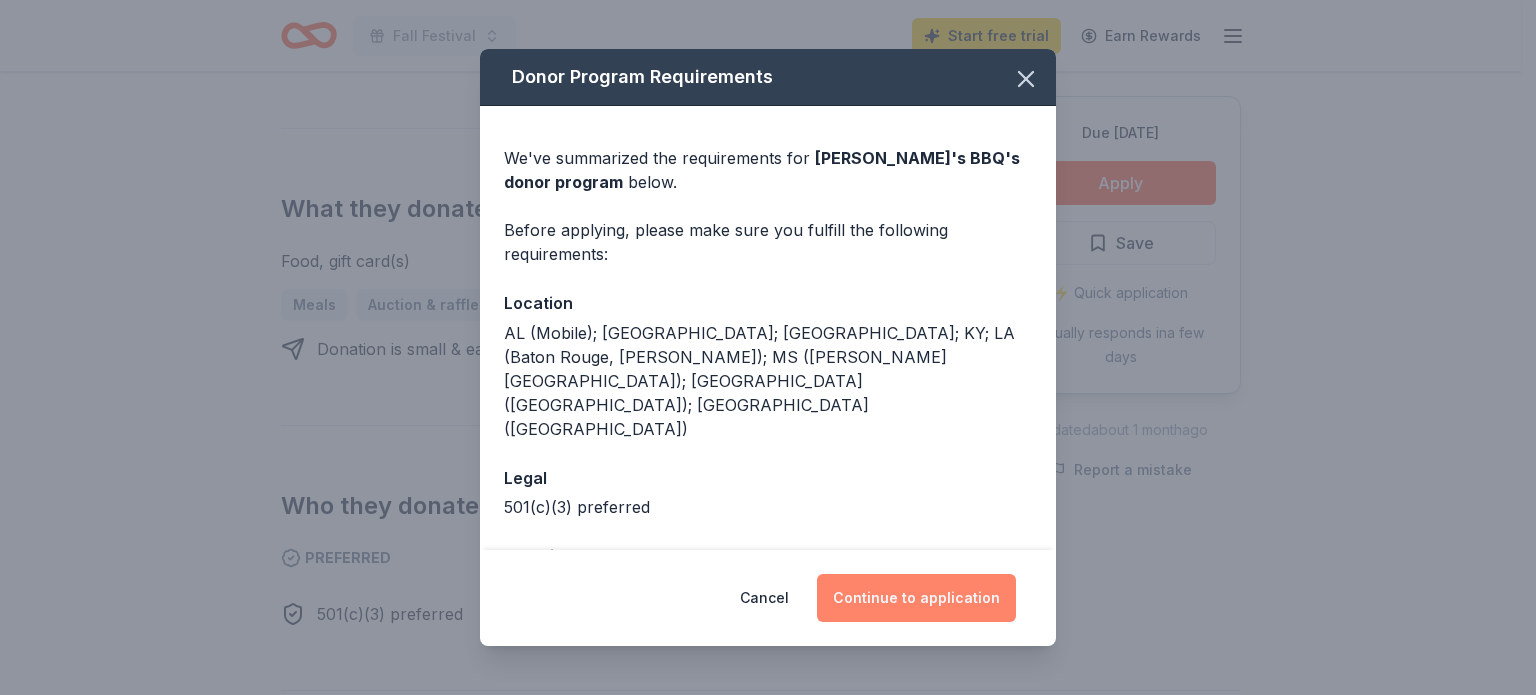 click on "Continue to application" at bounding box center [916, 598] 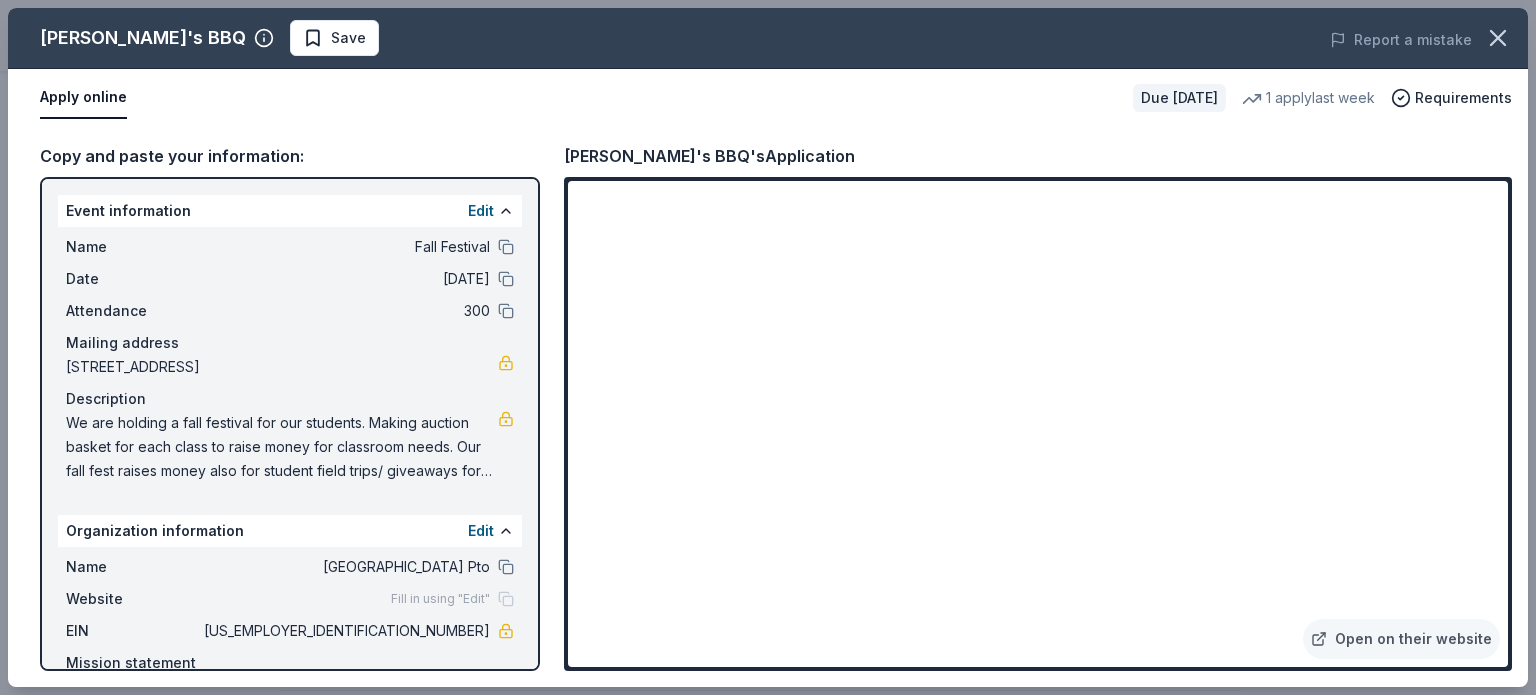 click on "Apply online" at bounding box center [83, 98] 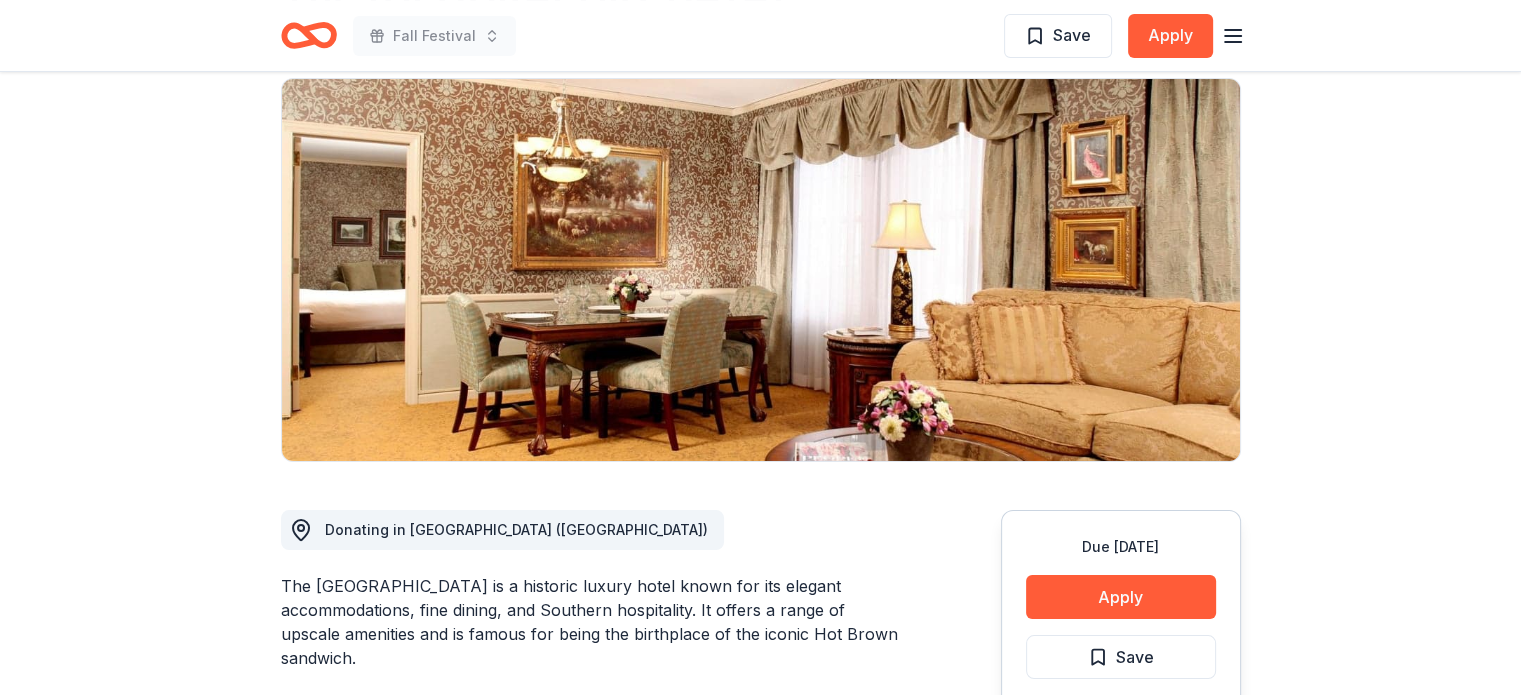 scroll, scrollTop: 0, scrollLeft: 0, axis: both 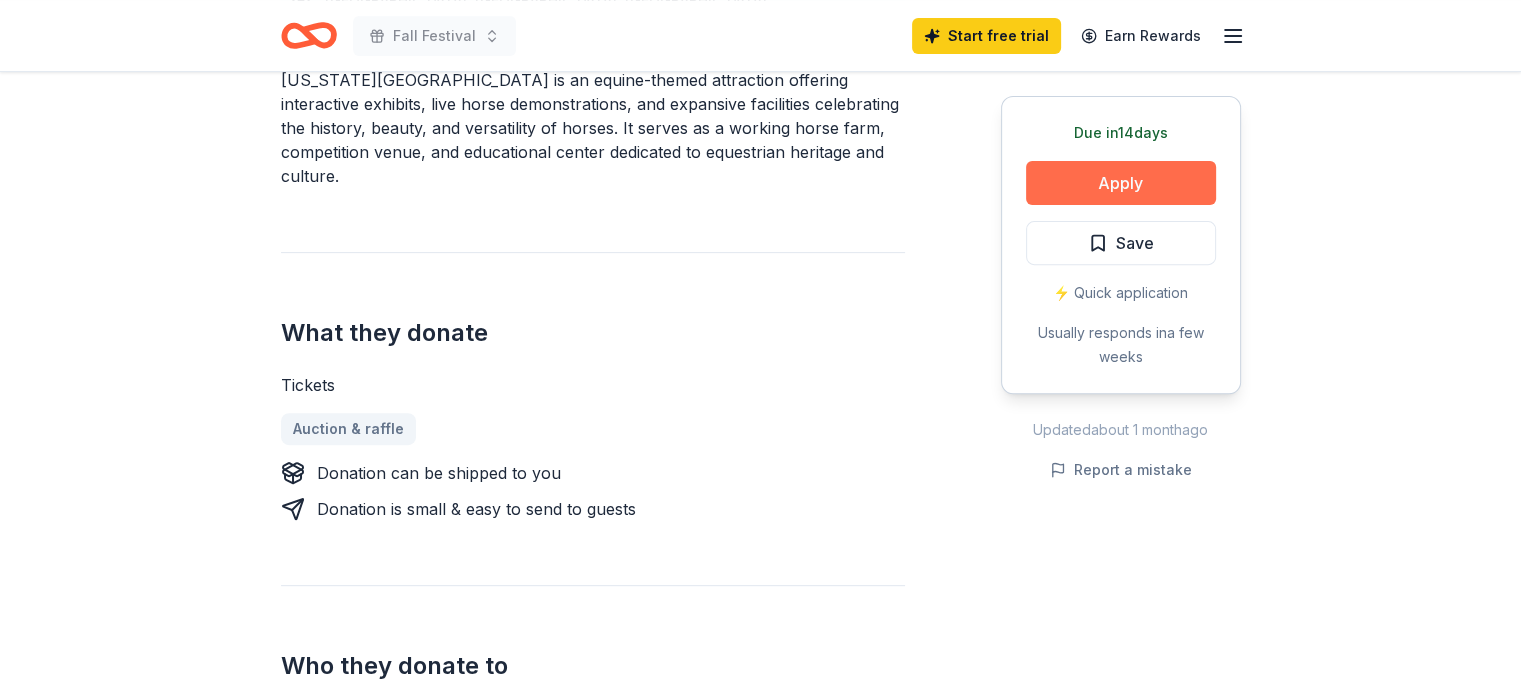 click on "Apply" at bounding box center (1121, 183) 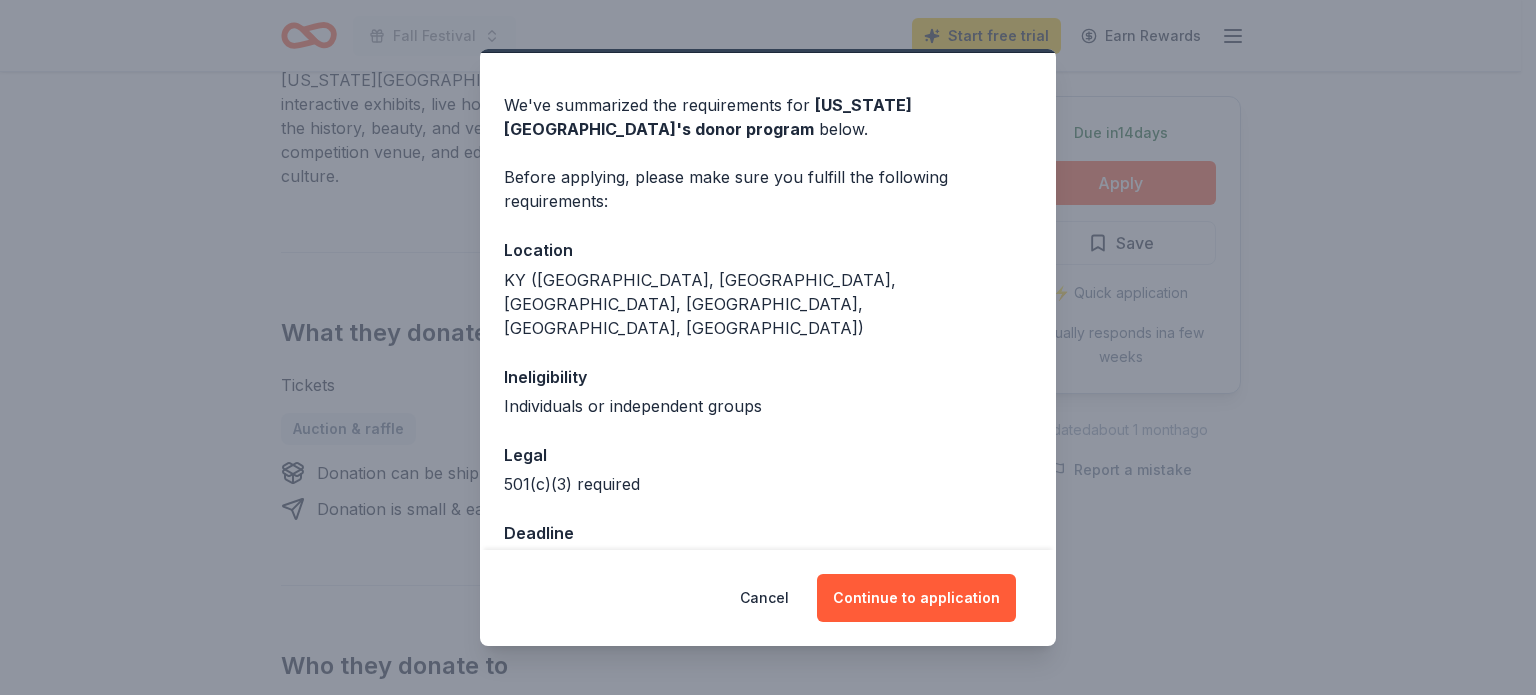 scroll, scrollTop: 80, scrollLeft: 0, axis: vertical 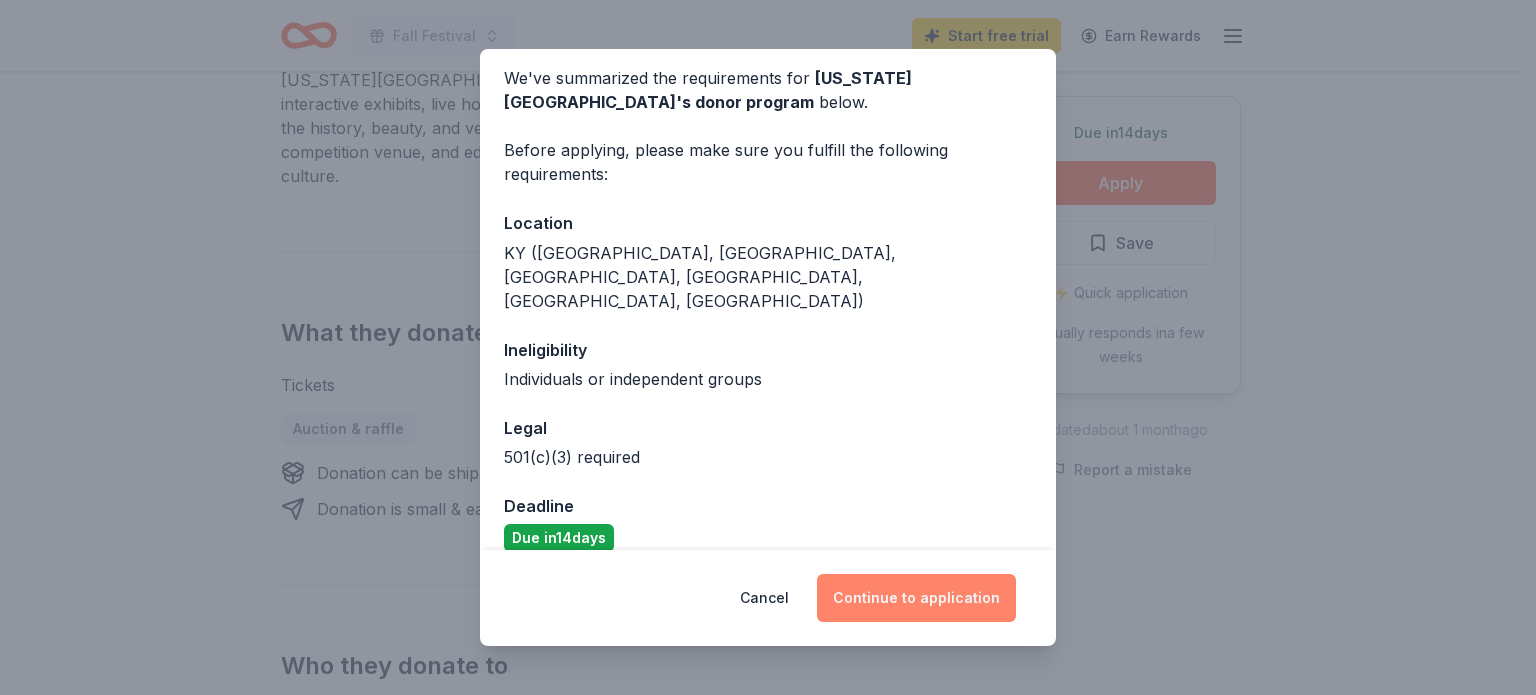 click on "Continue to application" at bounding box center [916, 598] 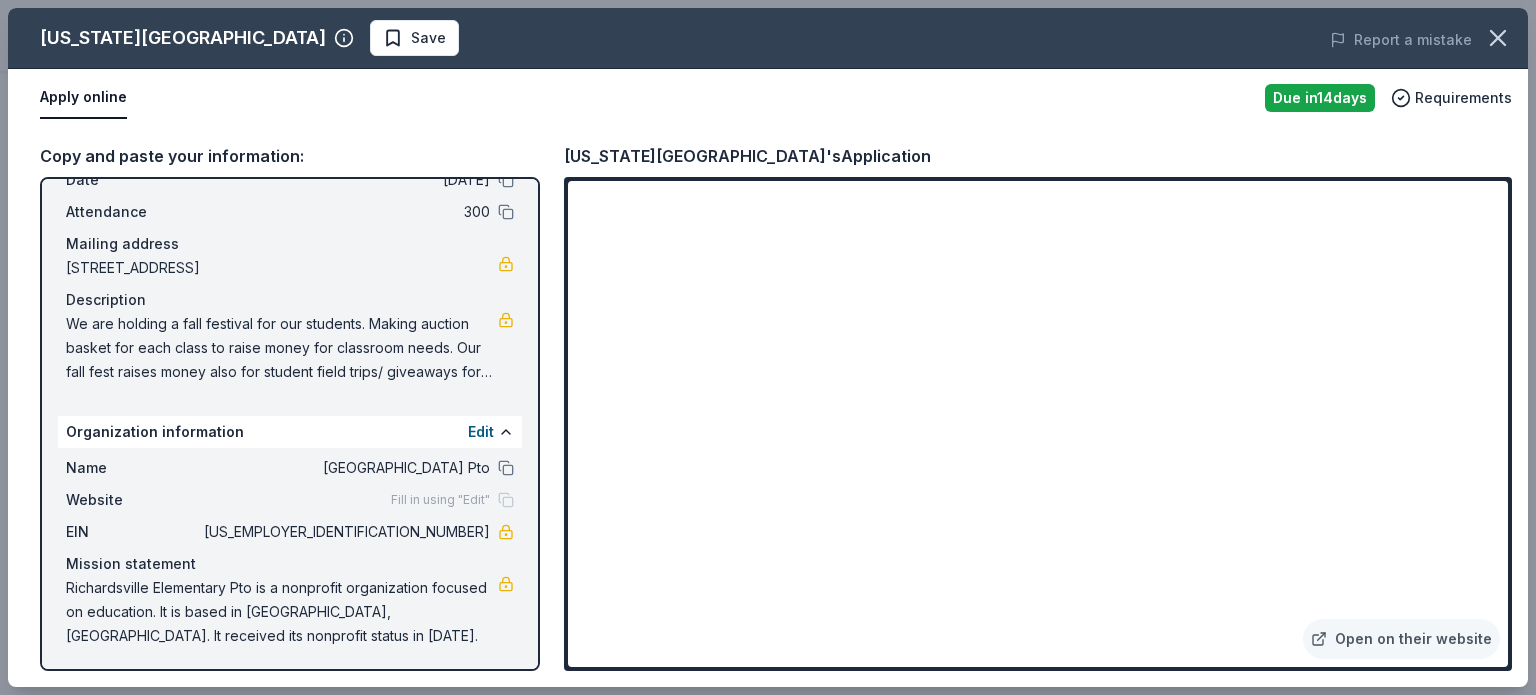 scroll, scrollTop: 100, scrollLeft: 0, axis: vertical 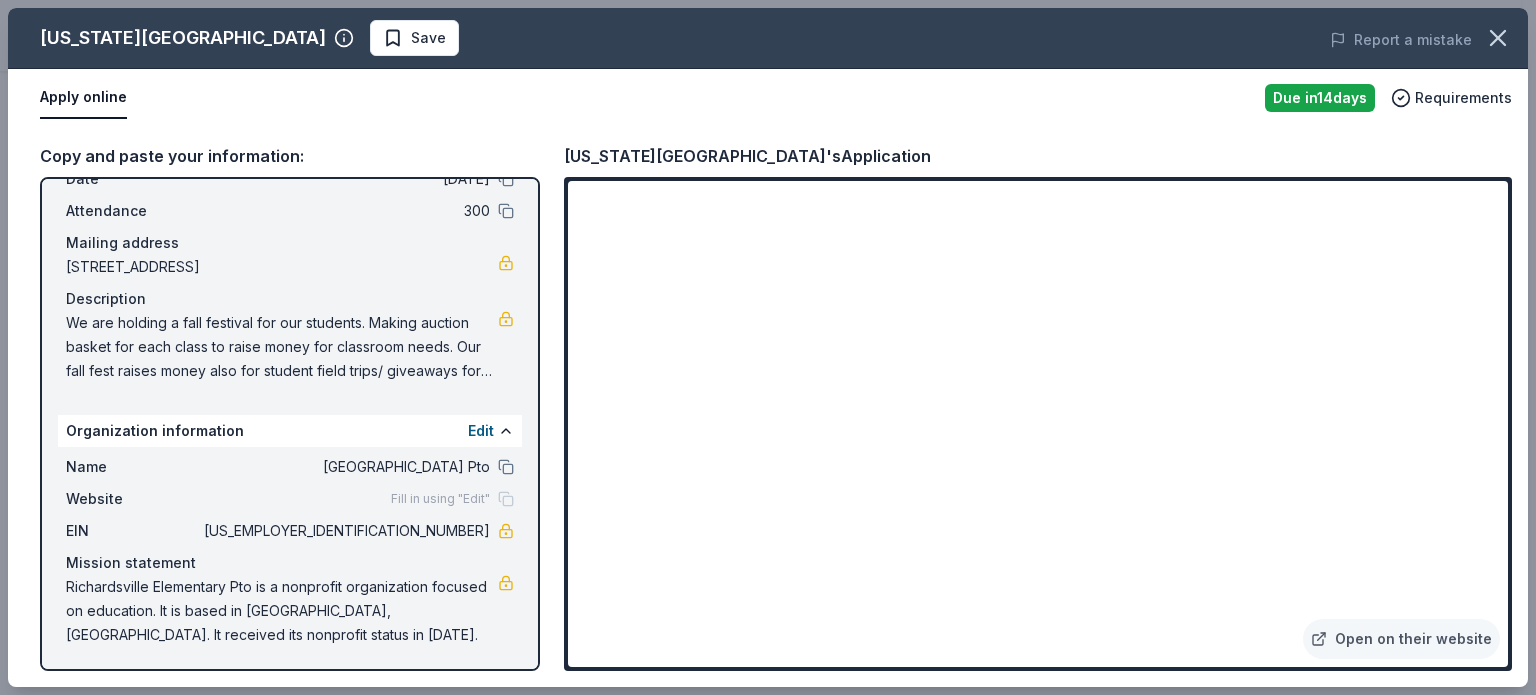 drag, startPoint x: 316, startPoint y: 631, endPoint x: 132, endPoint y: 613, distance: 184.87834 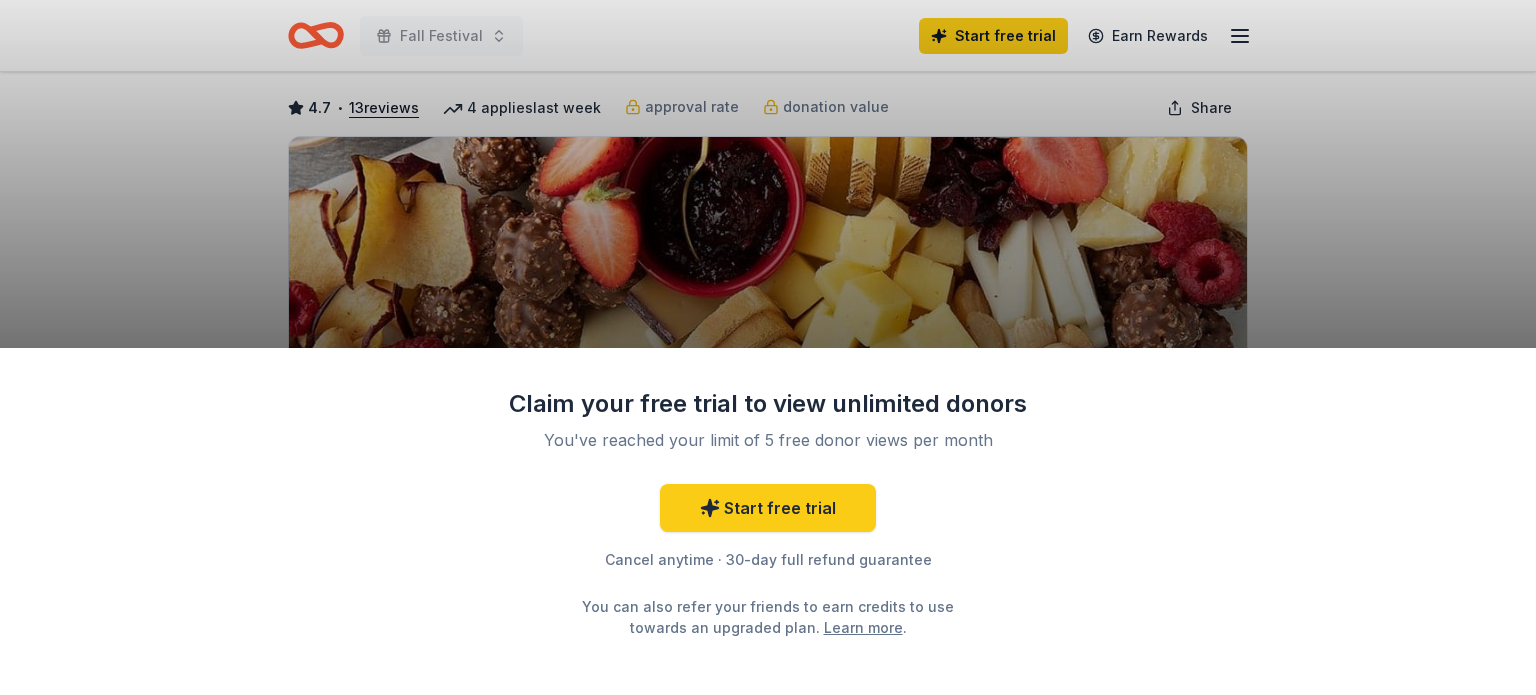 scroll, scrollTop: 100, scrollLeft: 0, axis: vertical 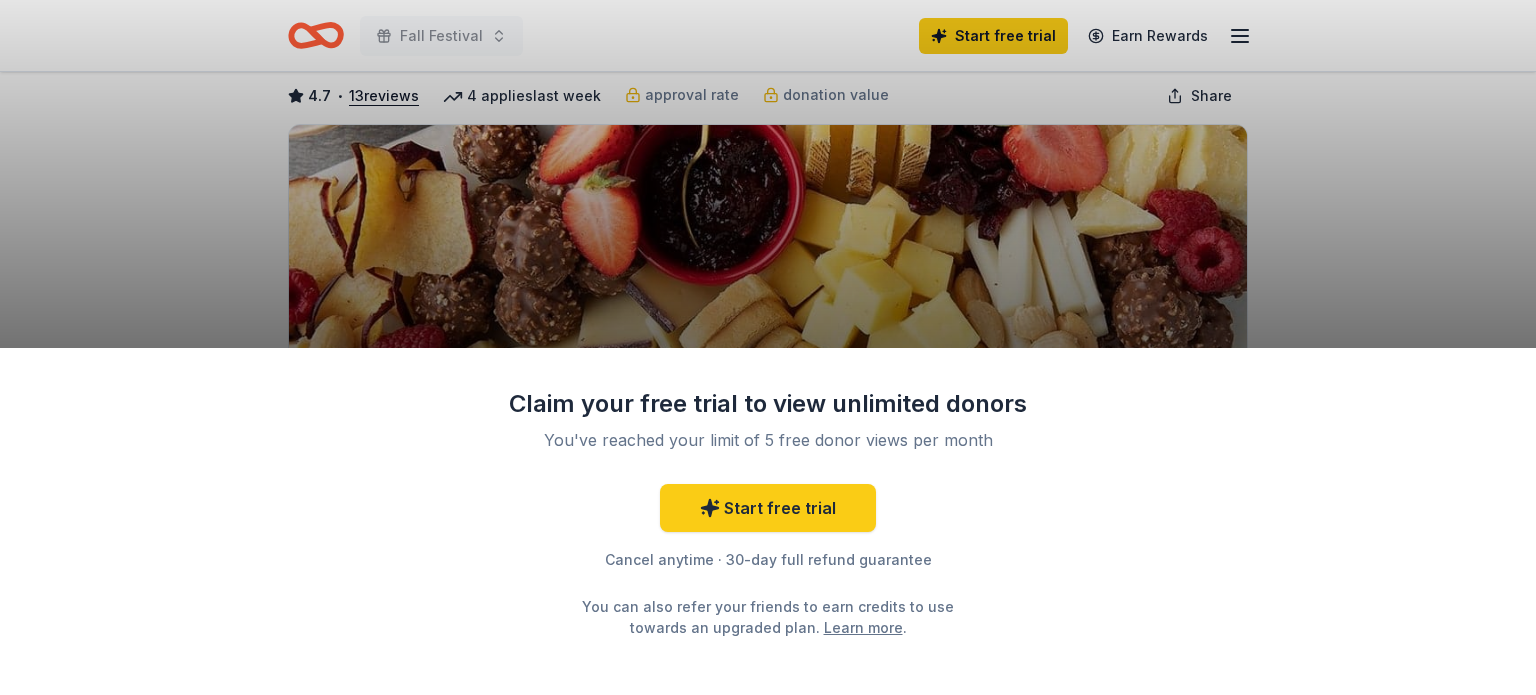 click on "Claim your free trial to view unlimited donors You've reached your limit of 5 free donor views per month Start free  trial Cancel anytime · 30-day full refund guarantee You can also refer your friends to earn credits to use towards an upgraded plan.   Learn more ." at bounding box center [768, 347] 